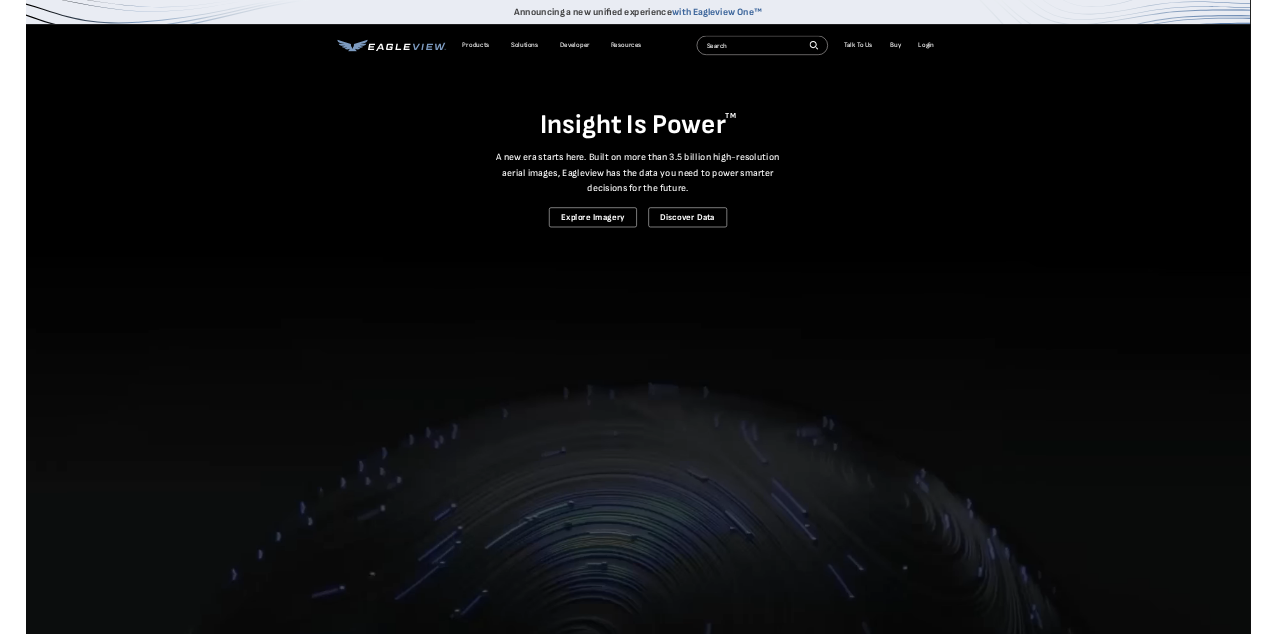 scroll, scrollTop: 0, scrollLeft: 0, axis: both 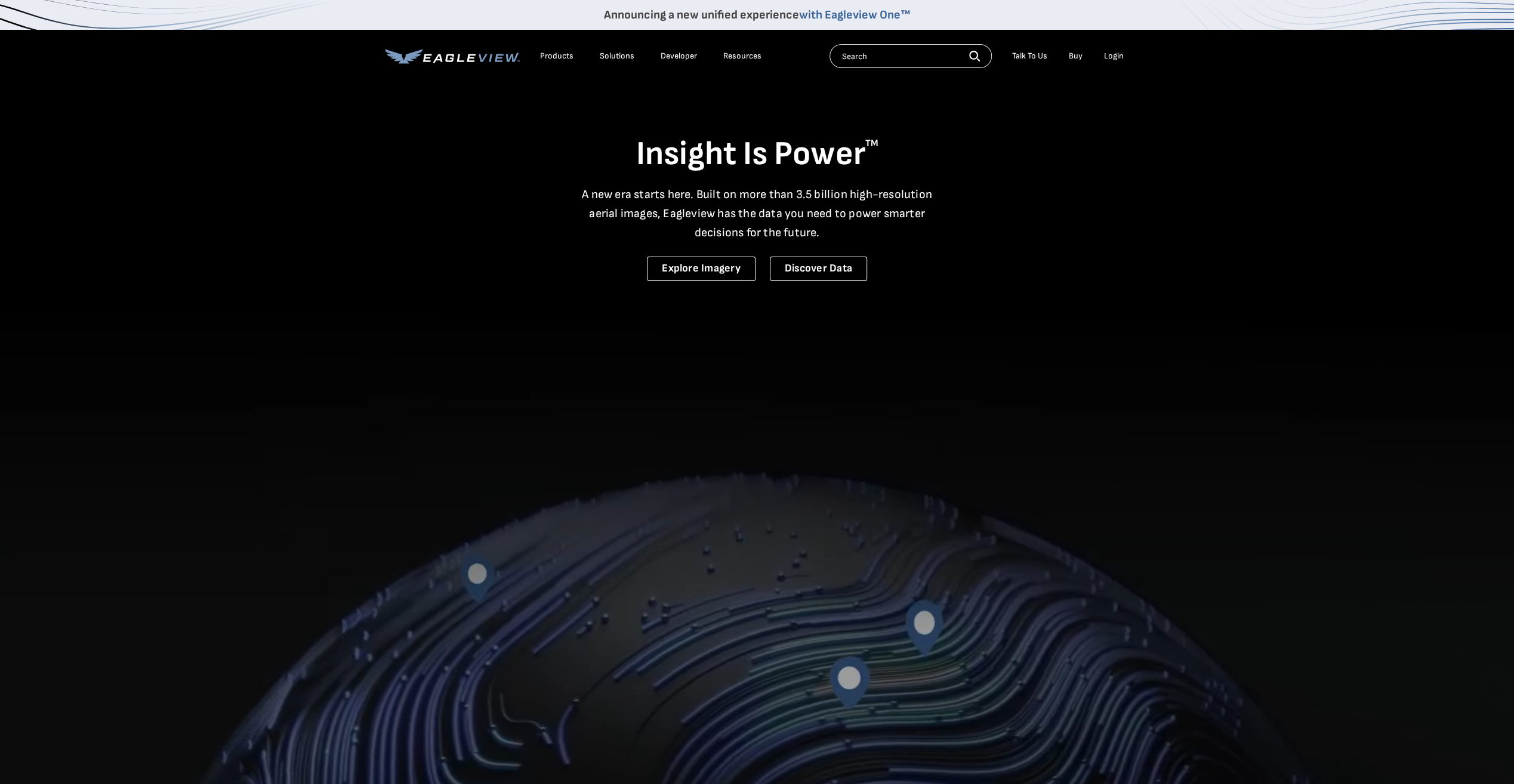 click on "Login" at bounding box center [1114, 56] 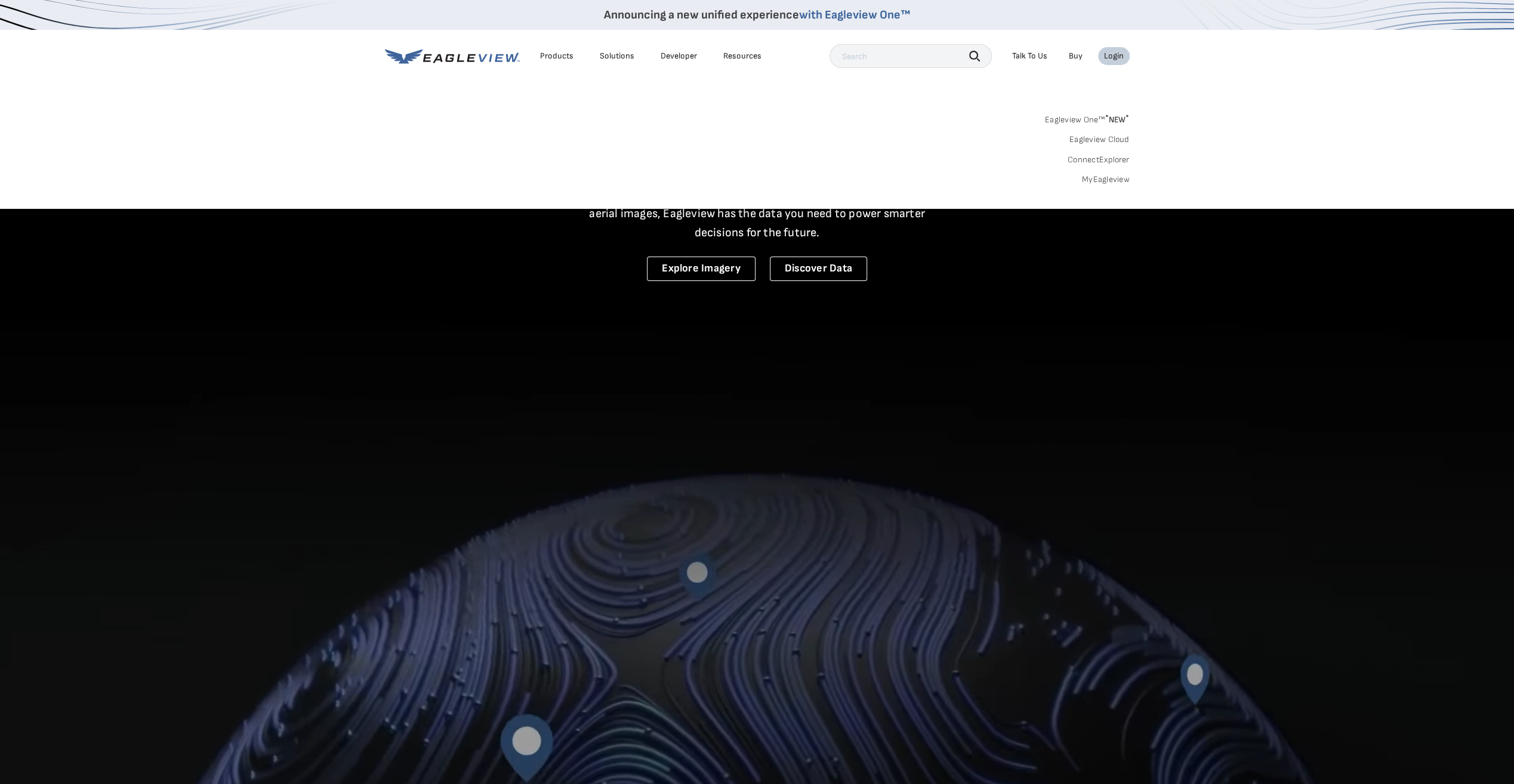 click on "Login" at bounding box center (1114, 56) 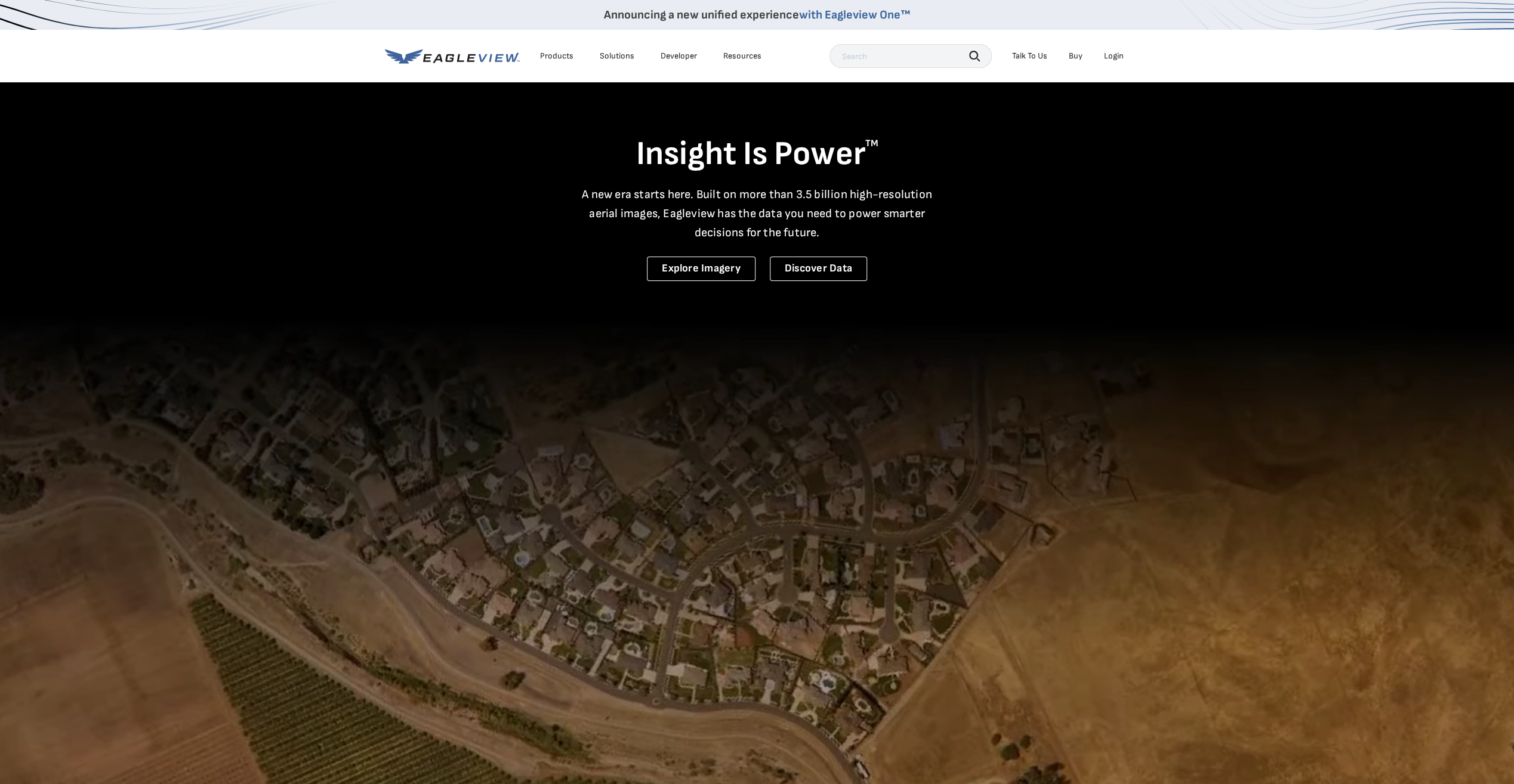click on "Login" at bounding box center (1114, 56) 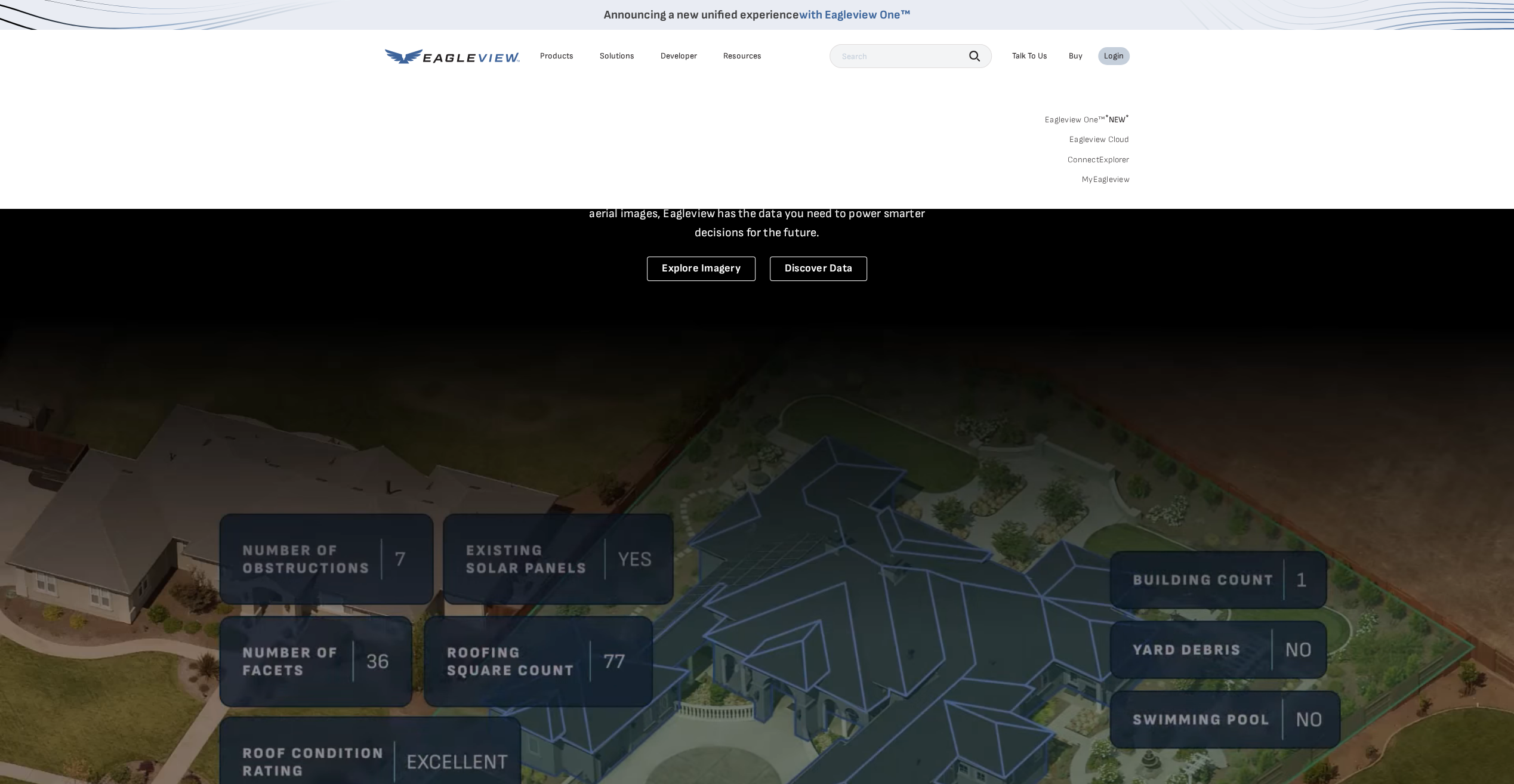 click on "MyEagleview" at bounding box center (1106, 180) 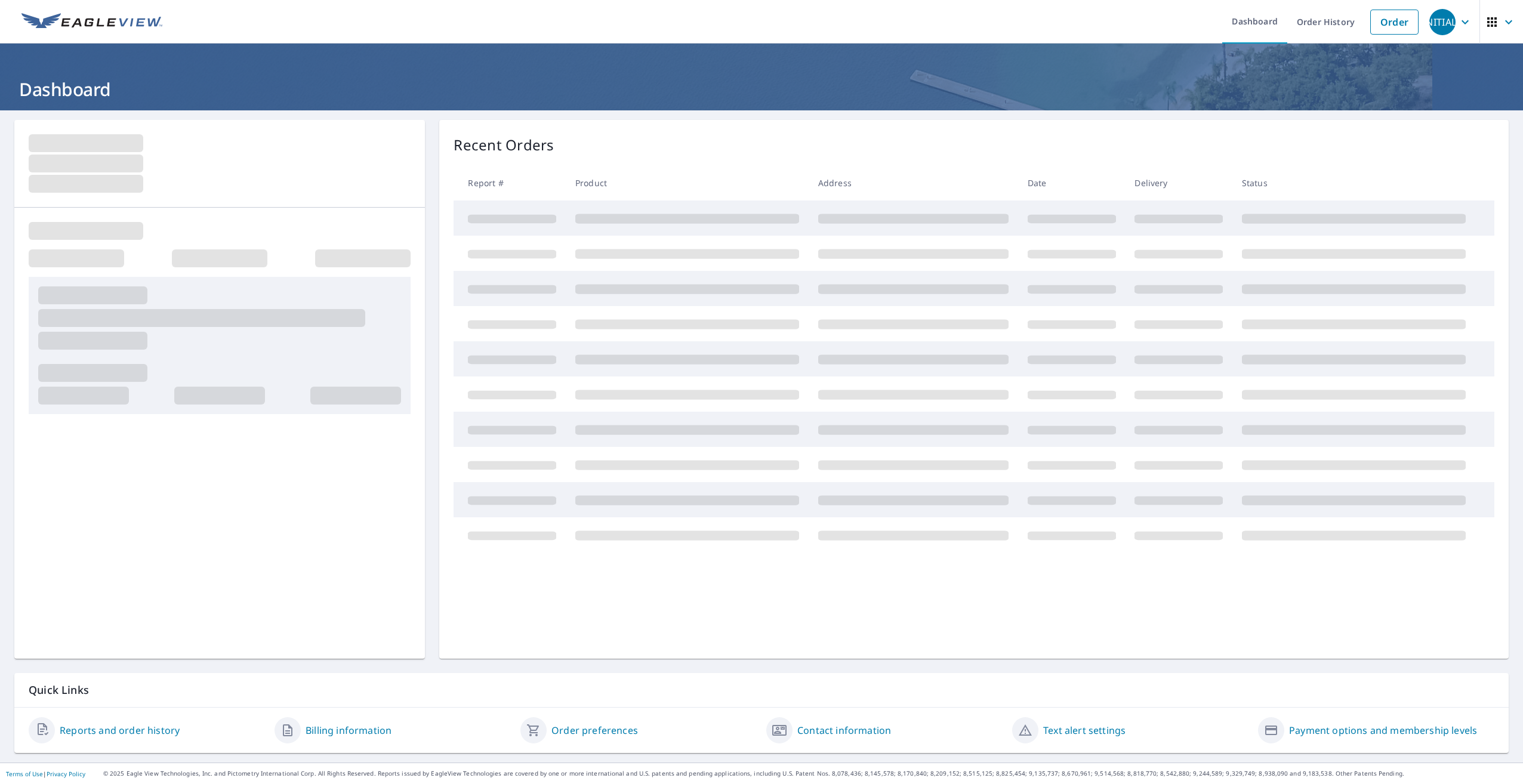 scroll, scrollTop: 0, scrollLeft: 0, axis: both 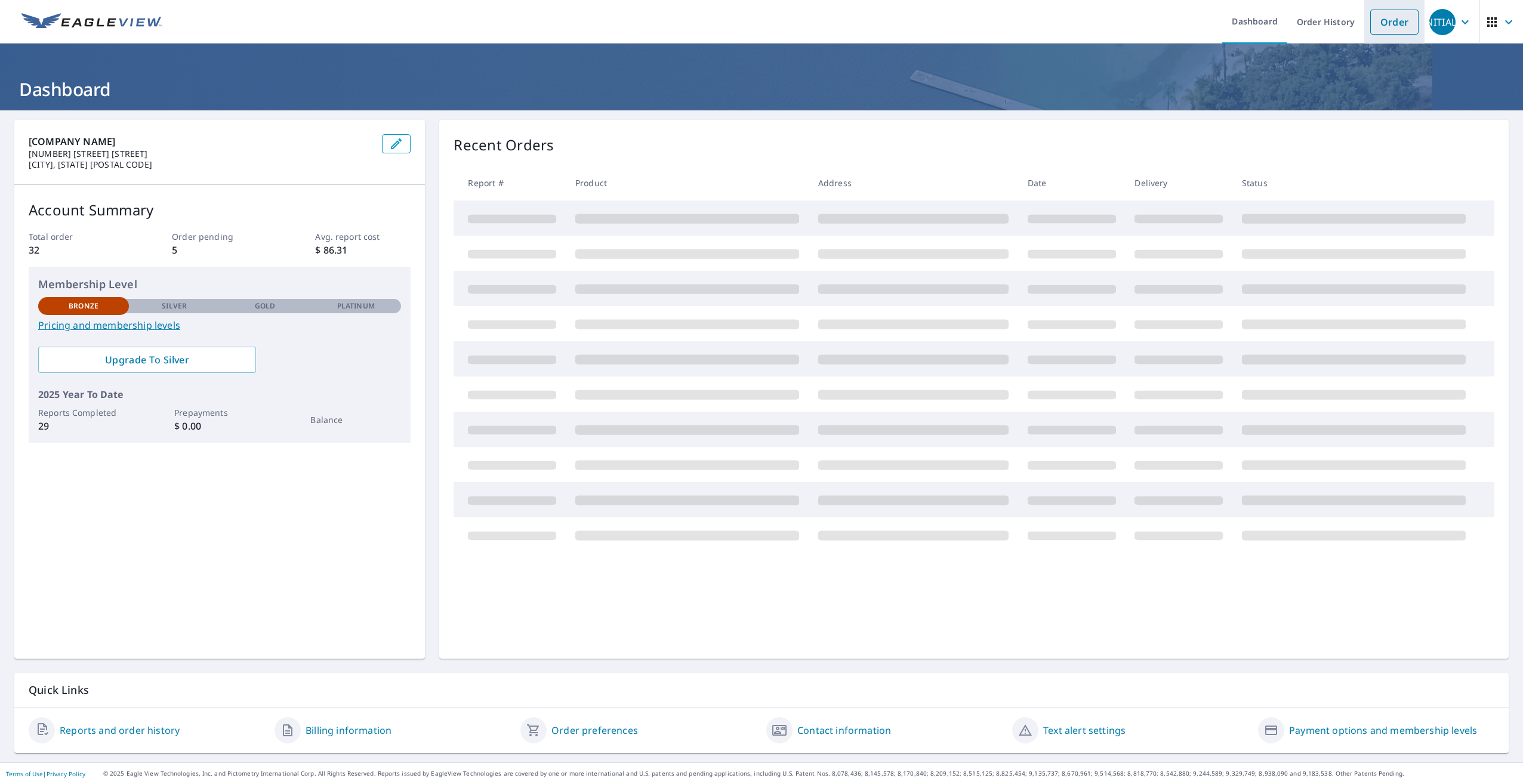 click on "Order" at bounding box center [1394, 22] 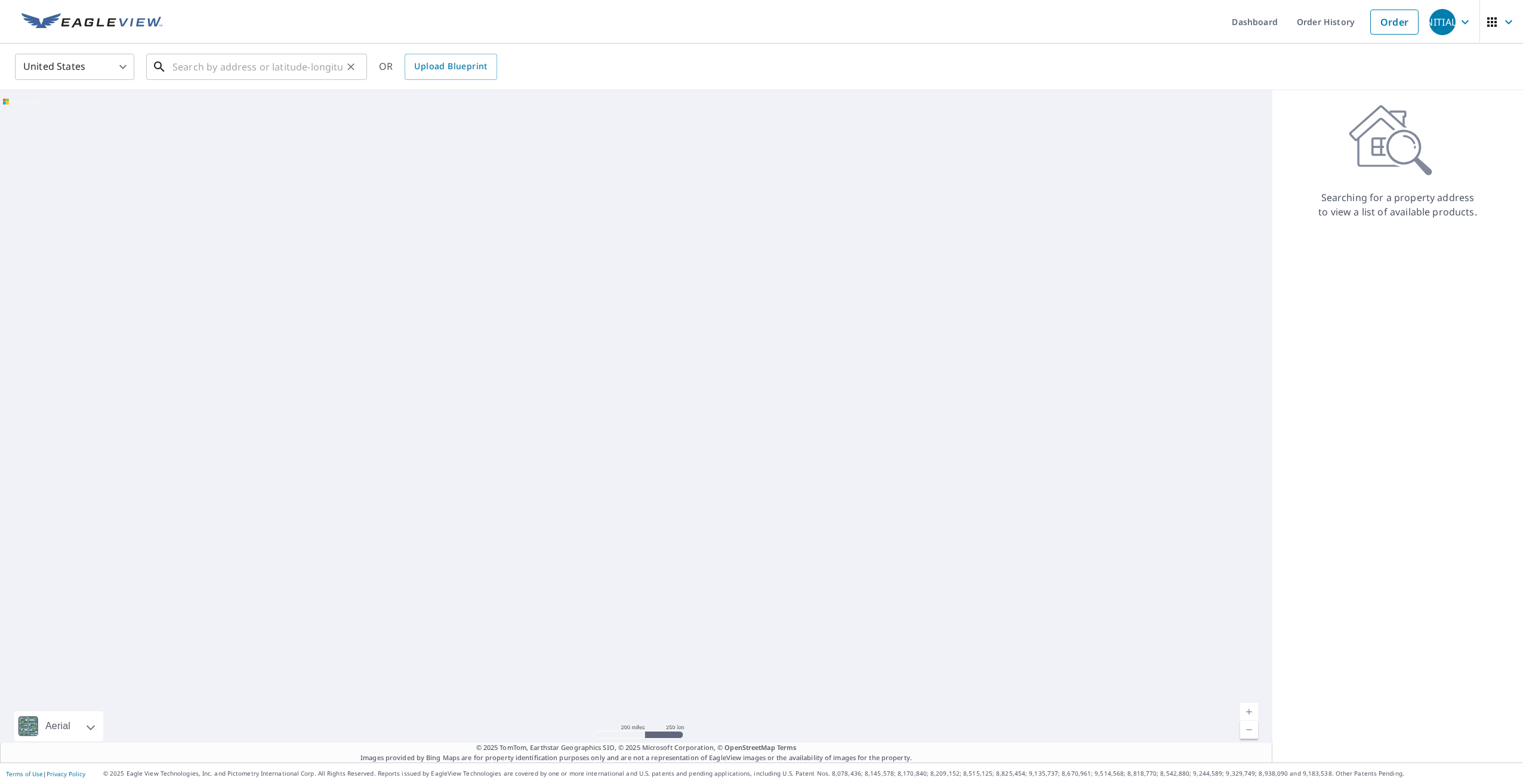 click at bounding box center (257, 67) 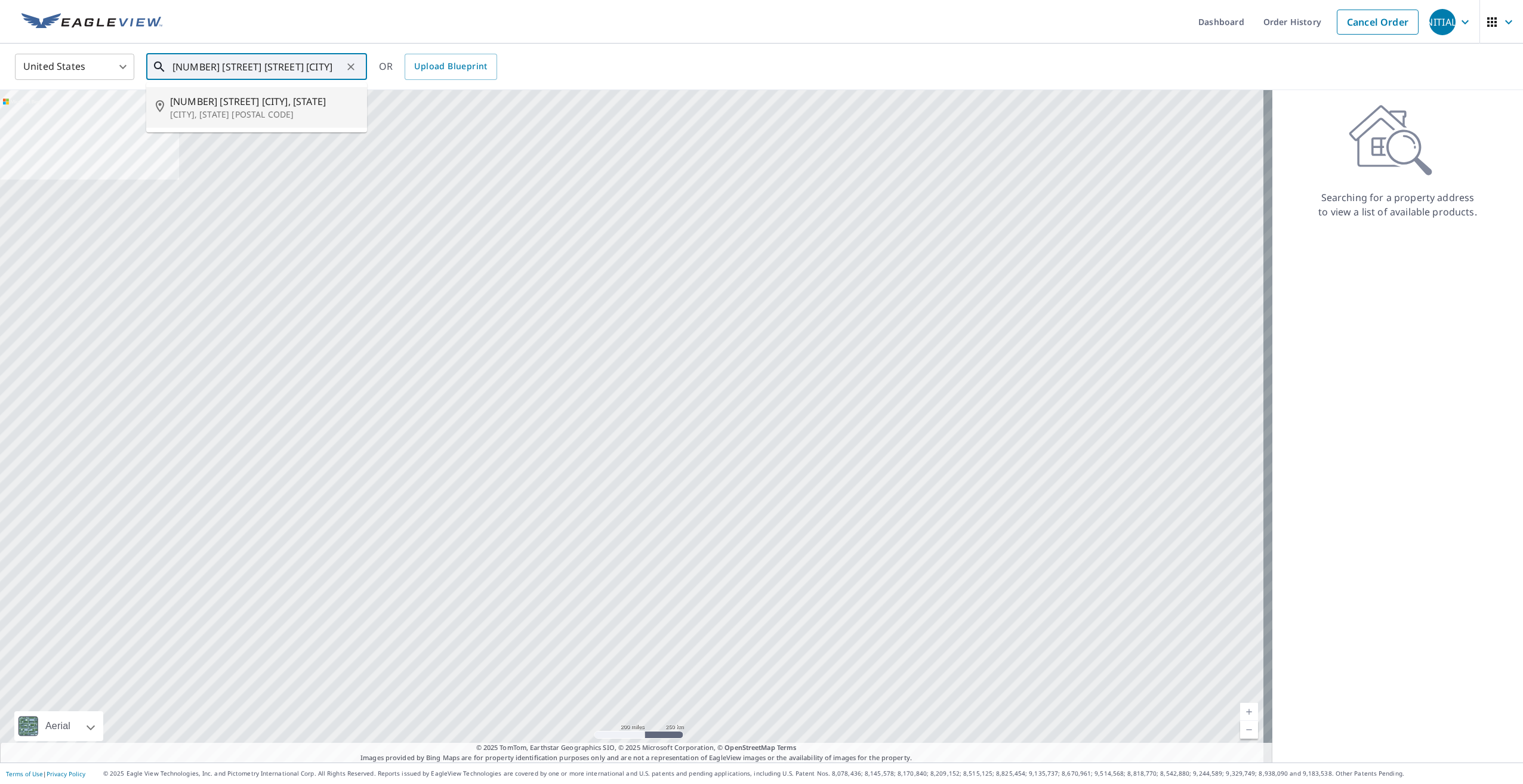 click on "[NUMBER] [STREET] [CITY], [STATE]" at bounding box center (264, 101) 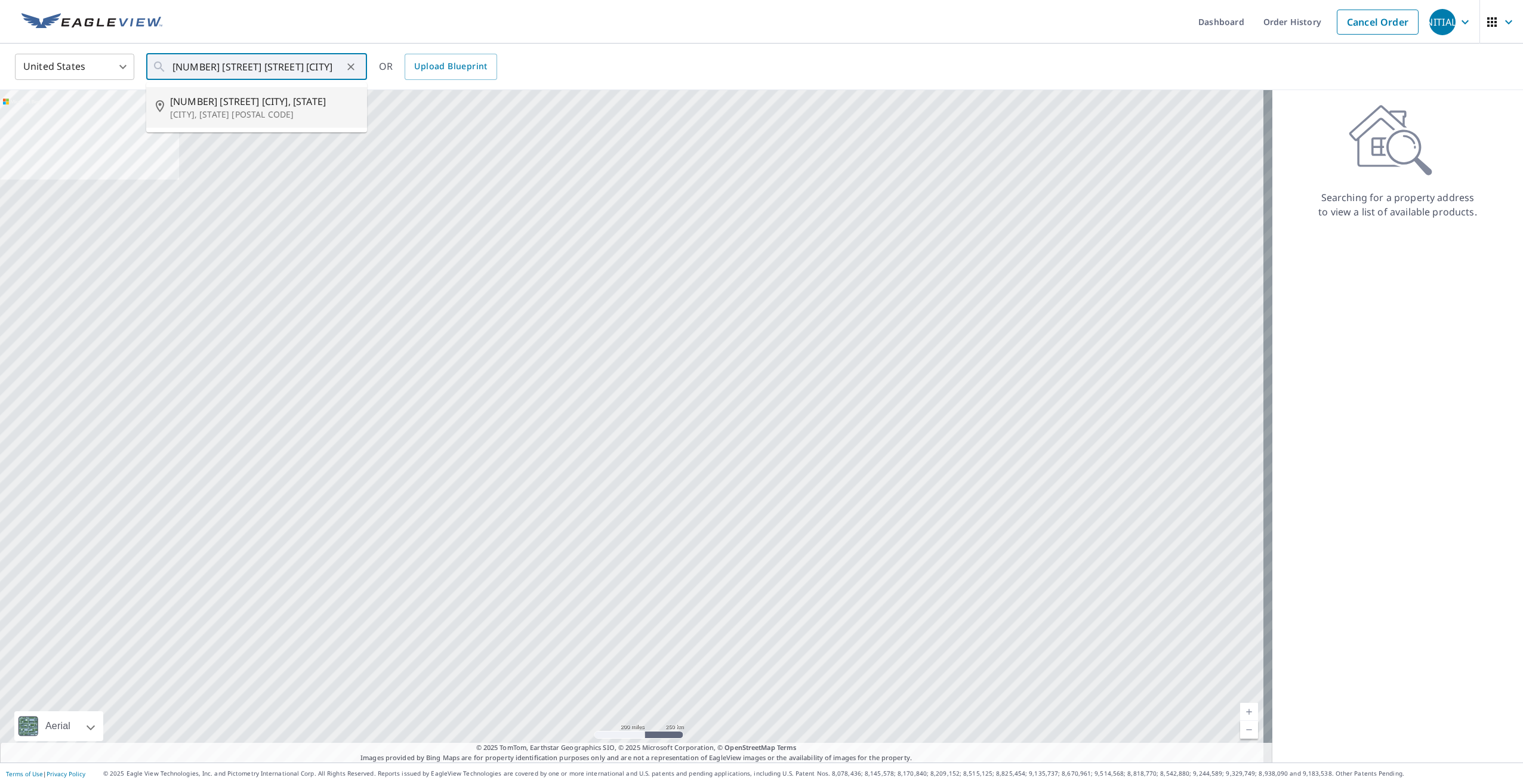 type on "[NUMBER] [STREET] [CITY], [STATE] [POSTAL CODE]" 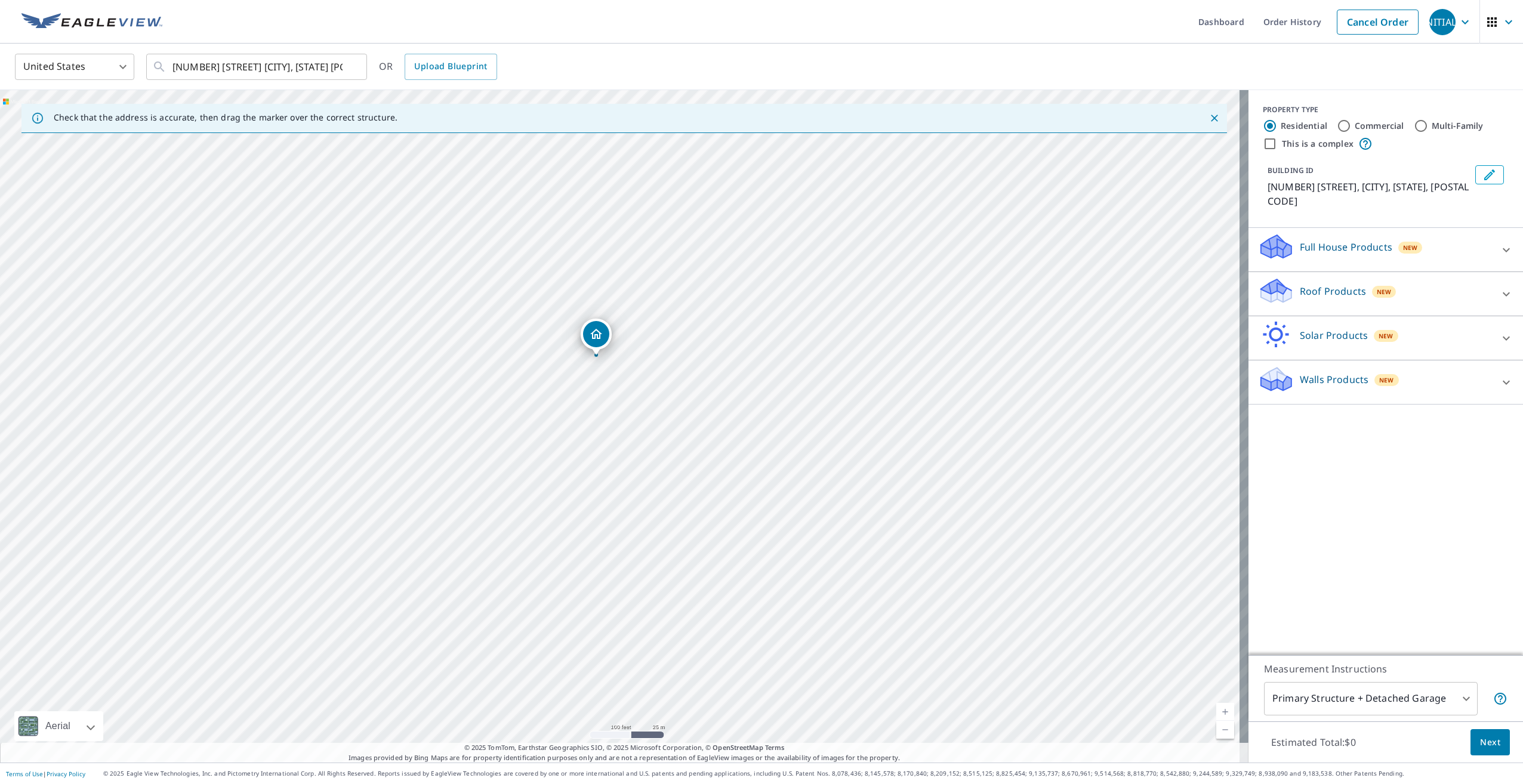drag, startPoint x: 606, startPoint y: 464, endPoint x: 605, endPoint y: 399, distance: 65.00769 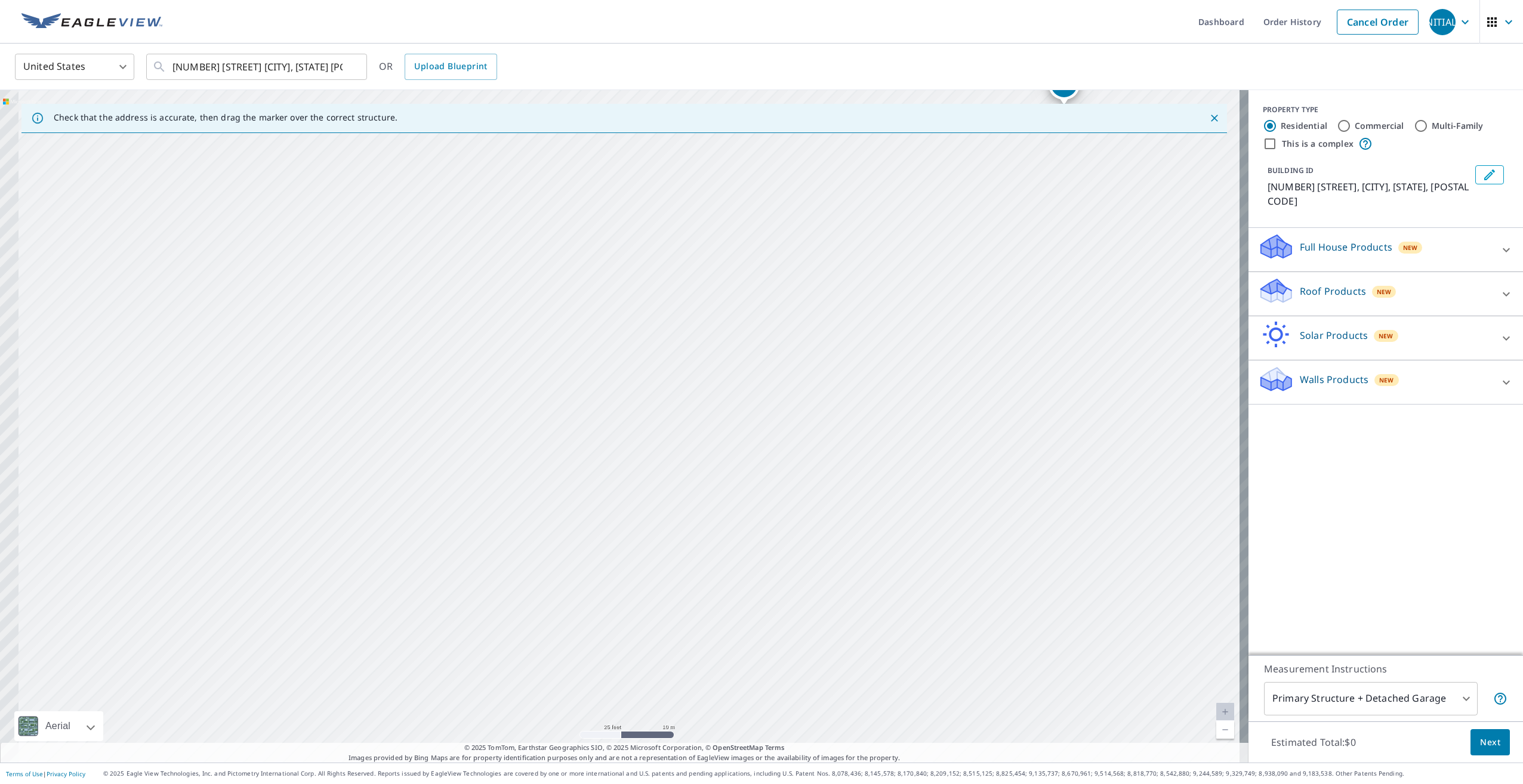 drag, startPoint x: 428, startPoint y: 434, endPoint x: 506, endPoint y: 425, distance: 78.51751 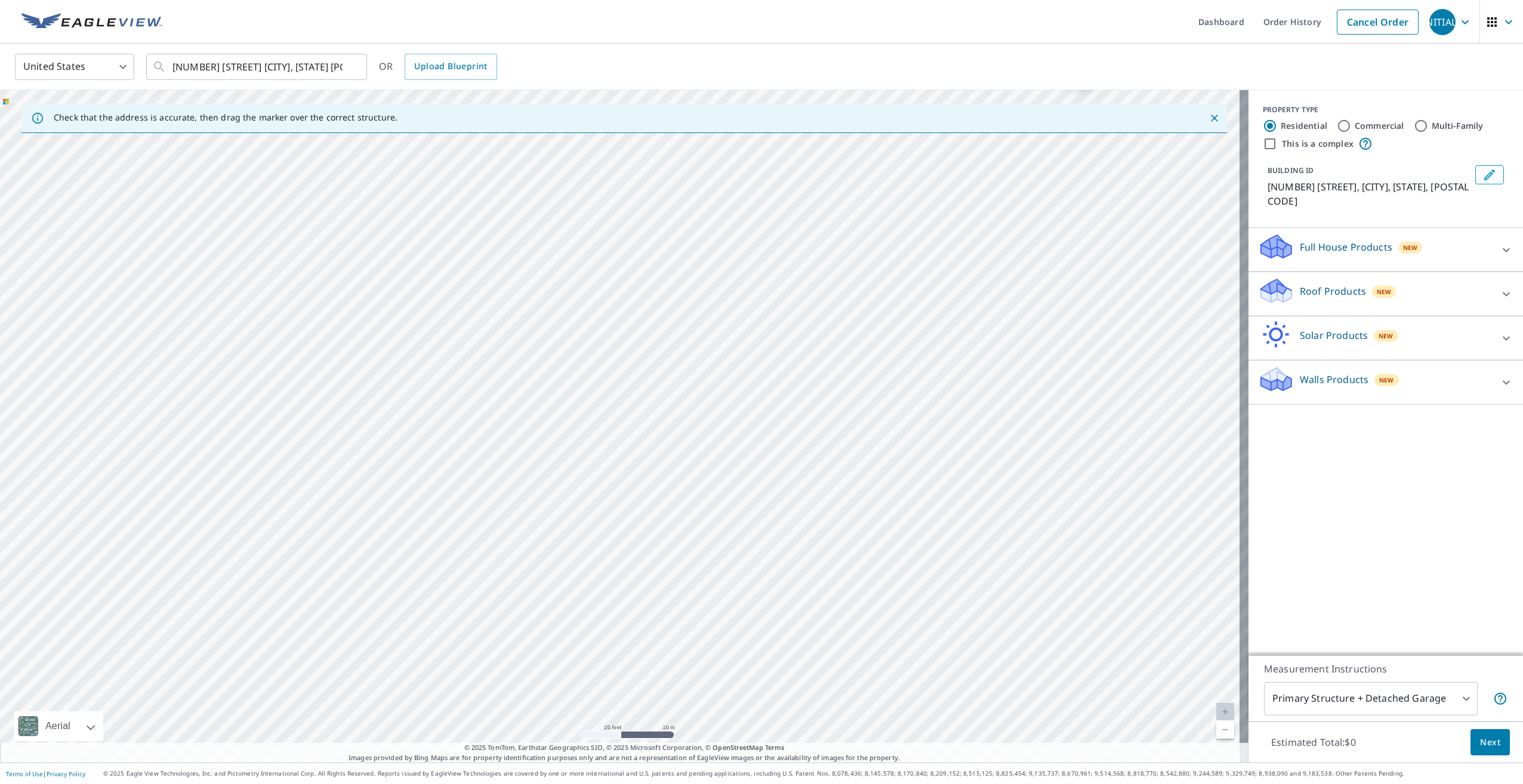 drag, startPoint x: 506, startPoint y: 425, endPoint x: 524, endPoint y: 408, distance: 24.758837 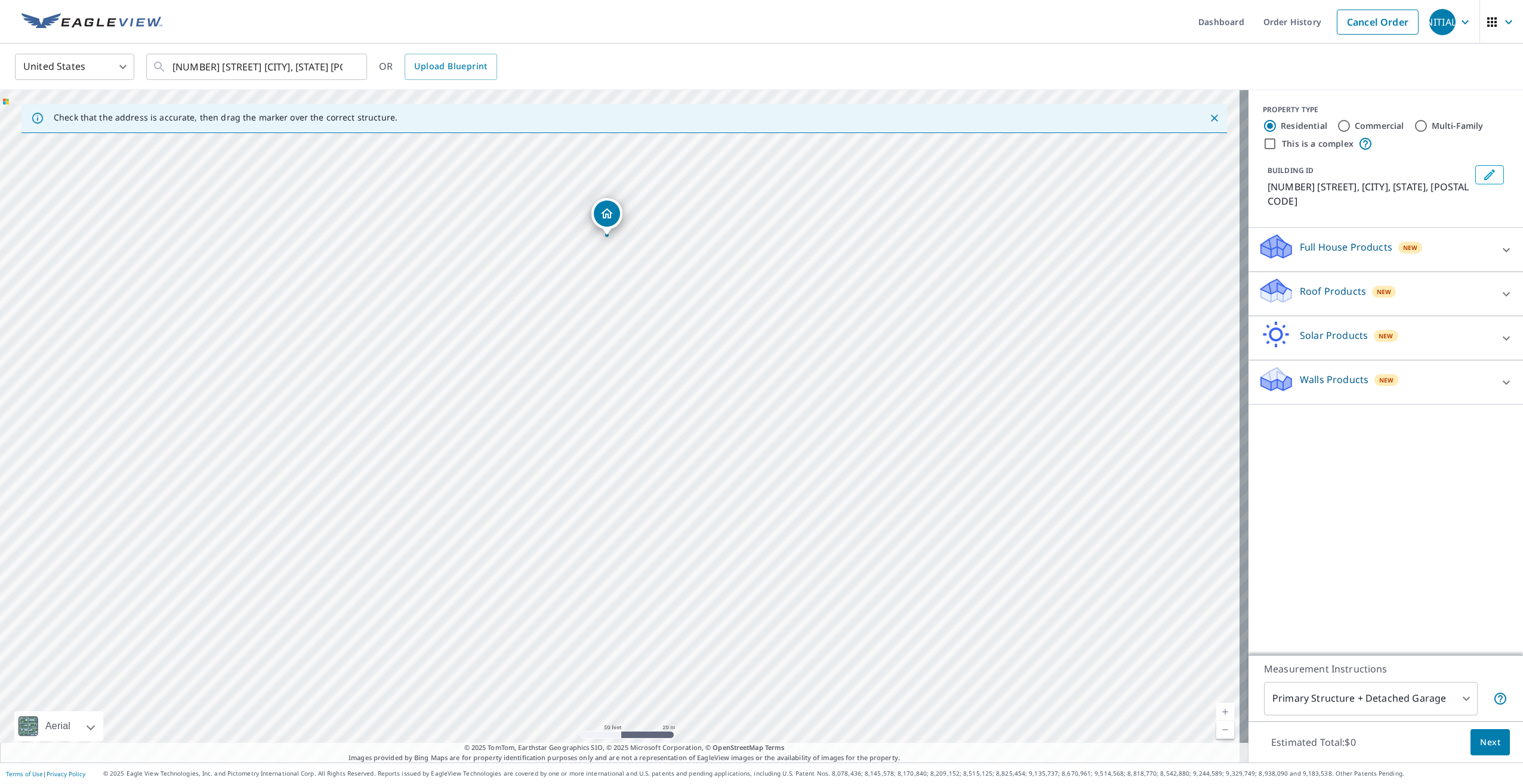drag, startPoint x: 433, startPoint y: 376, endPoint x: 587, endPoint y: 238, distance: 206.78491 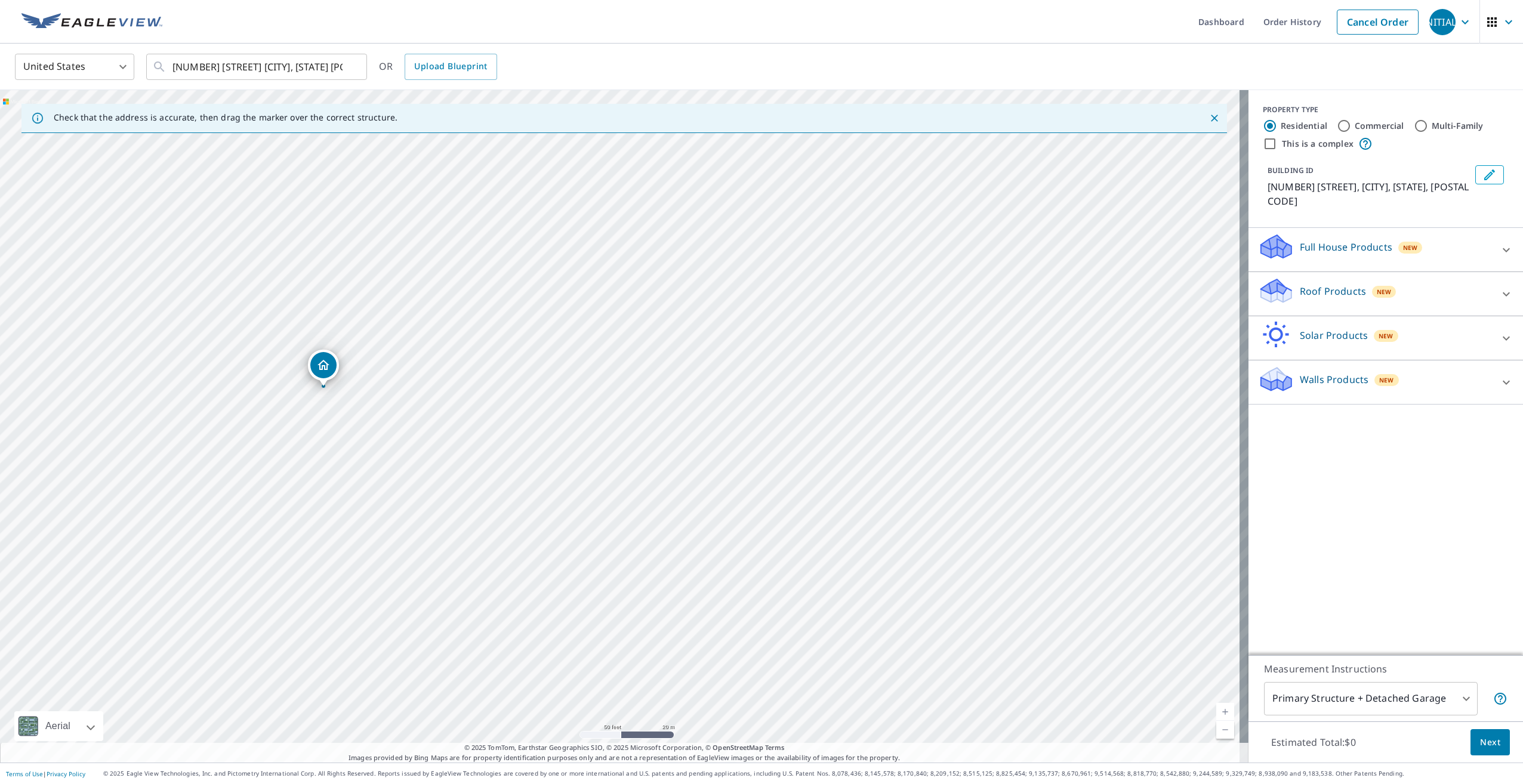drag, startPoint x: 615, startPoint y: 205, endPoint x: 323, endPoint y: 365, distance: 332.96246 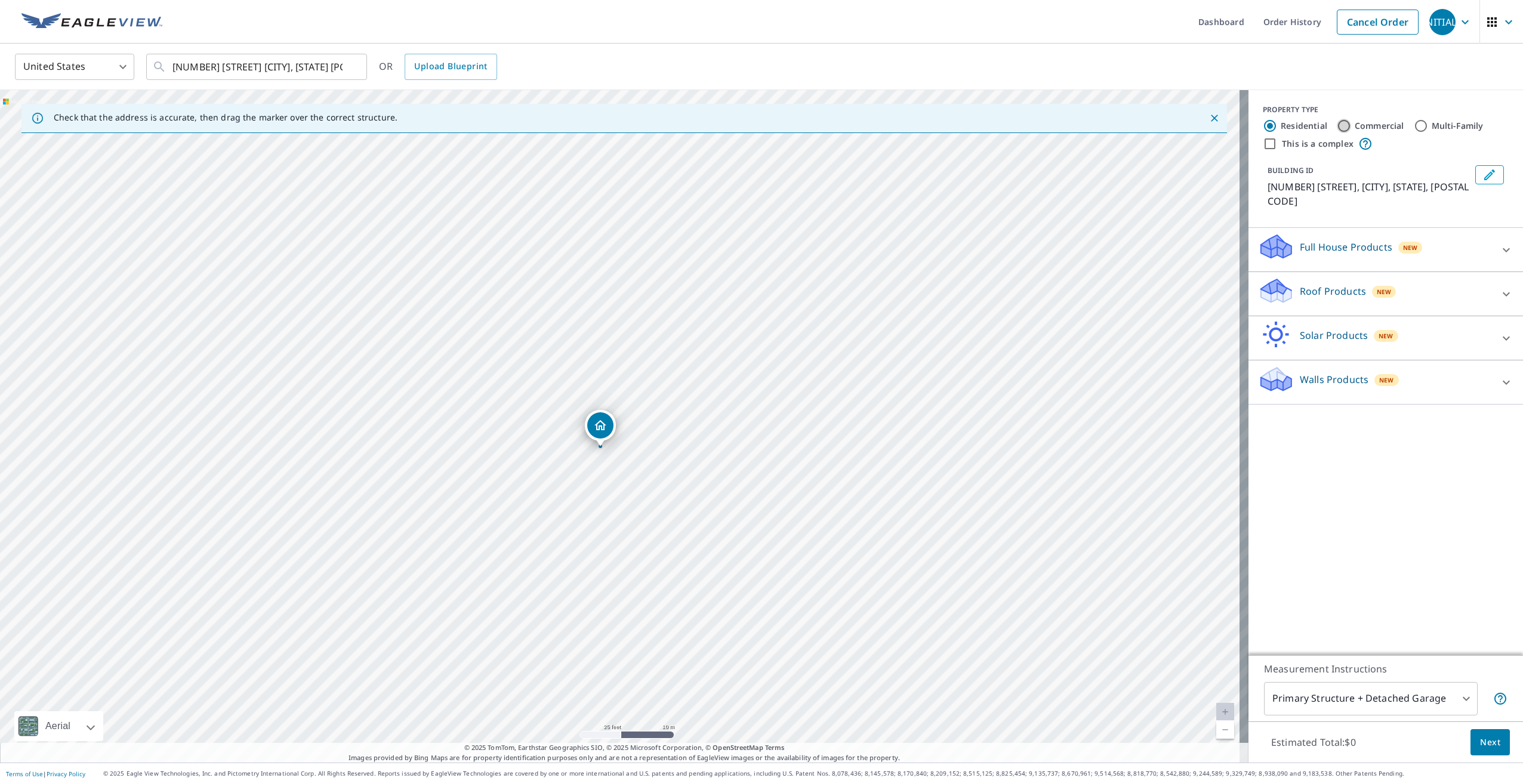 click on "Commercial" at bounding box center [1344, 126] 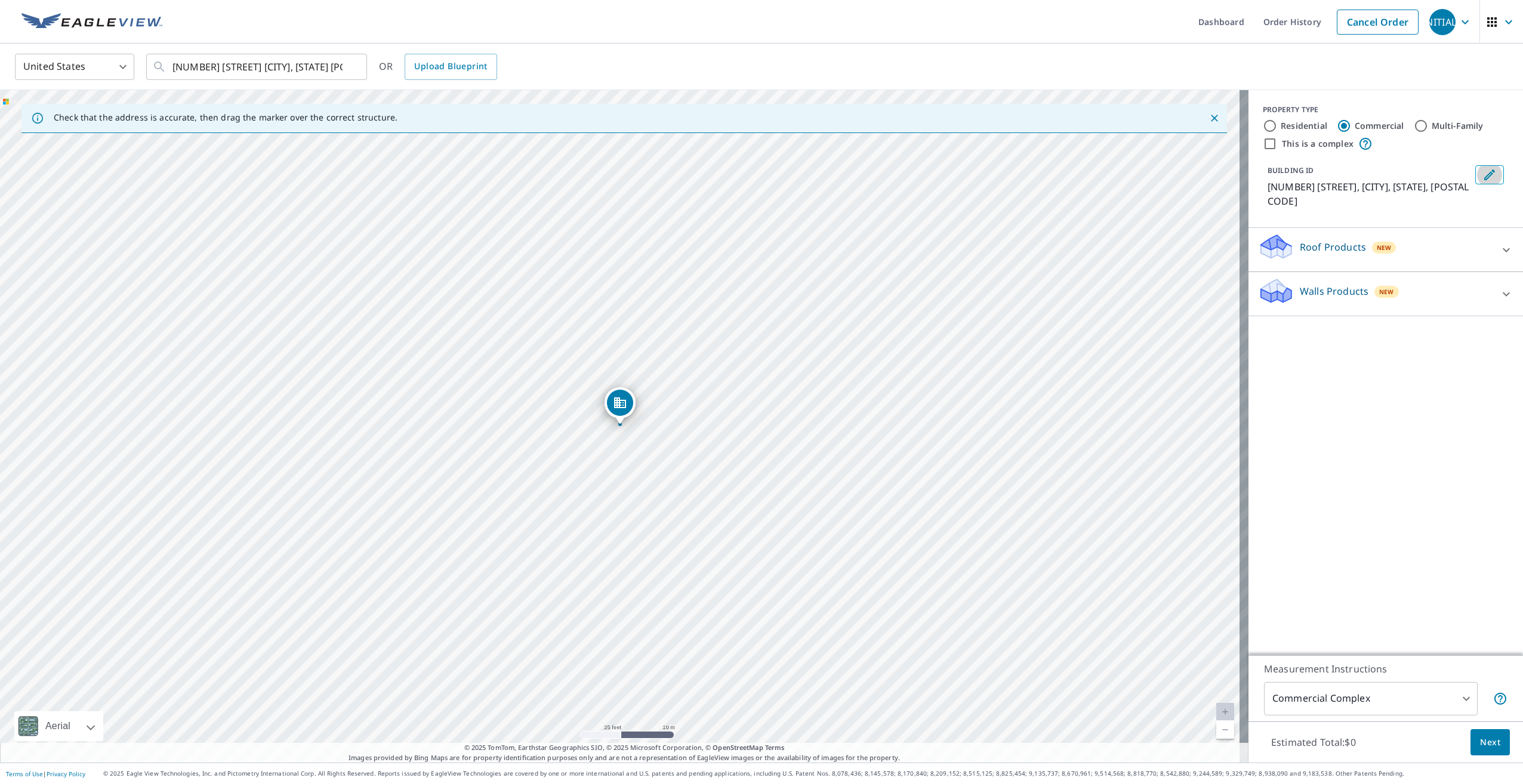 click 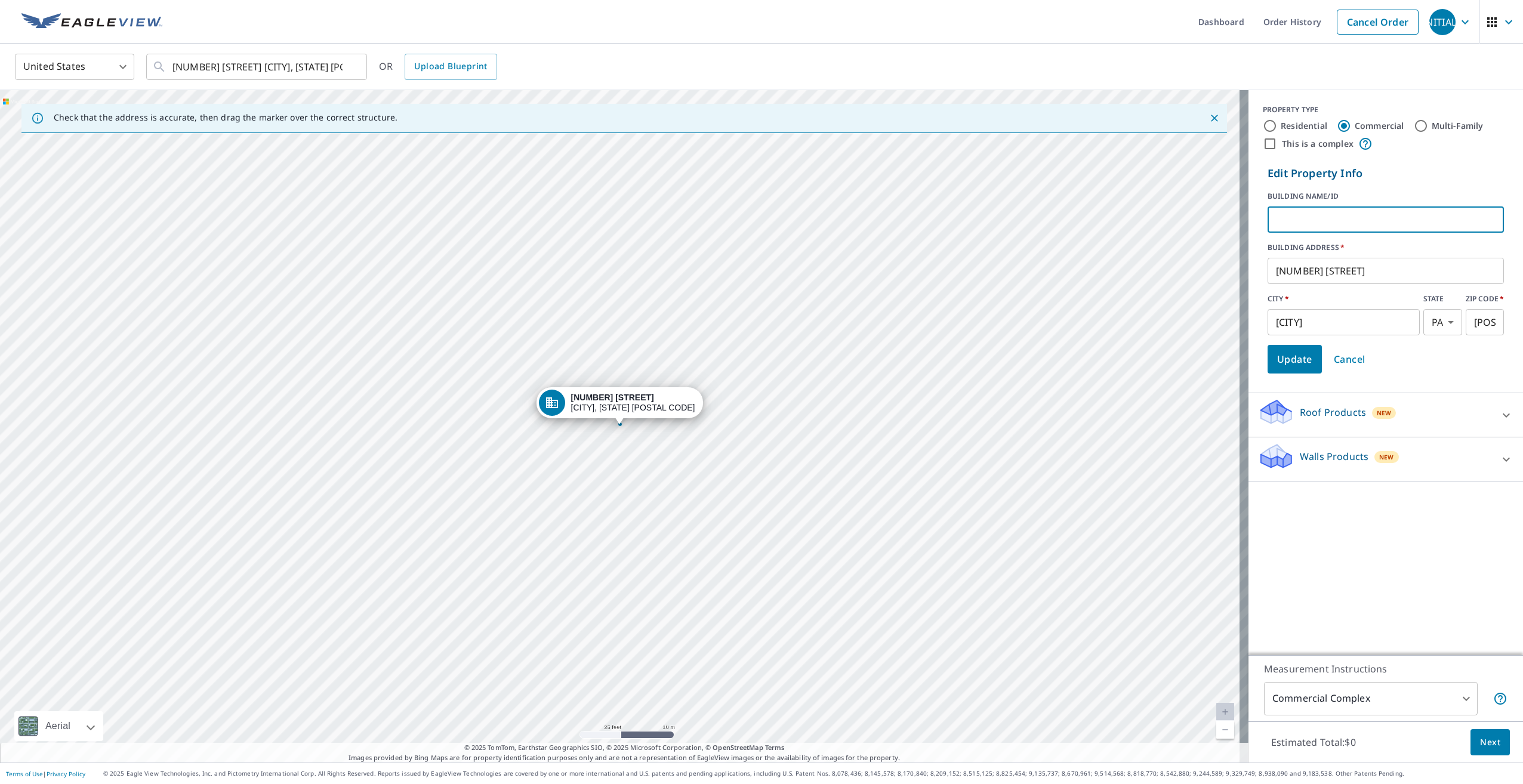click at bounding box center [1386, 220] 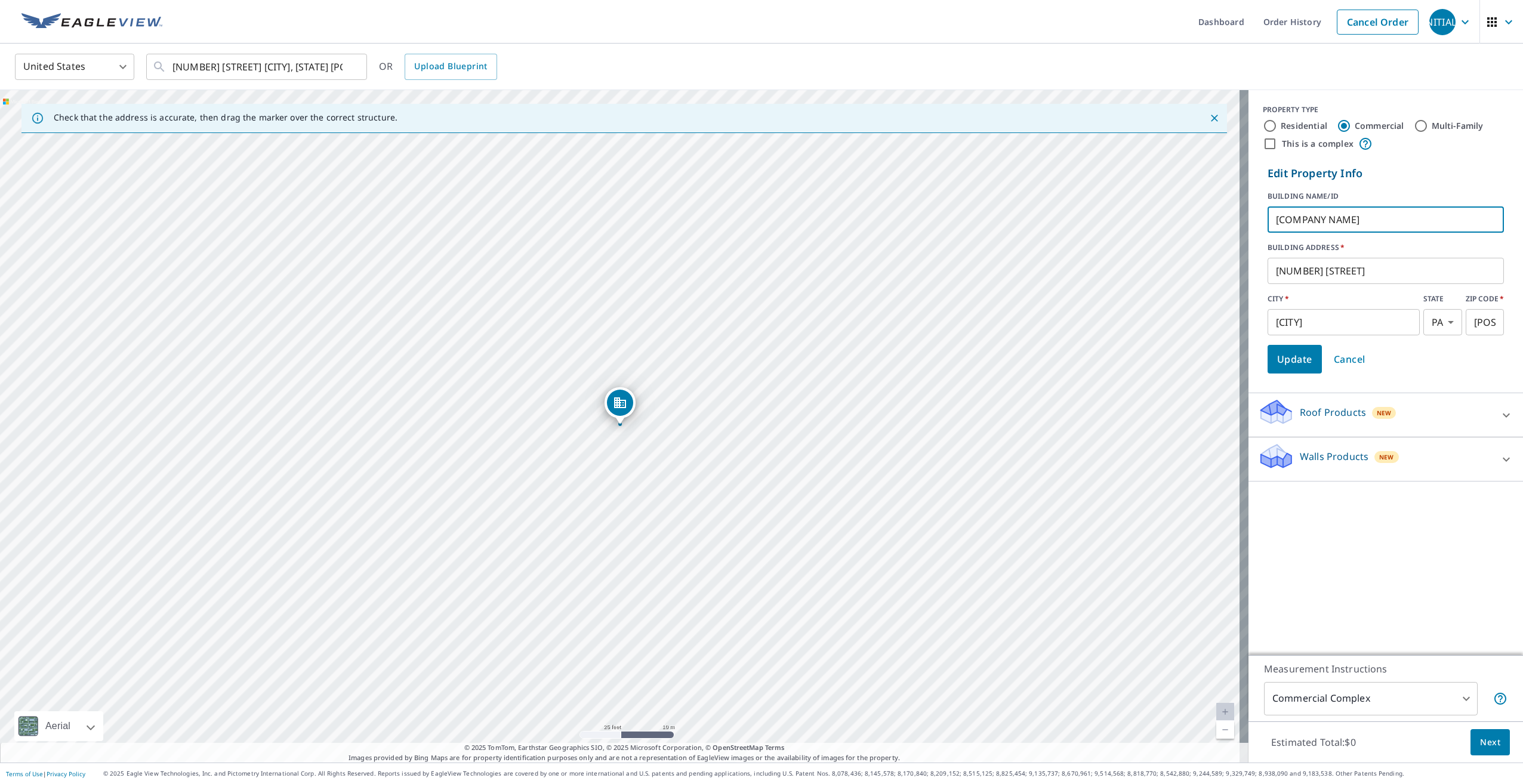 type on "[COMPANY NAME]" 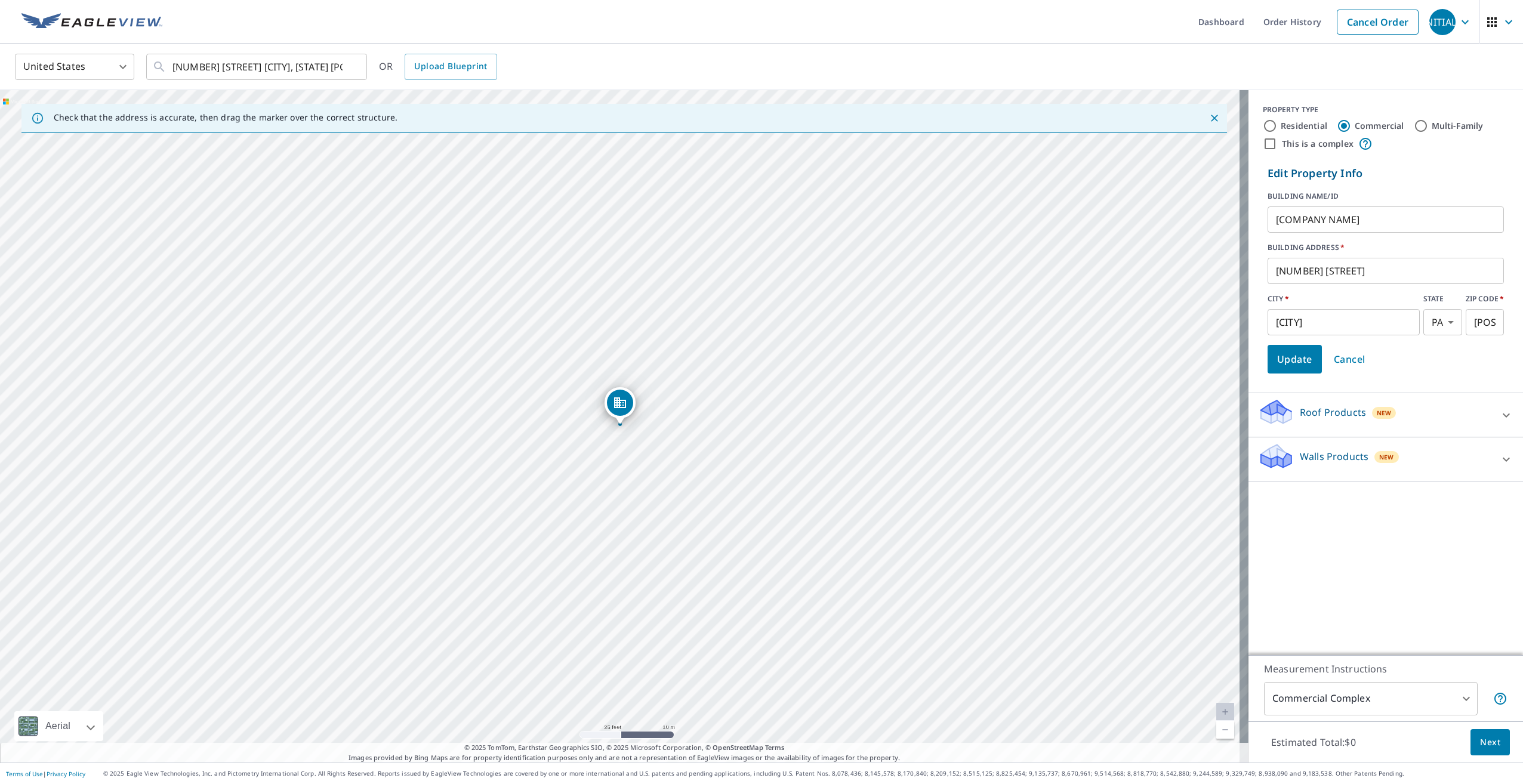 click on "PROPERTY TYPE Residential Commercial Multi-Family This is a complex Edit Property Info BUILDING NAME/ID Power House ​ BUILDING ADDRESS   * [NUMBER] [STREET] ​ CITY   * [CITY] ​ STATE [STATE] [STATE] ​ ZIP CODE   * [POSTAL CODE] ​ Update Cancel Roof Products New Premium $89.5 Gutter $23.25 Bid Perfect™ $49 Walls Products New Walls $221.25" at bounding box center [1386, 372] 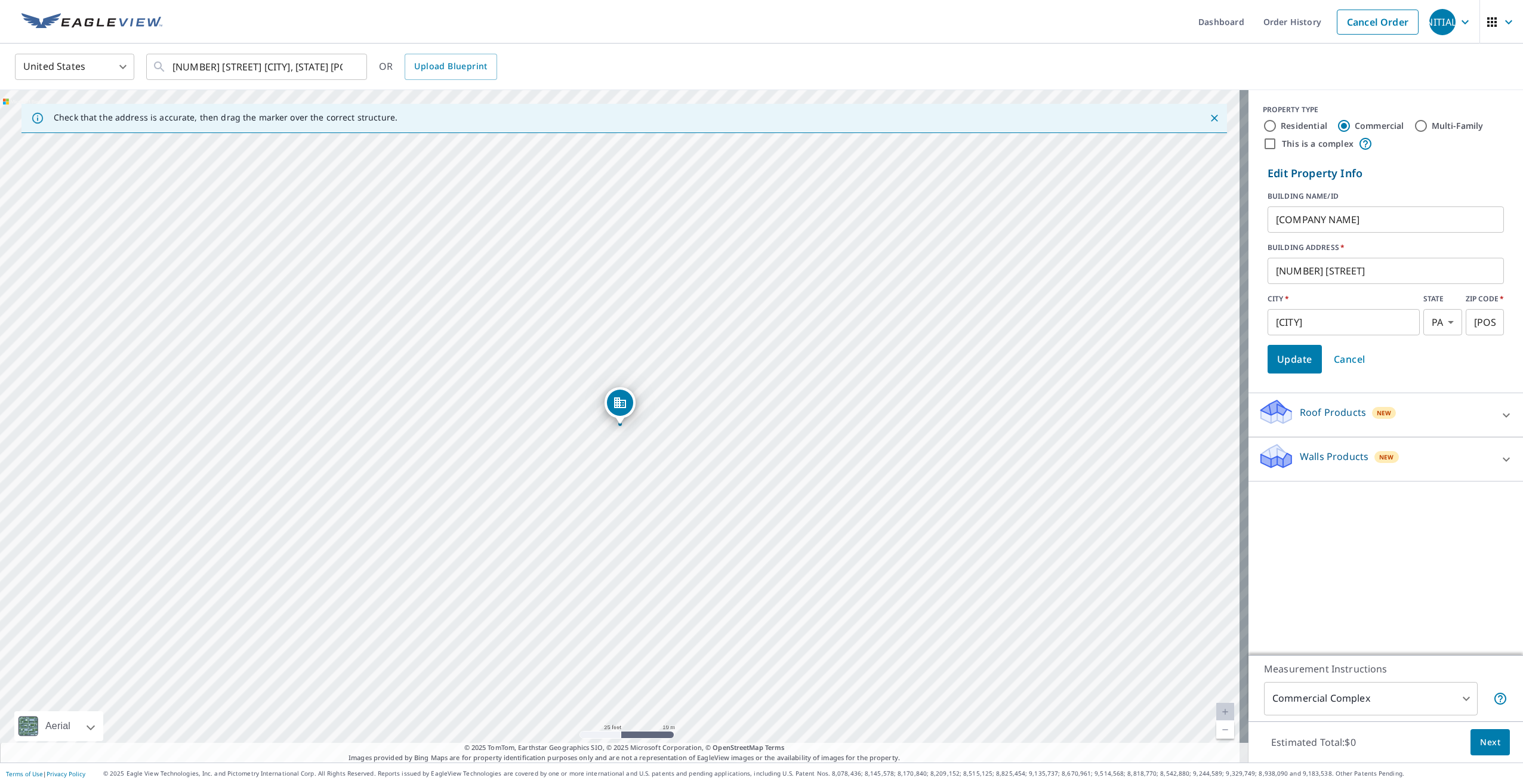 click 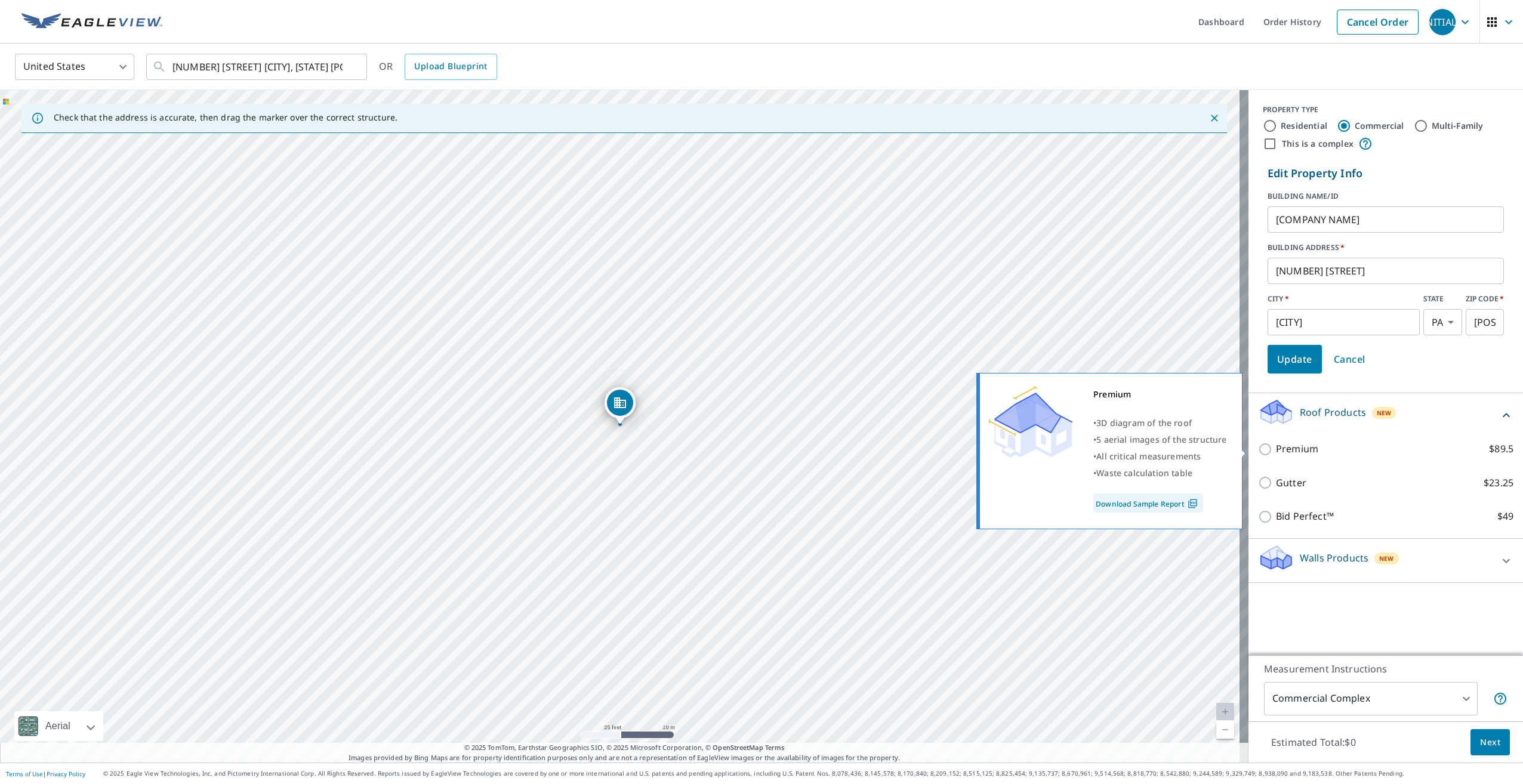 click on "Premium $89.5" at bounding box center (1267, 449) 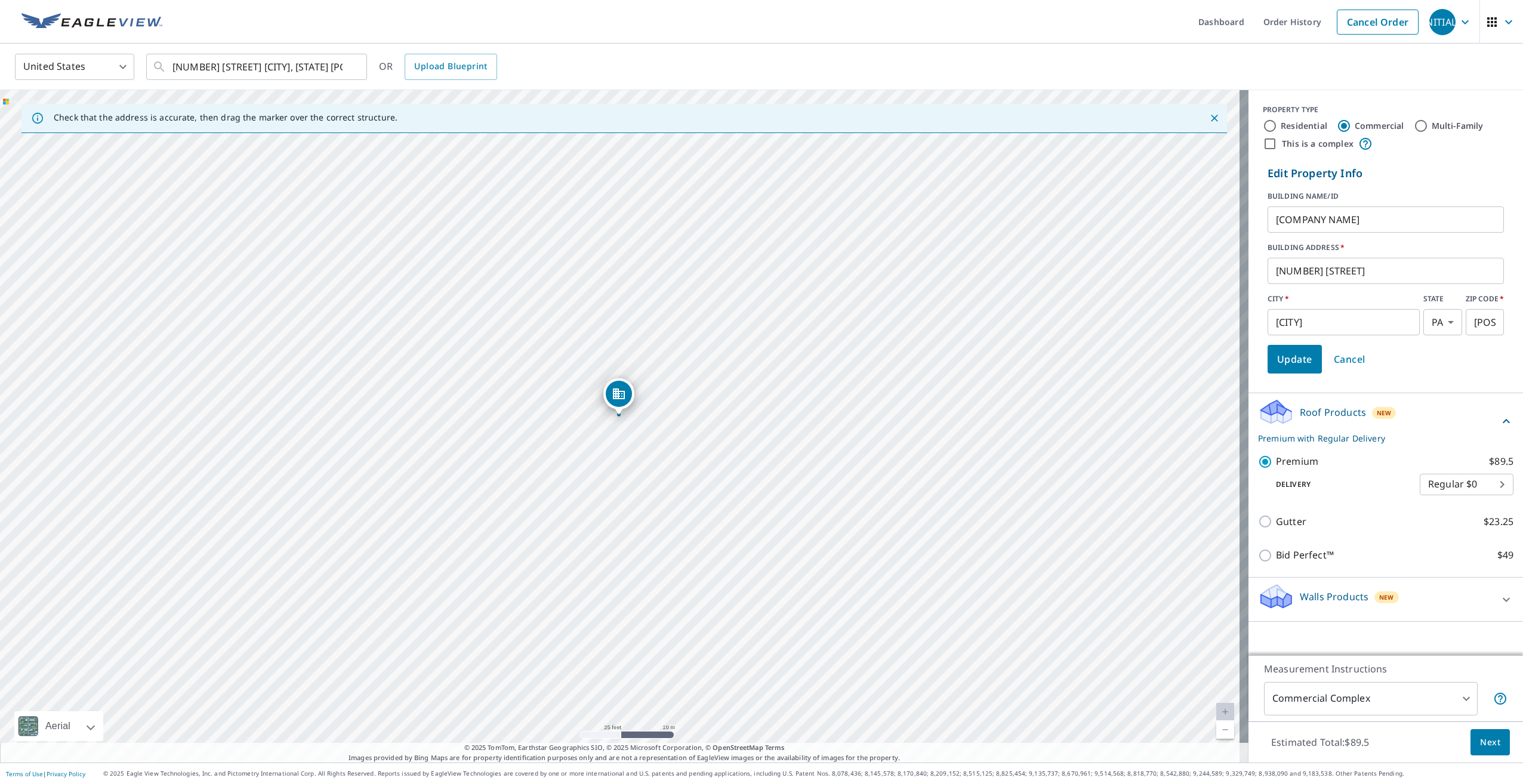 drag, startPoint x: 622, startPoint y: 403, endPoint x: 621, endPoint y: 393, distance: 10.049876 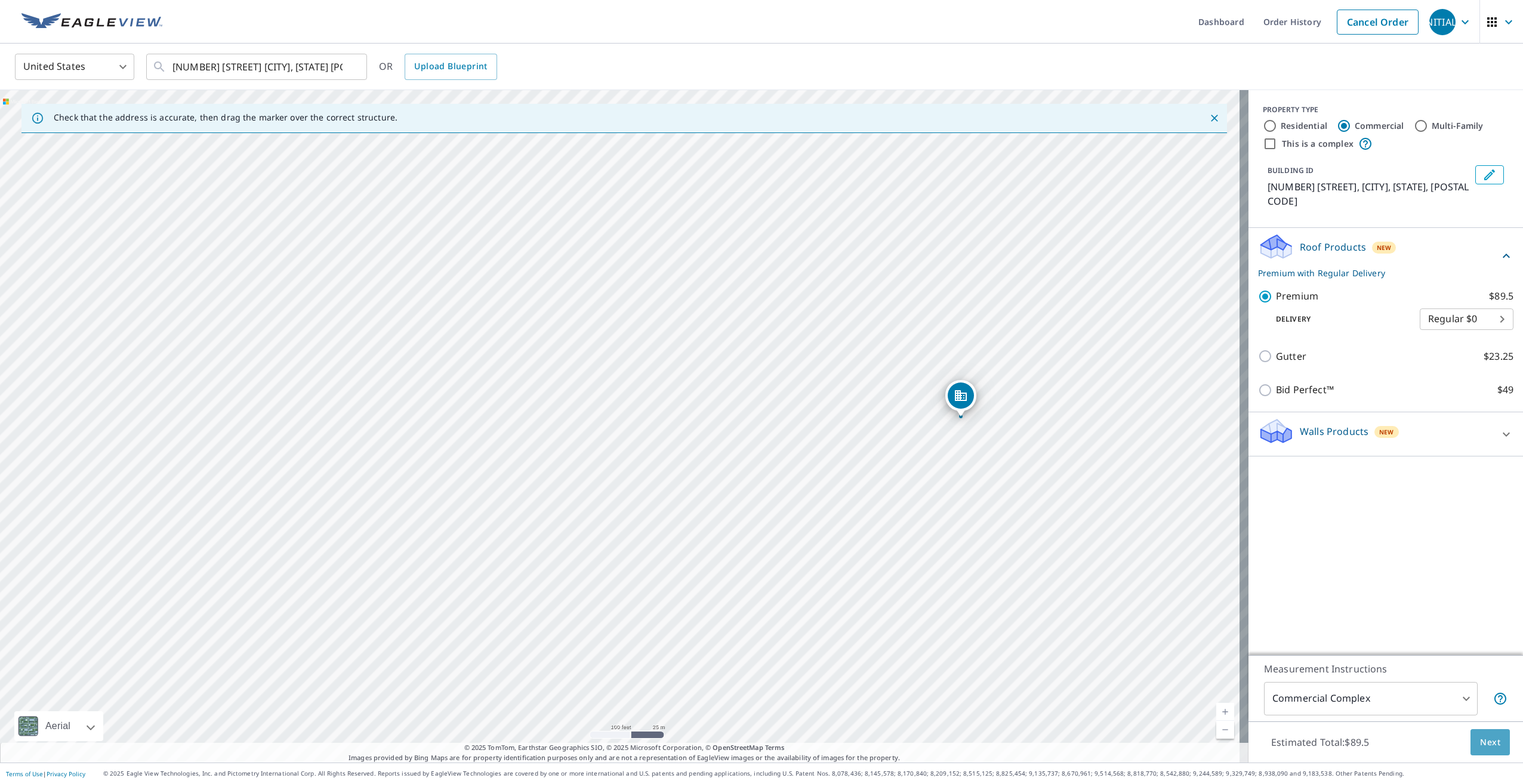click on "Next" at bounding box center [1490, 742] 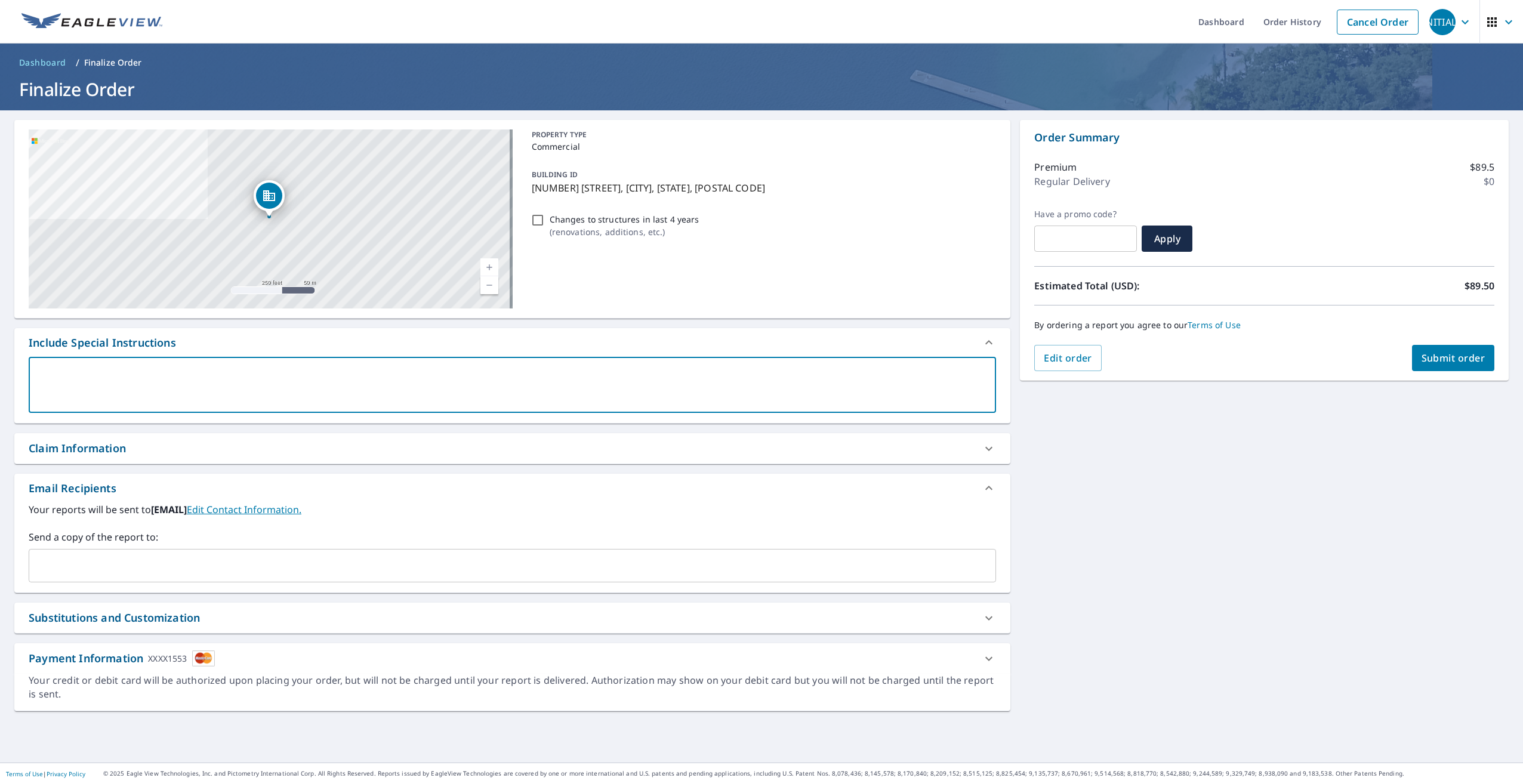 click at bounding box center (512, 385) 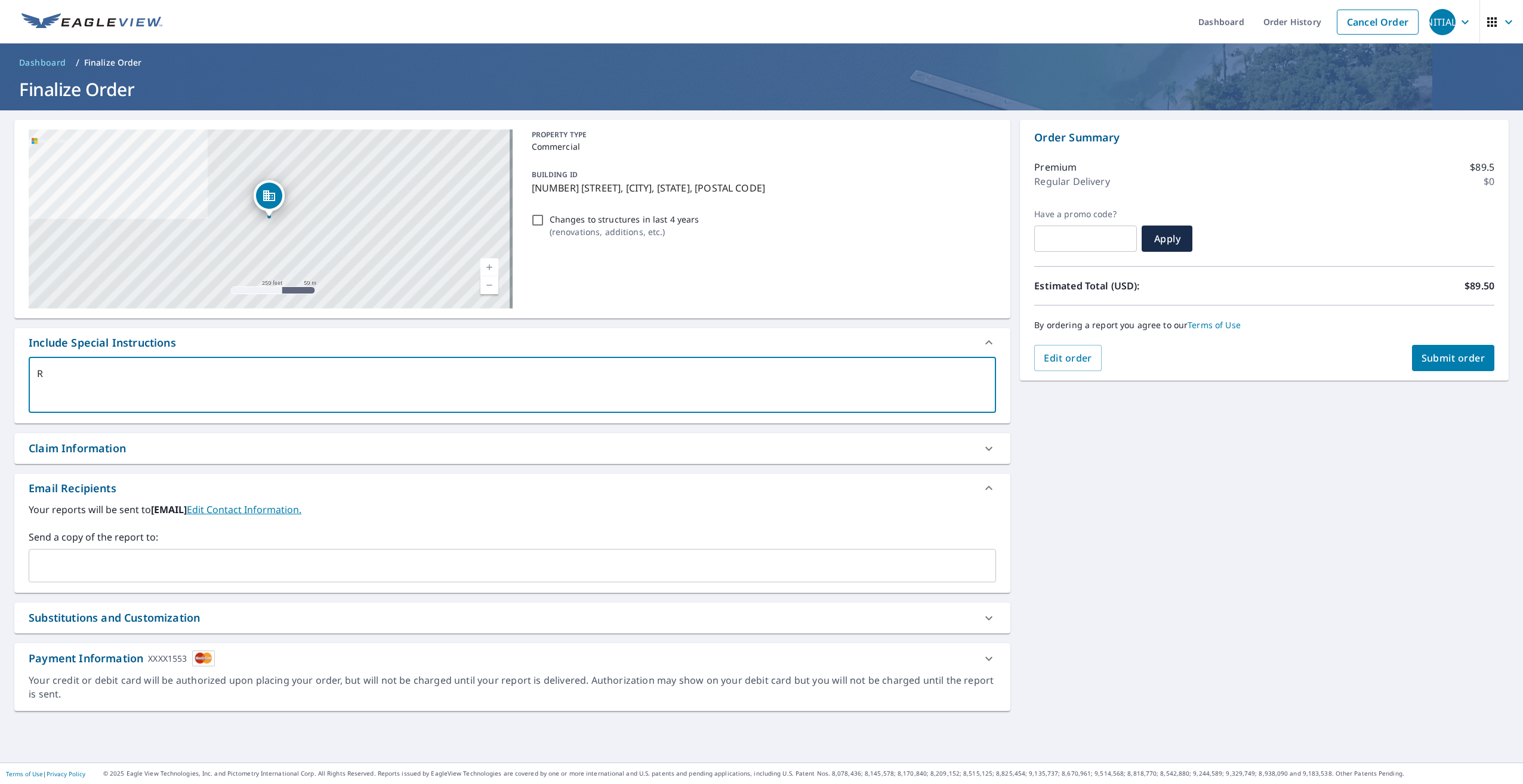 type on "Ro" 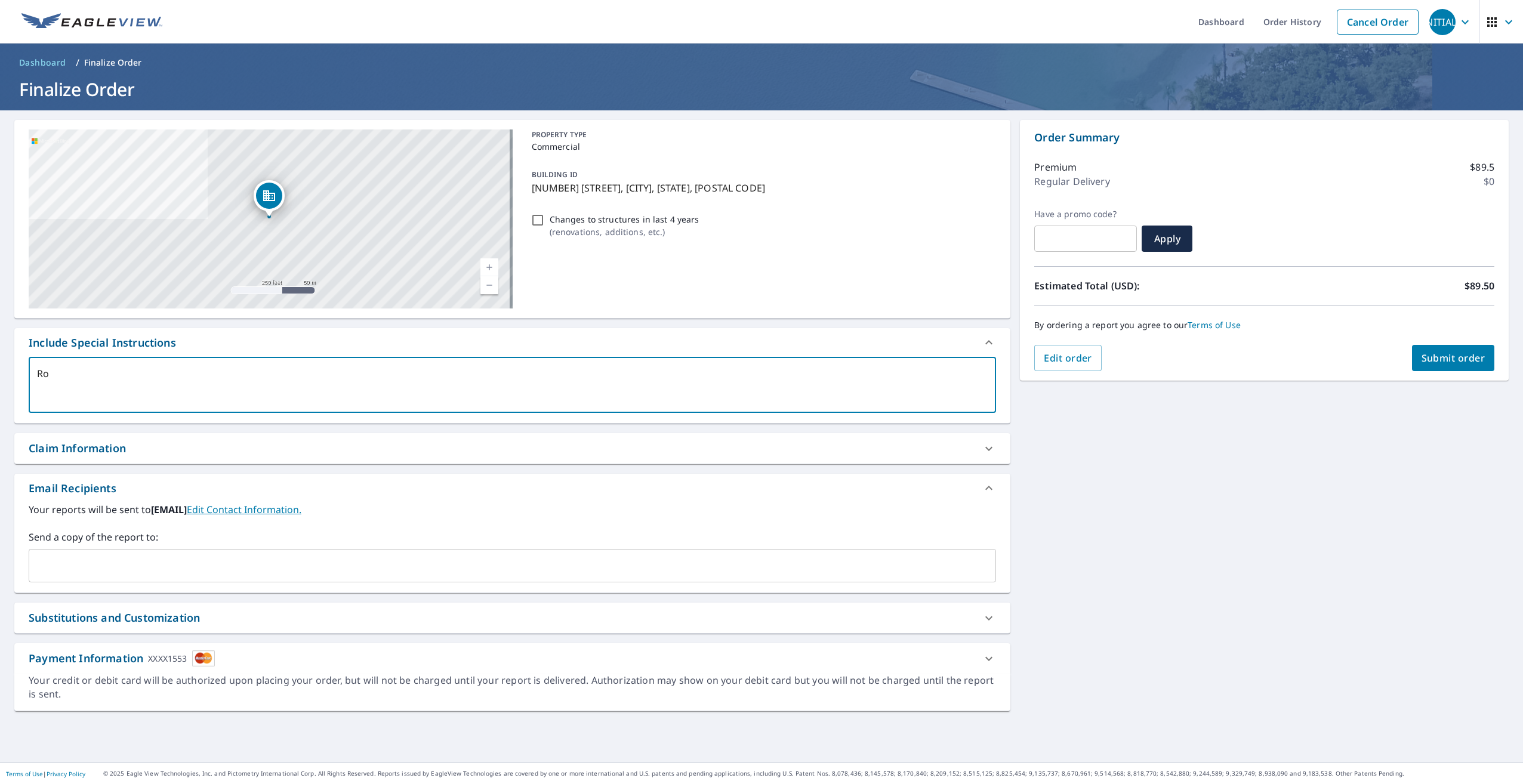 type on "Roo" 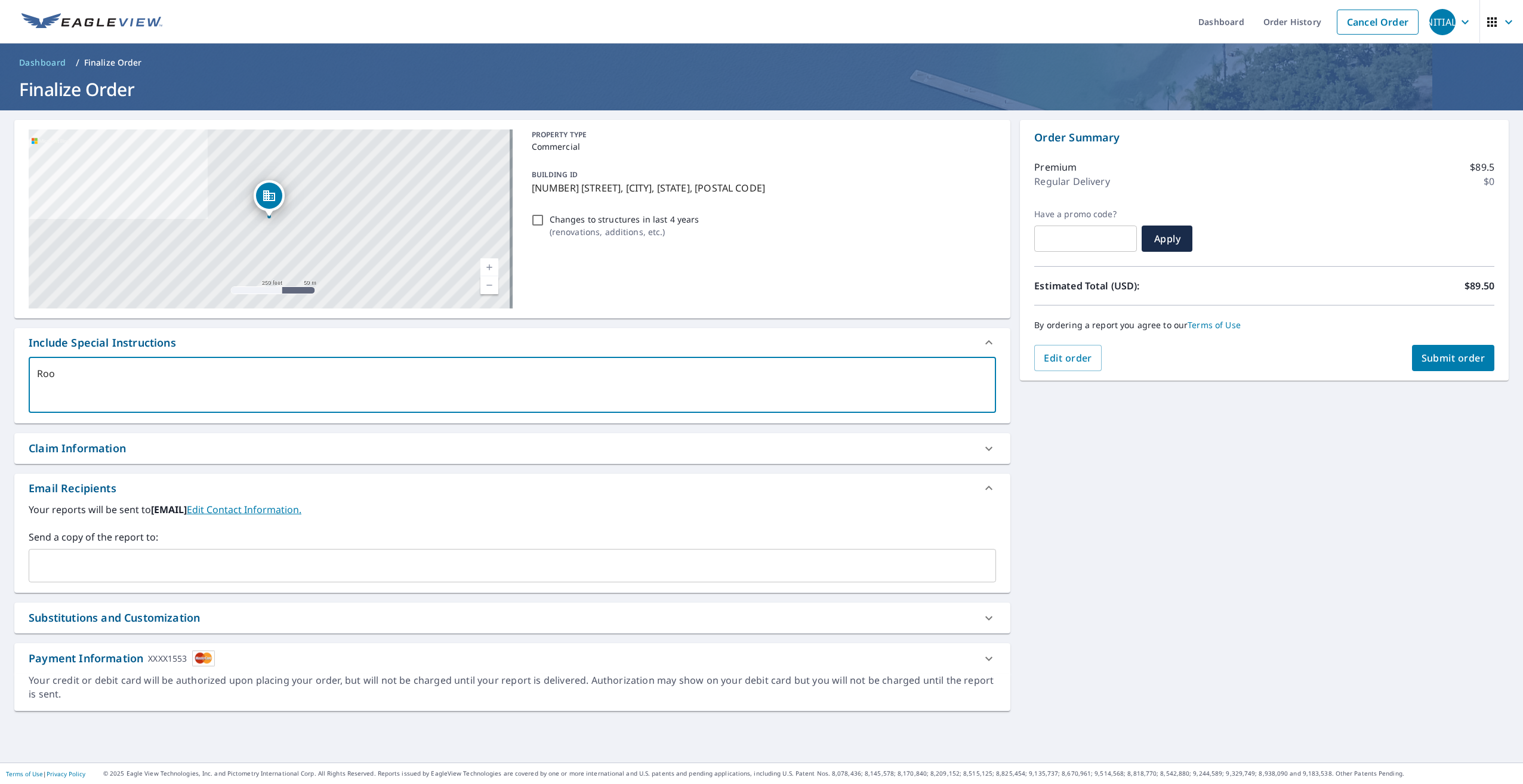 type on "Roof" 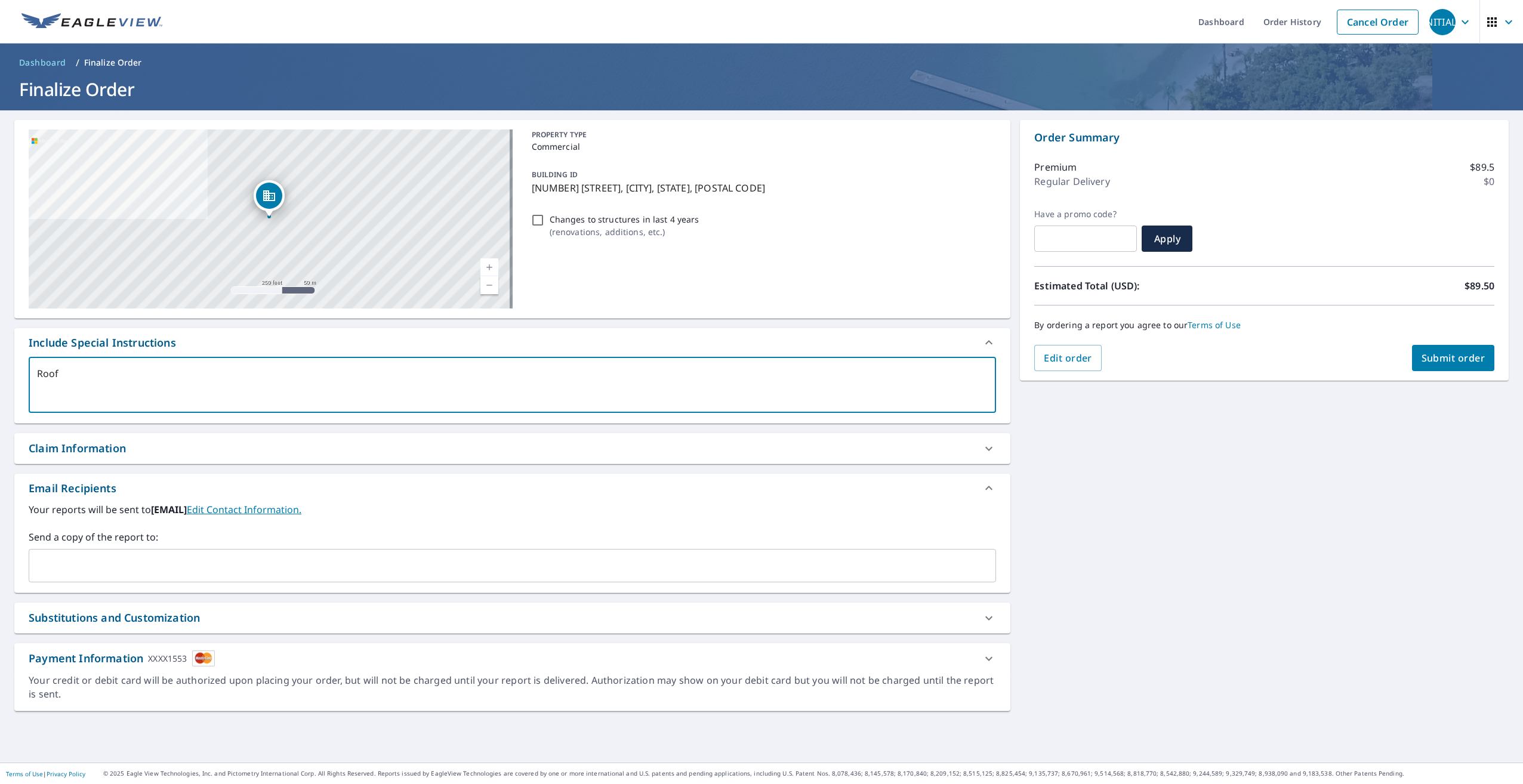 type on "Roofi" 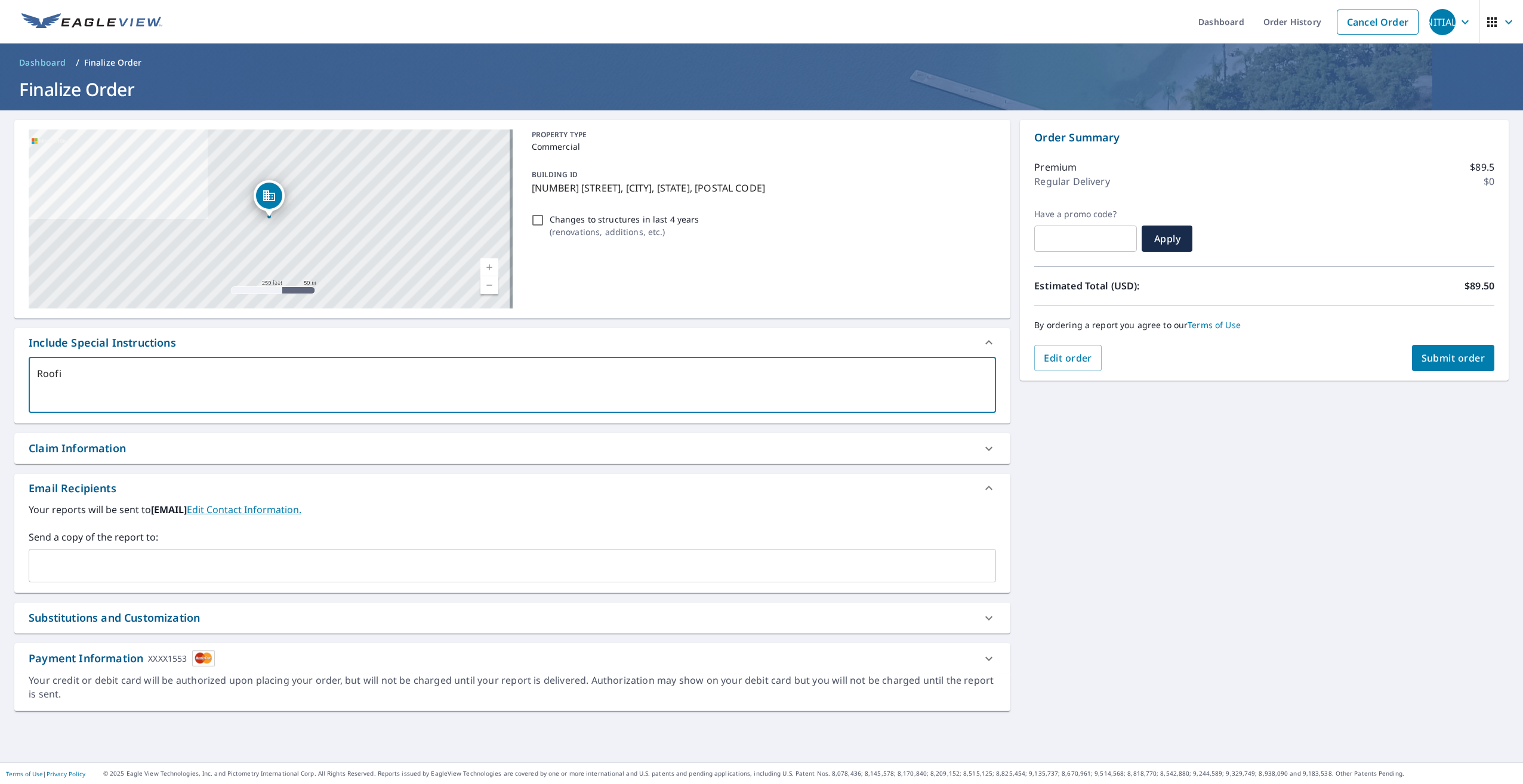type on "Roofin" 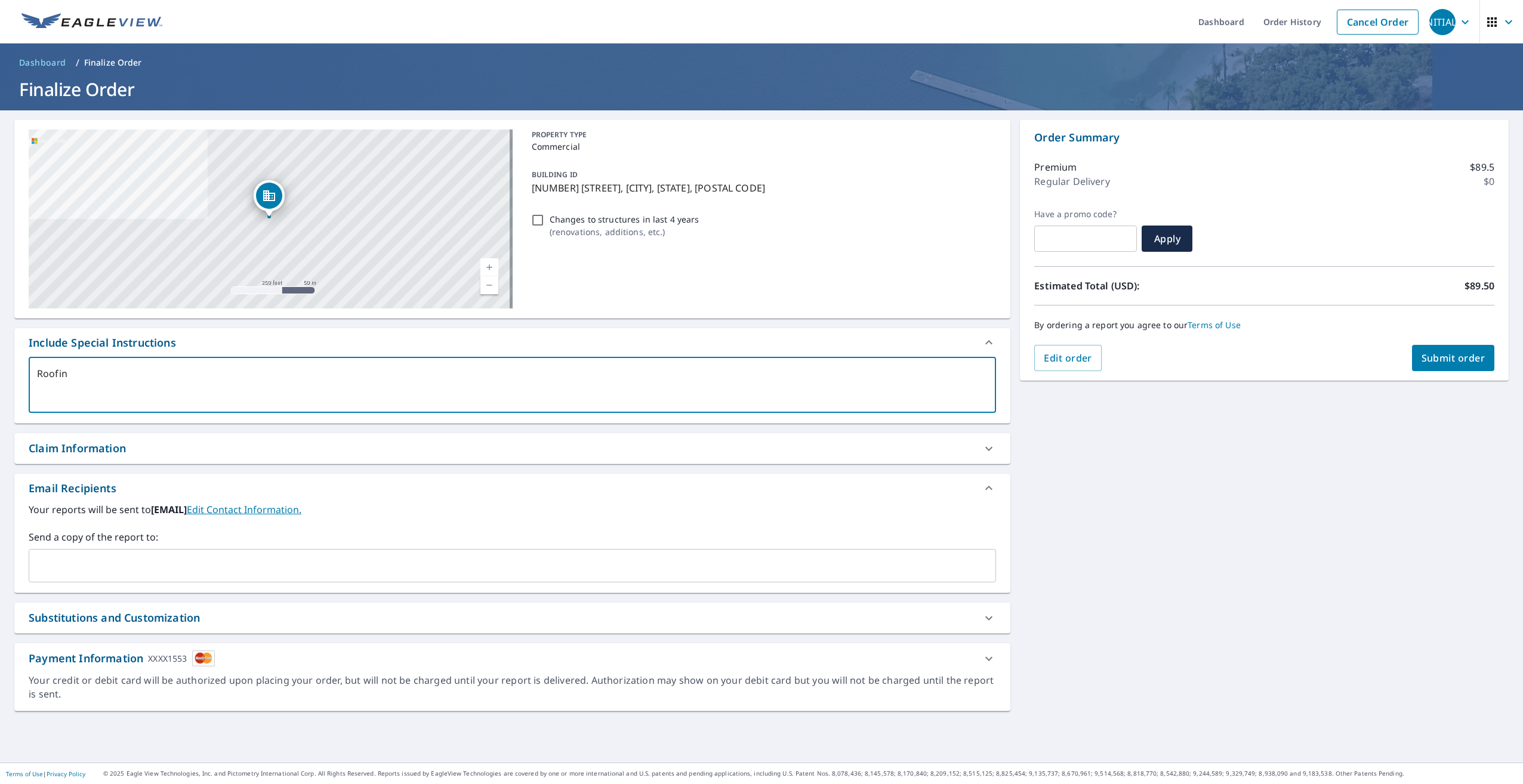 type on "Roofing" 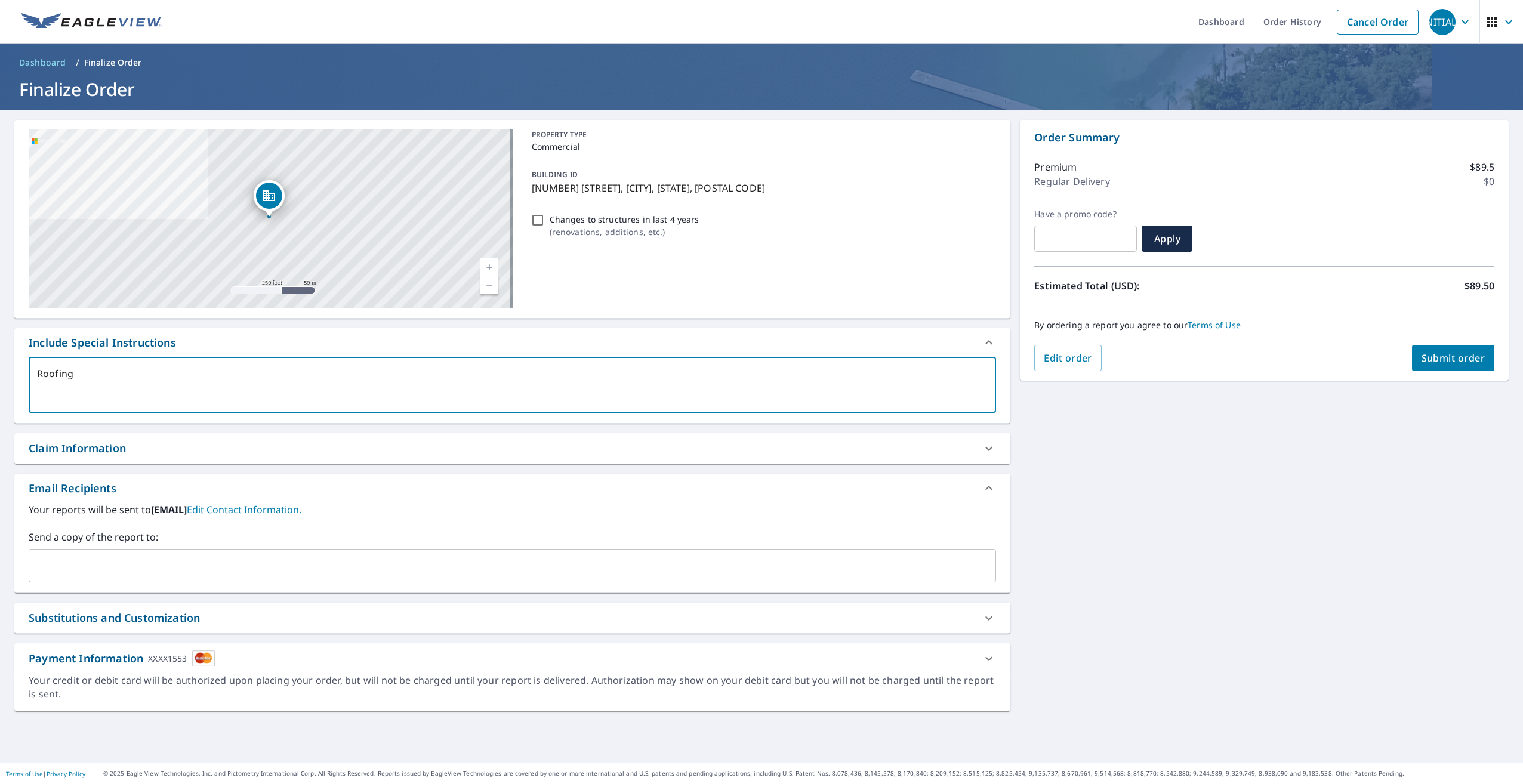 type on "Roofin" 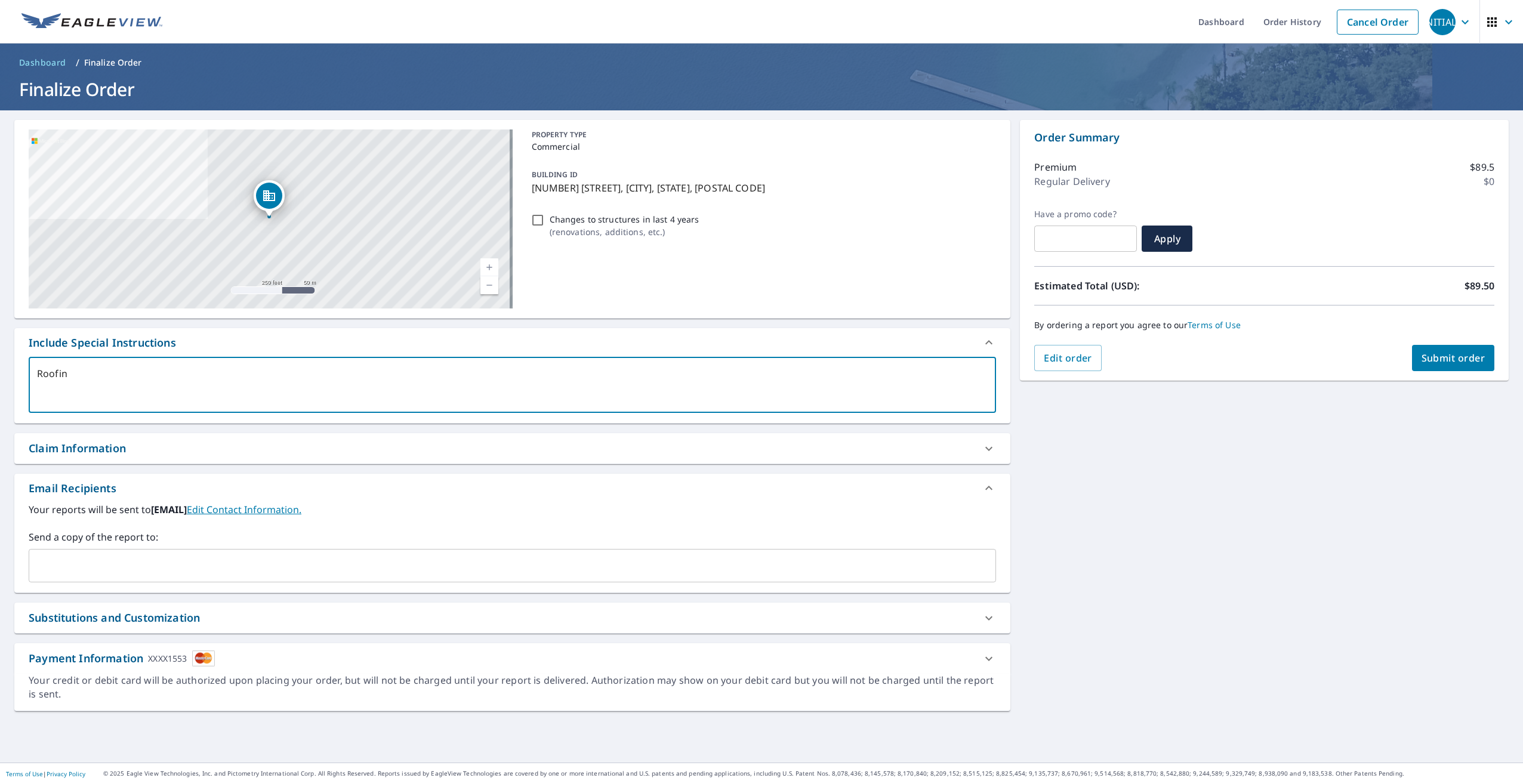 type on "Roofi" 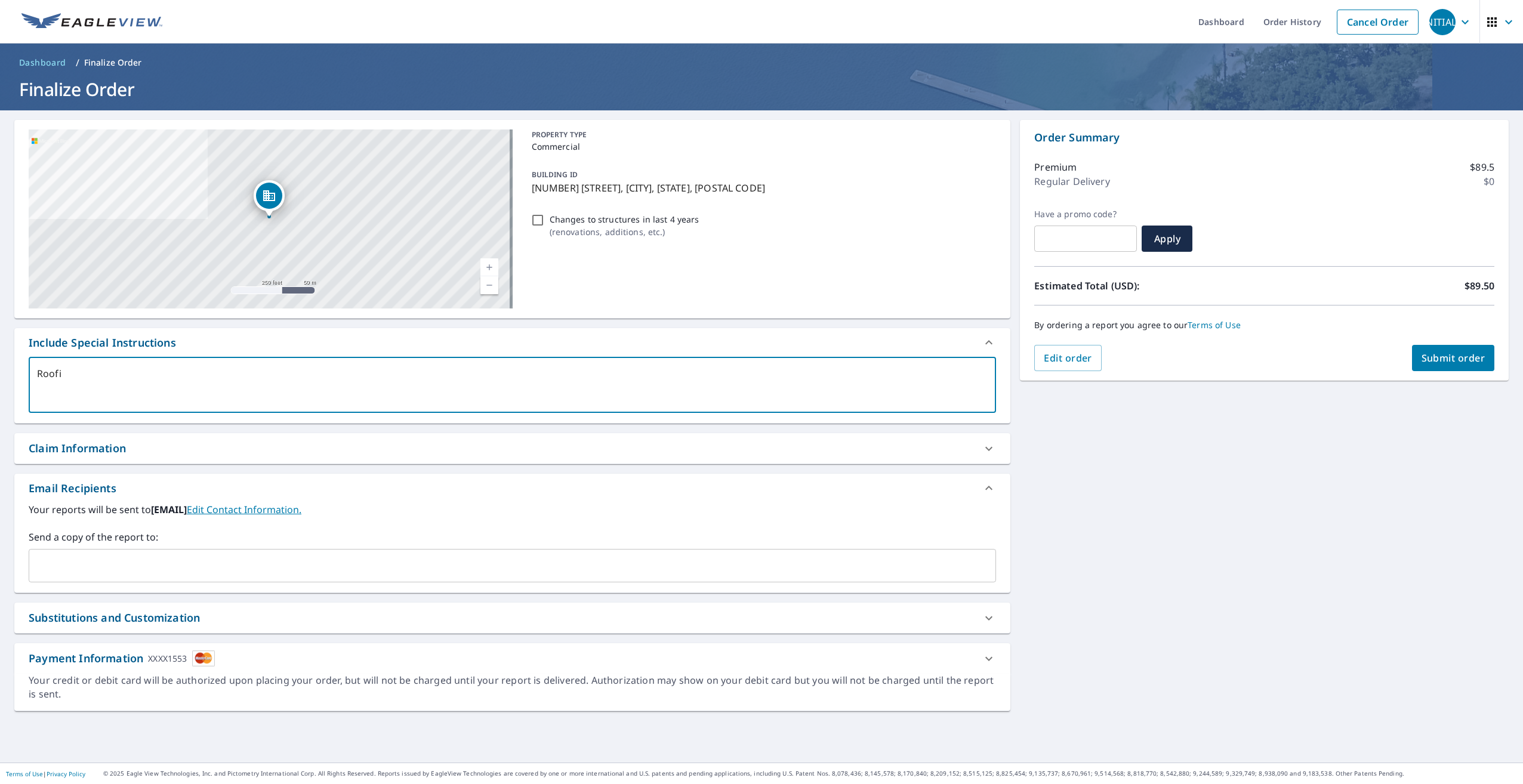 type on "Roof" 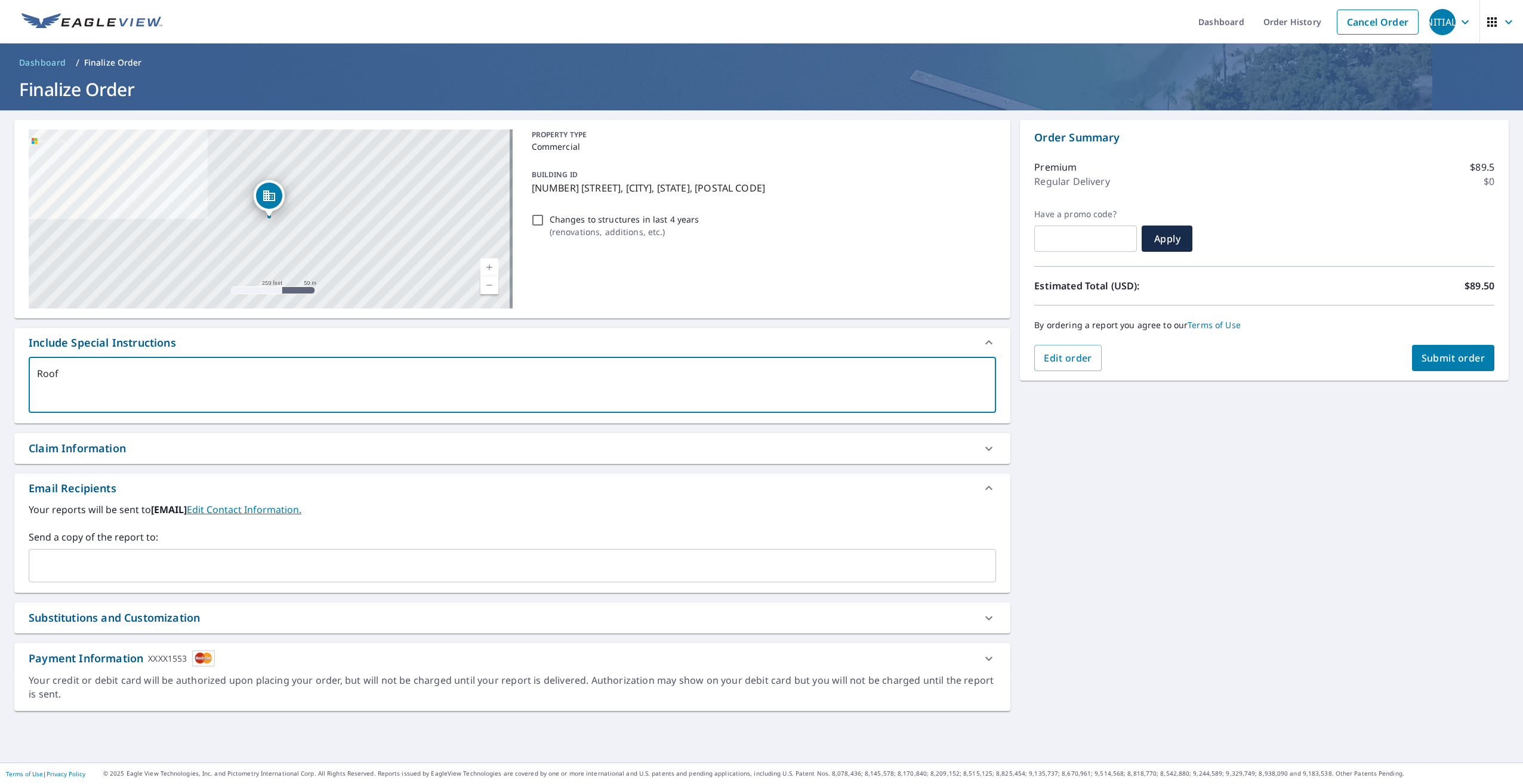 type on "Roofs" 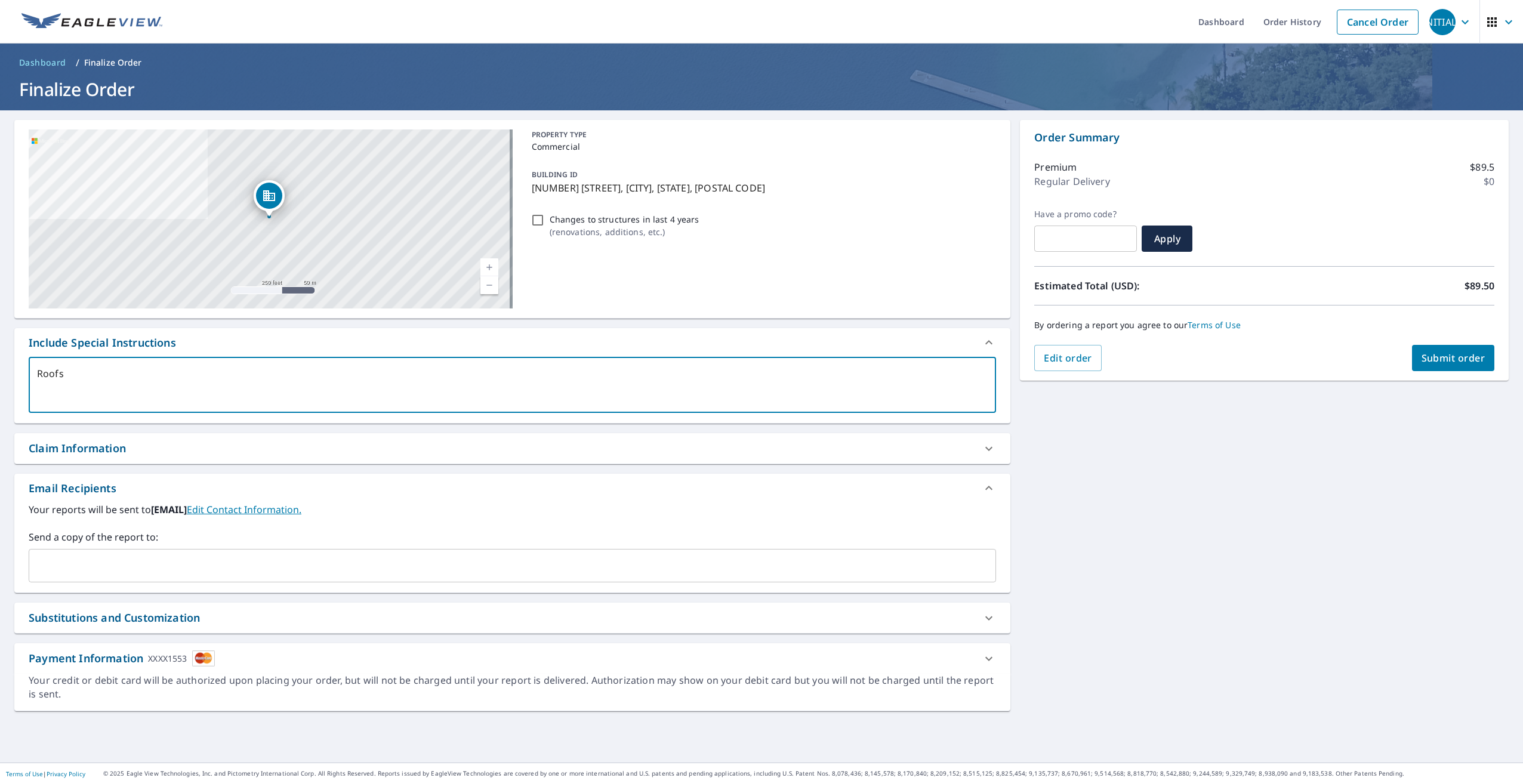 type on "Roofs" 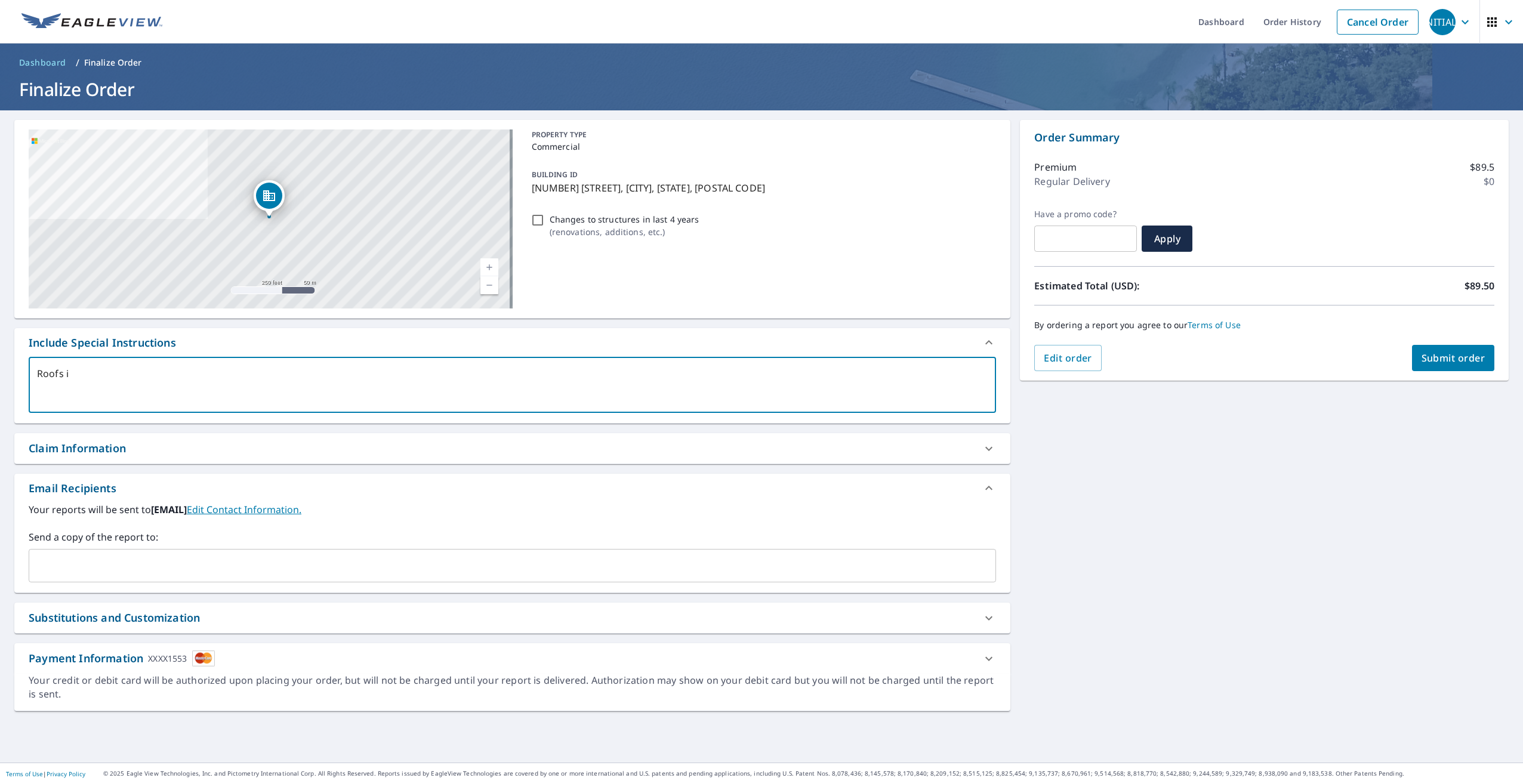 type on "Roofs in" 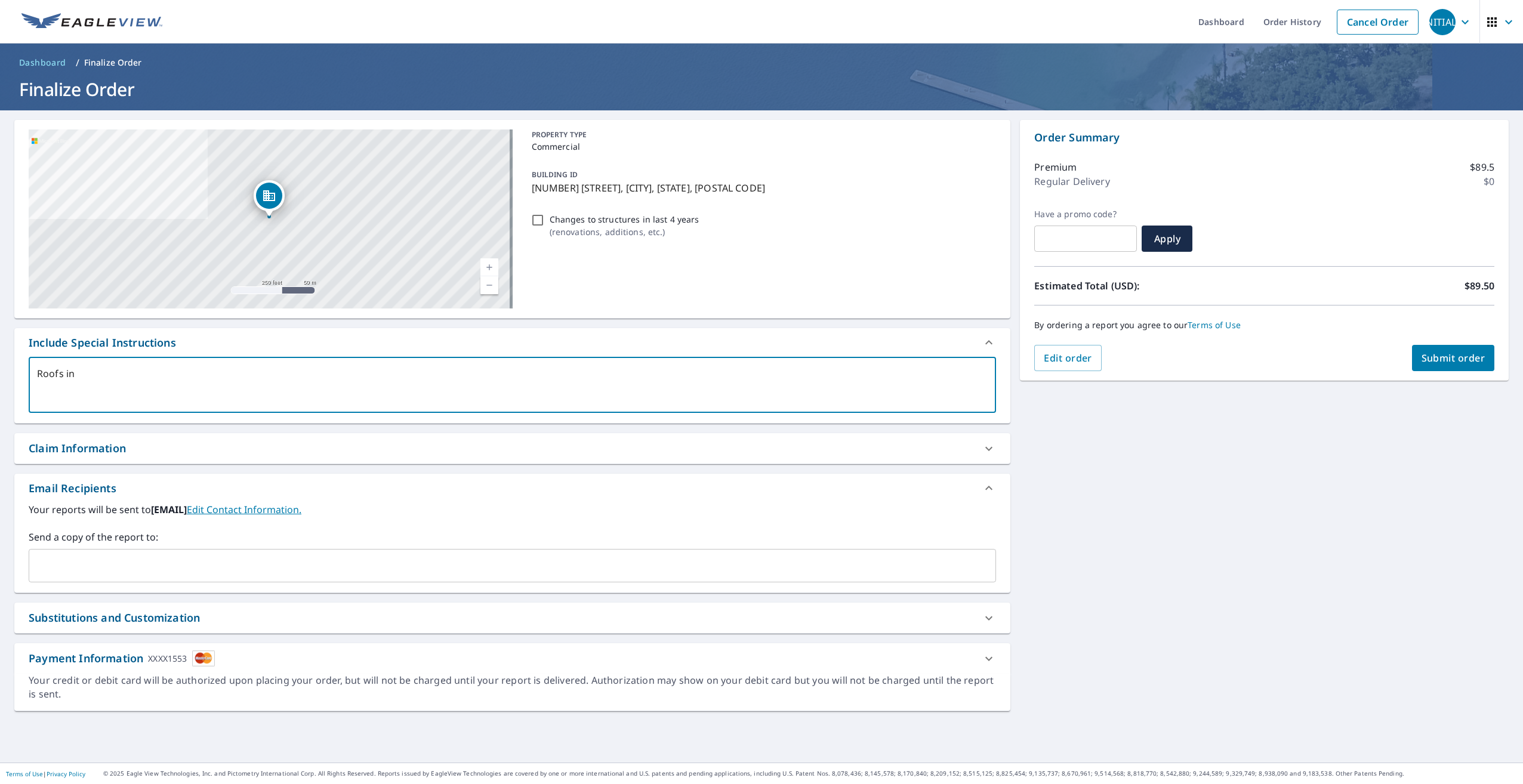 type on "Roofs inc" 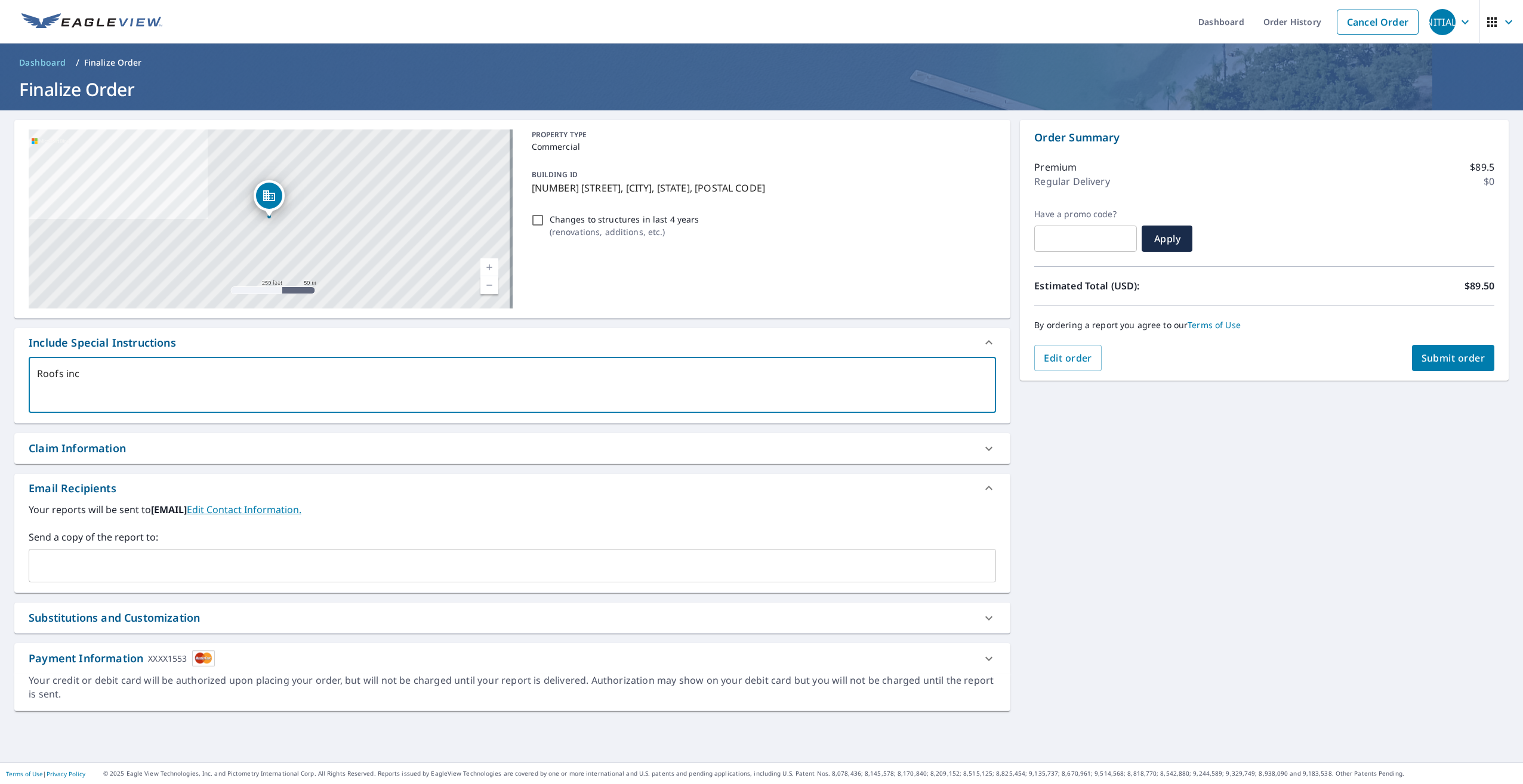 type on "Roofs incl" 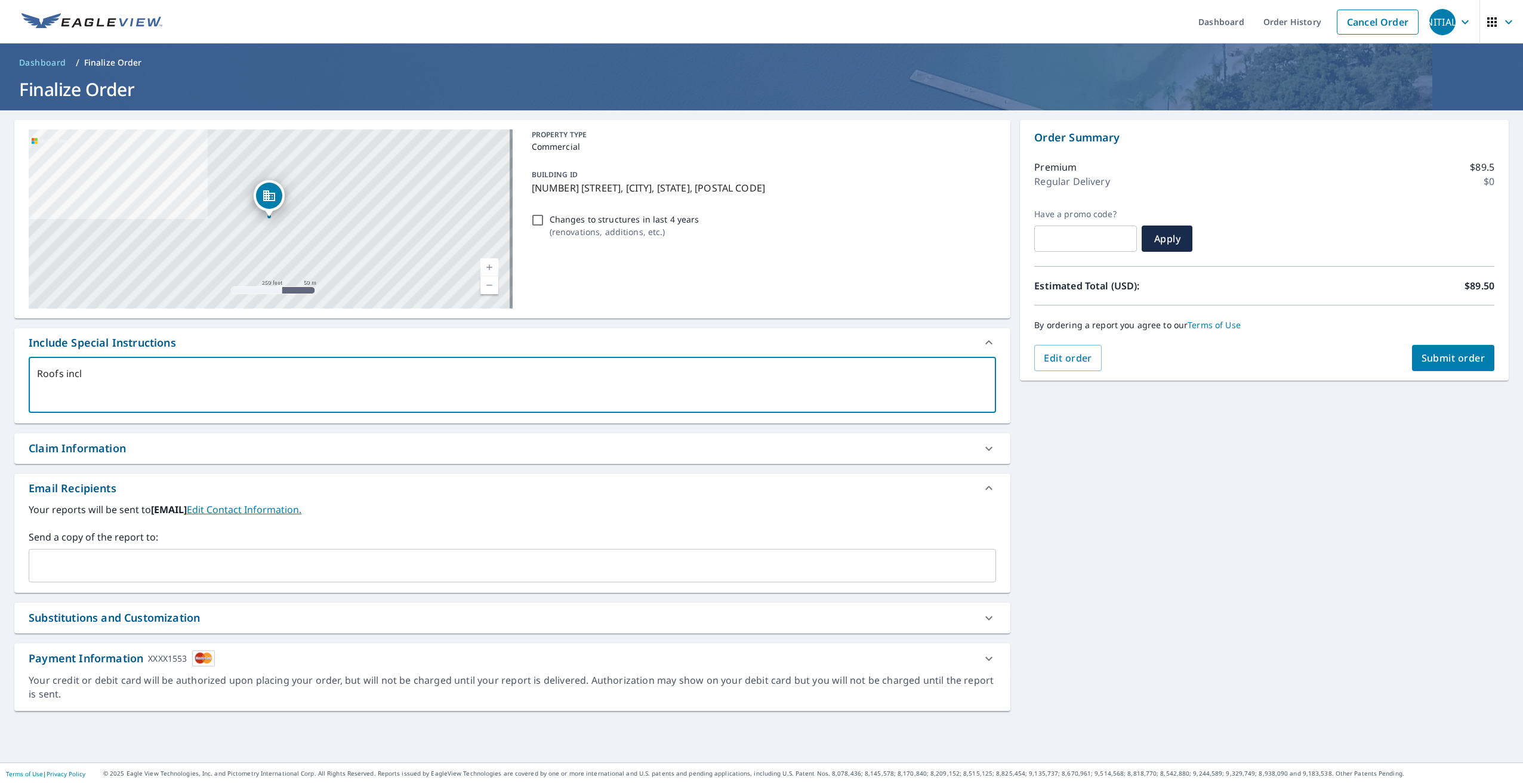 type on "Roofs inclu" 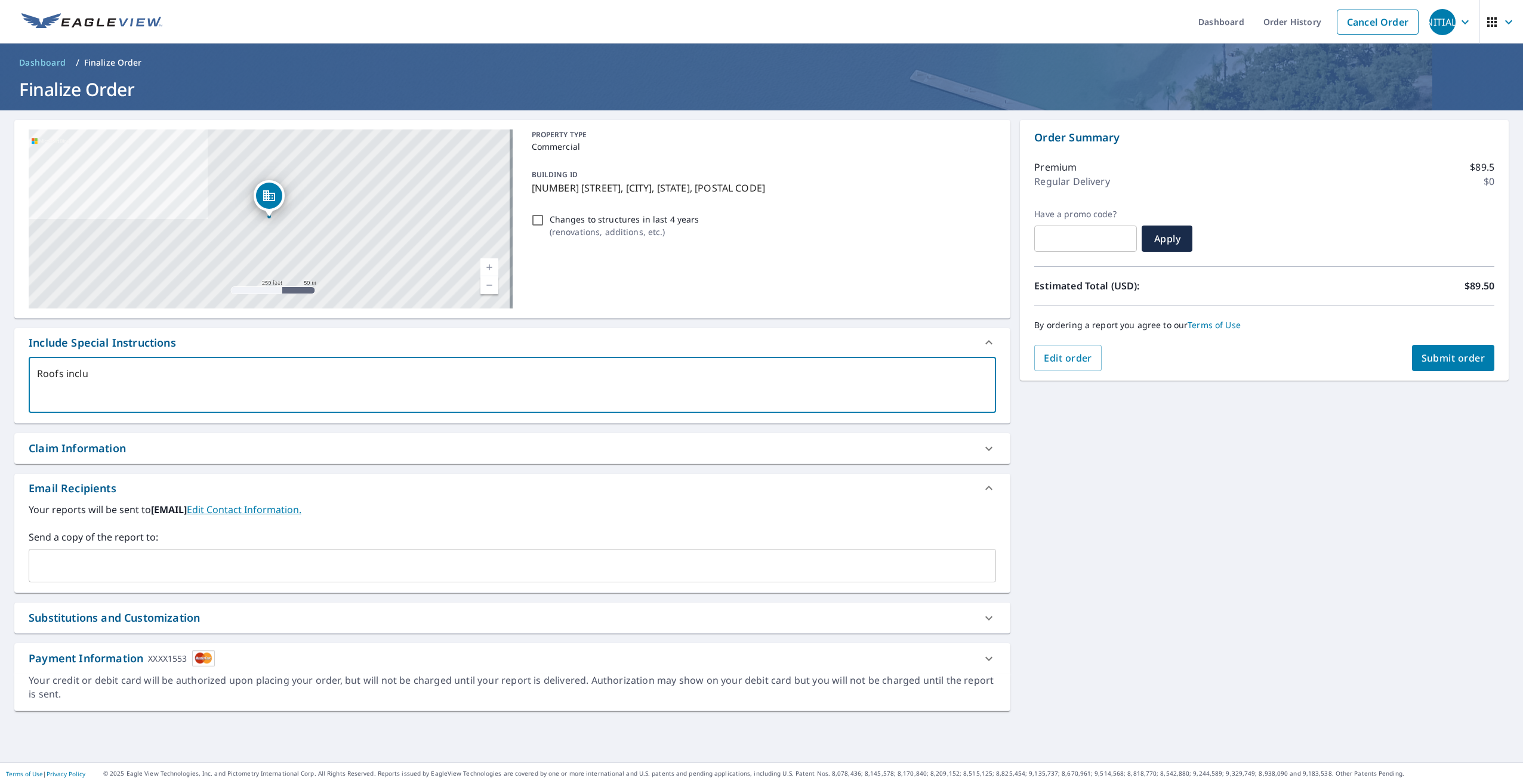 type on "Roofs includ" 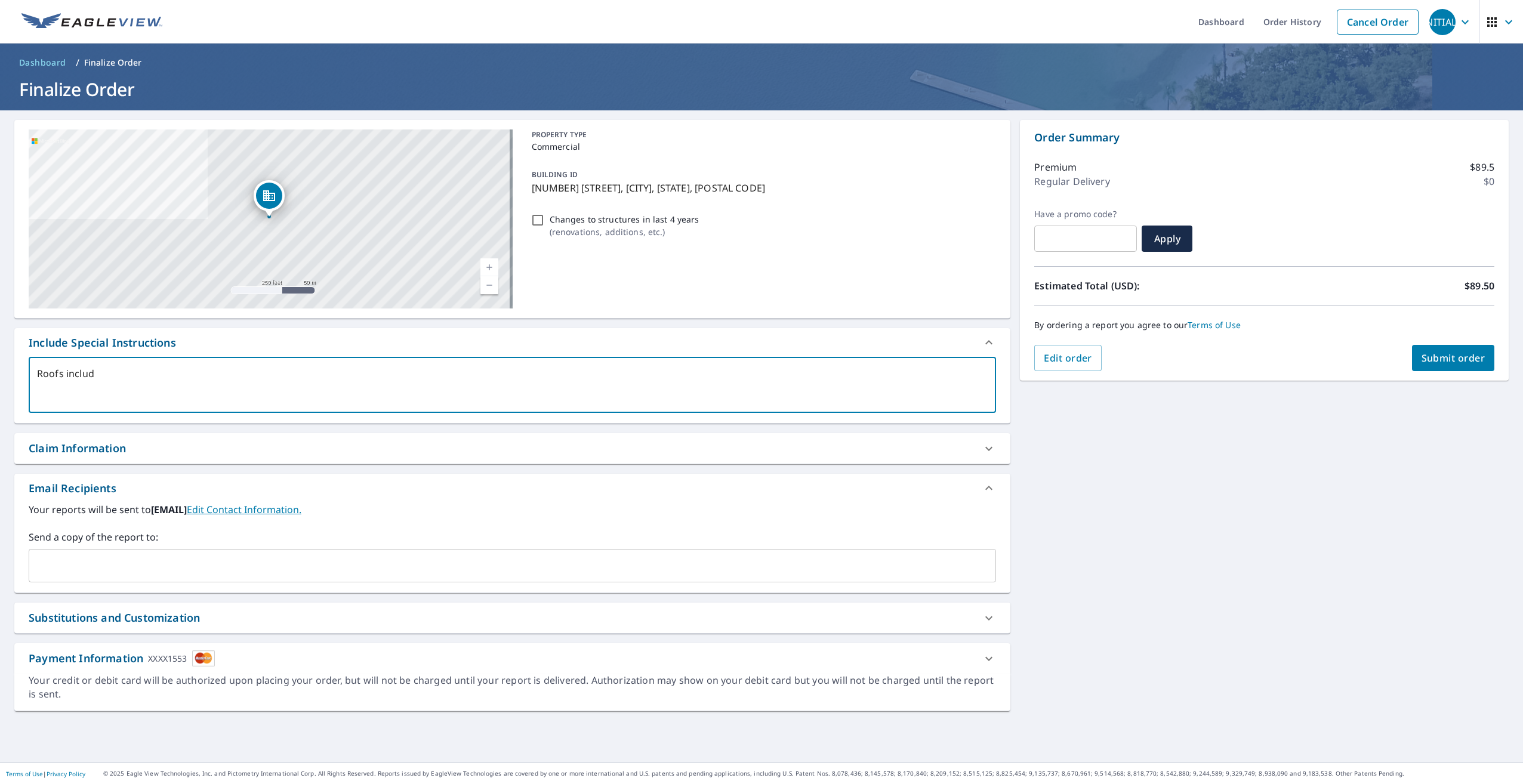 type on "Roofs include" 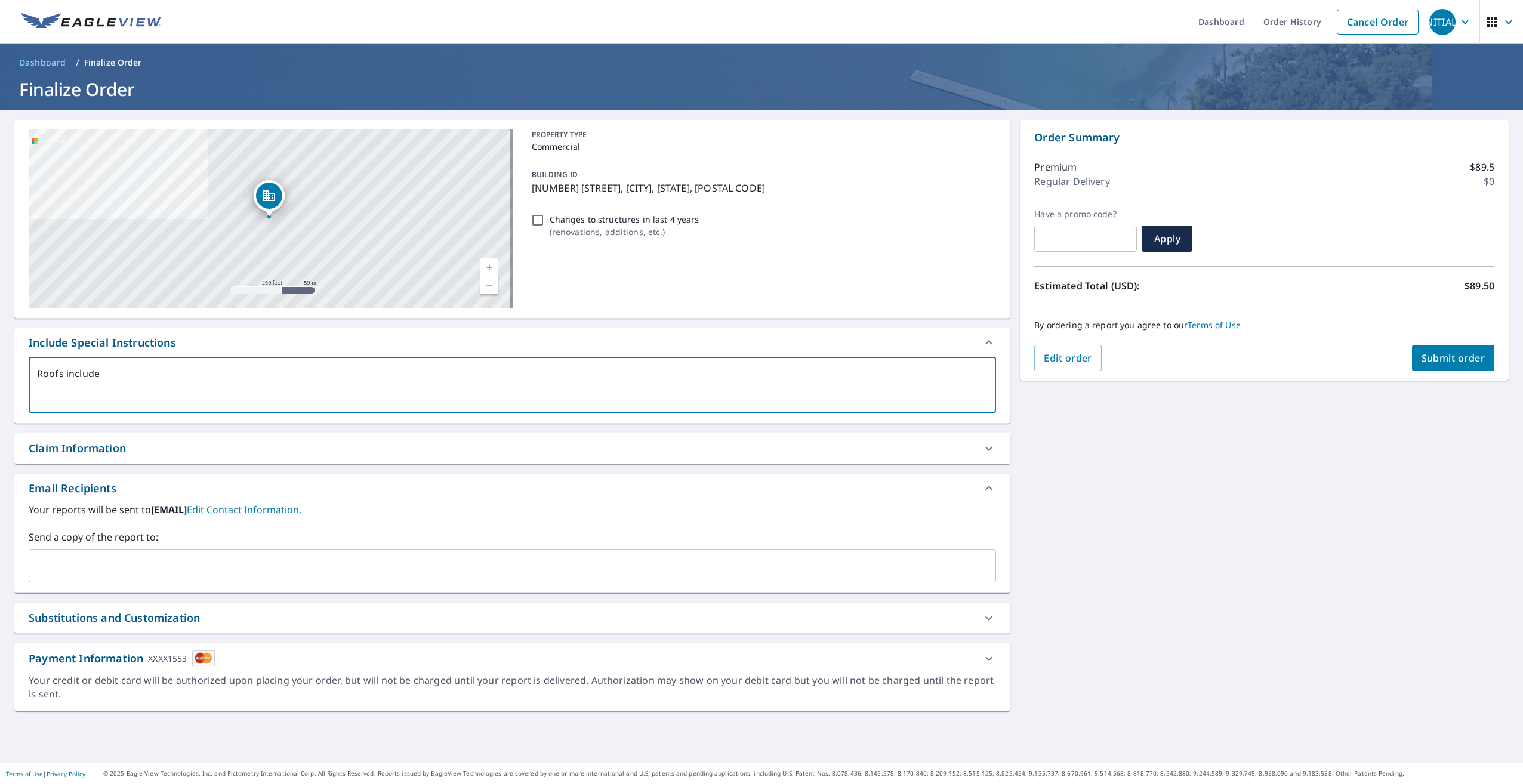 type on "Roofs included" 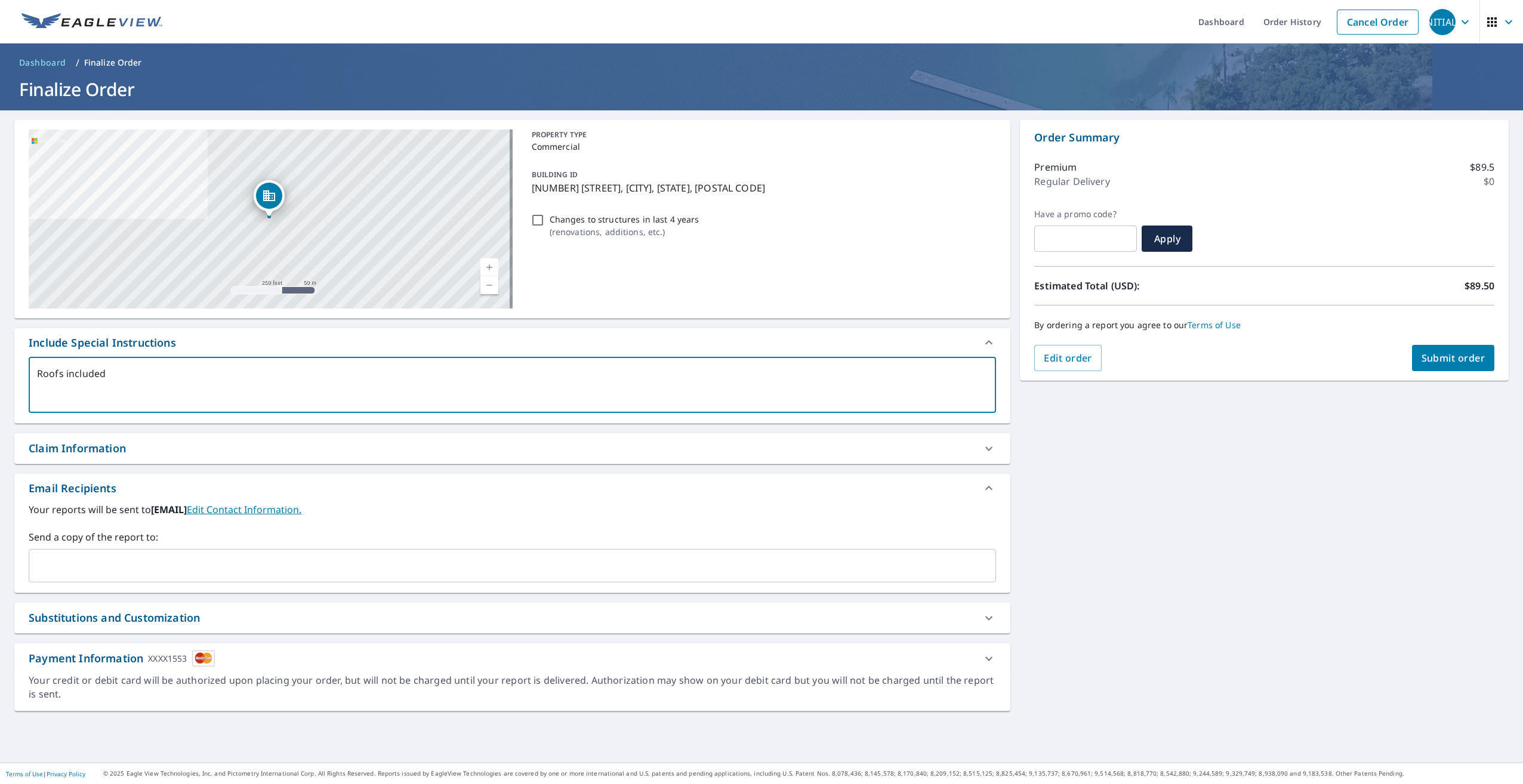 type on "Roofs included" 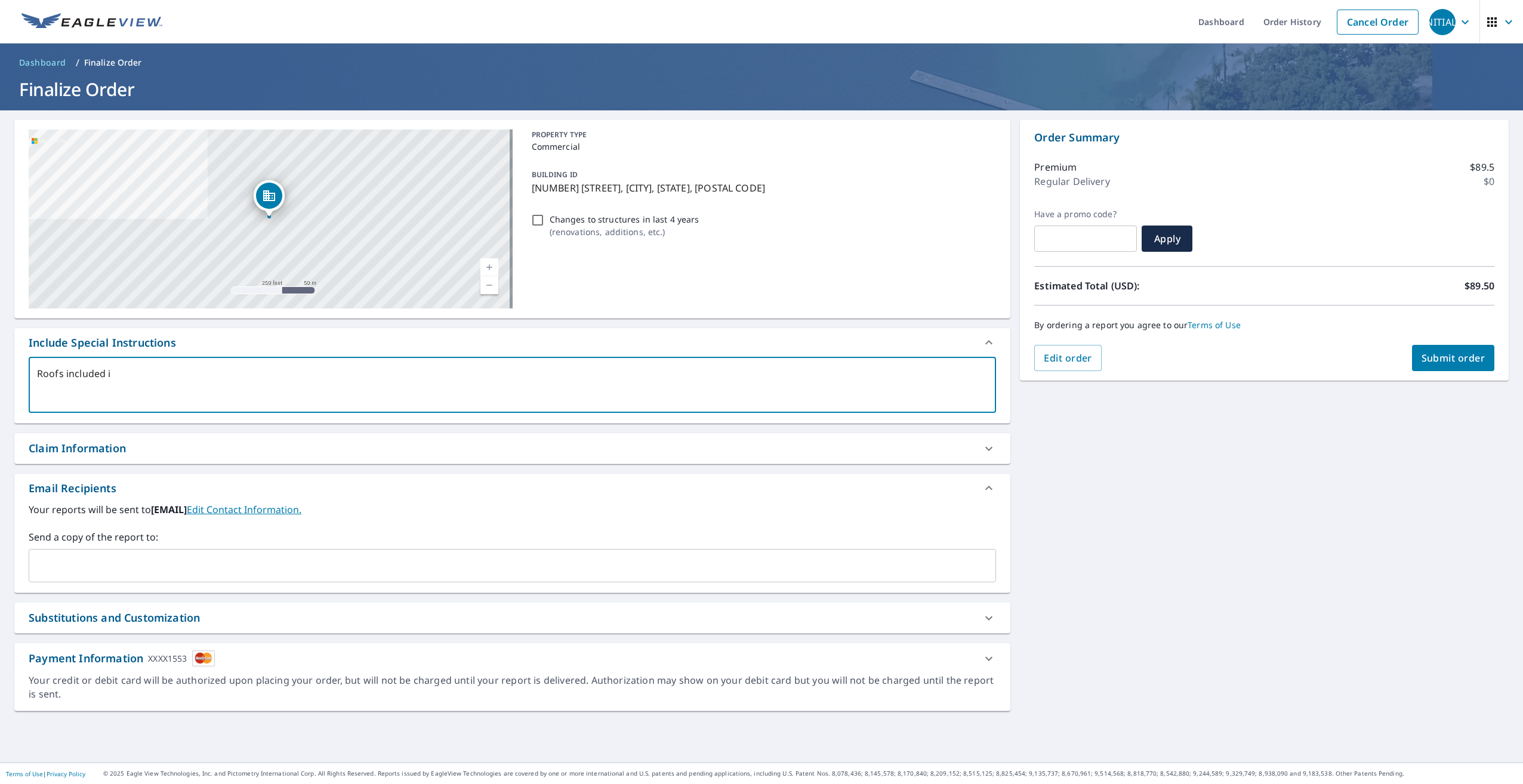 type on "Roofs included in" 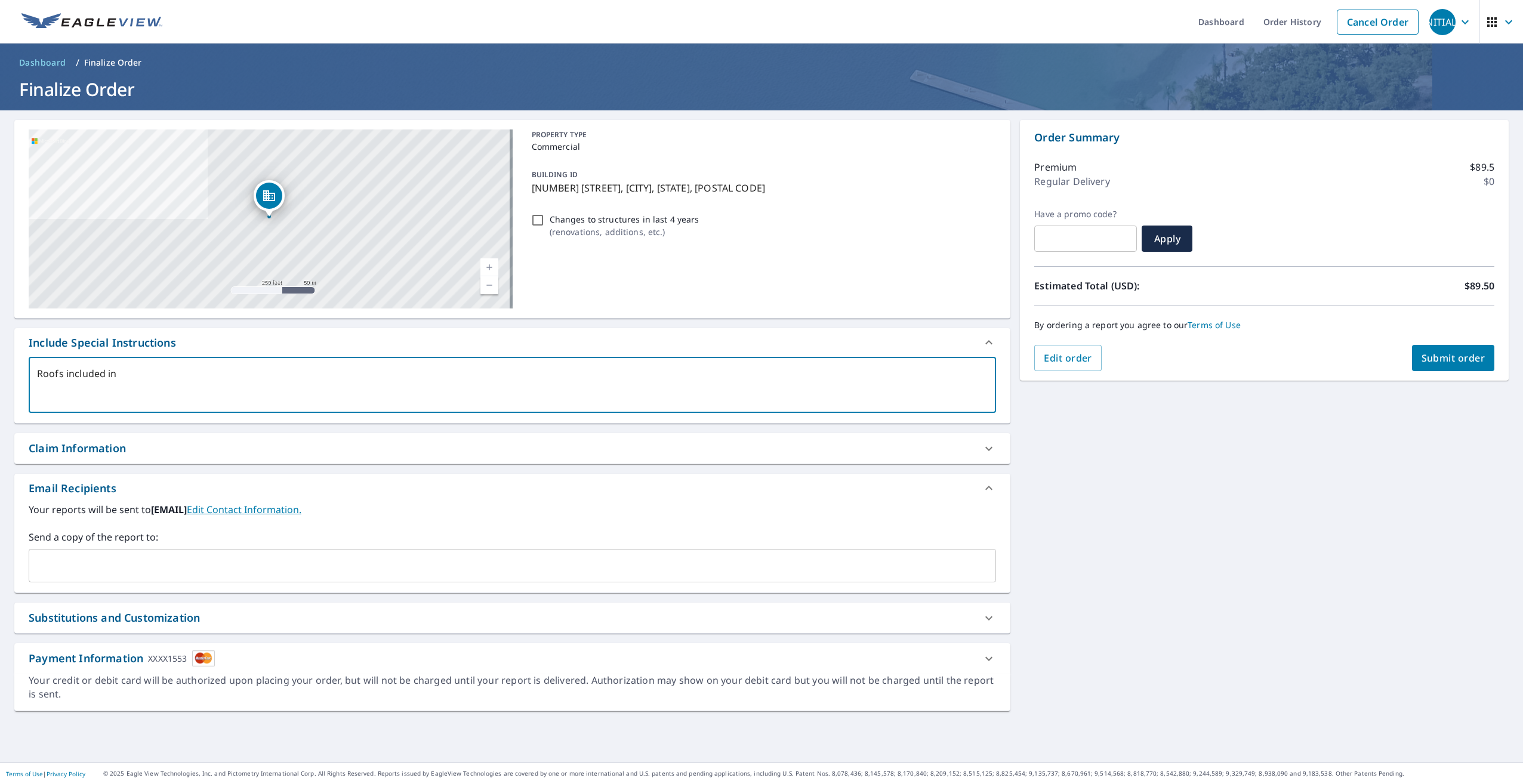 type on "Roofs included in" 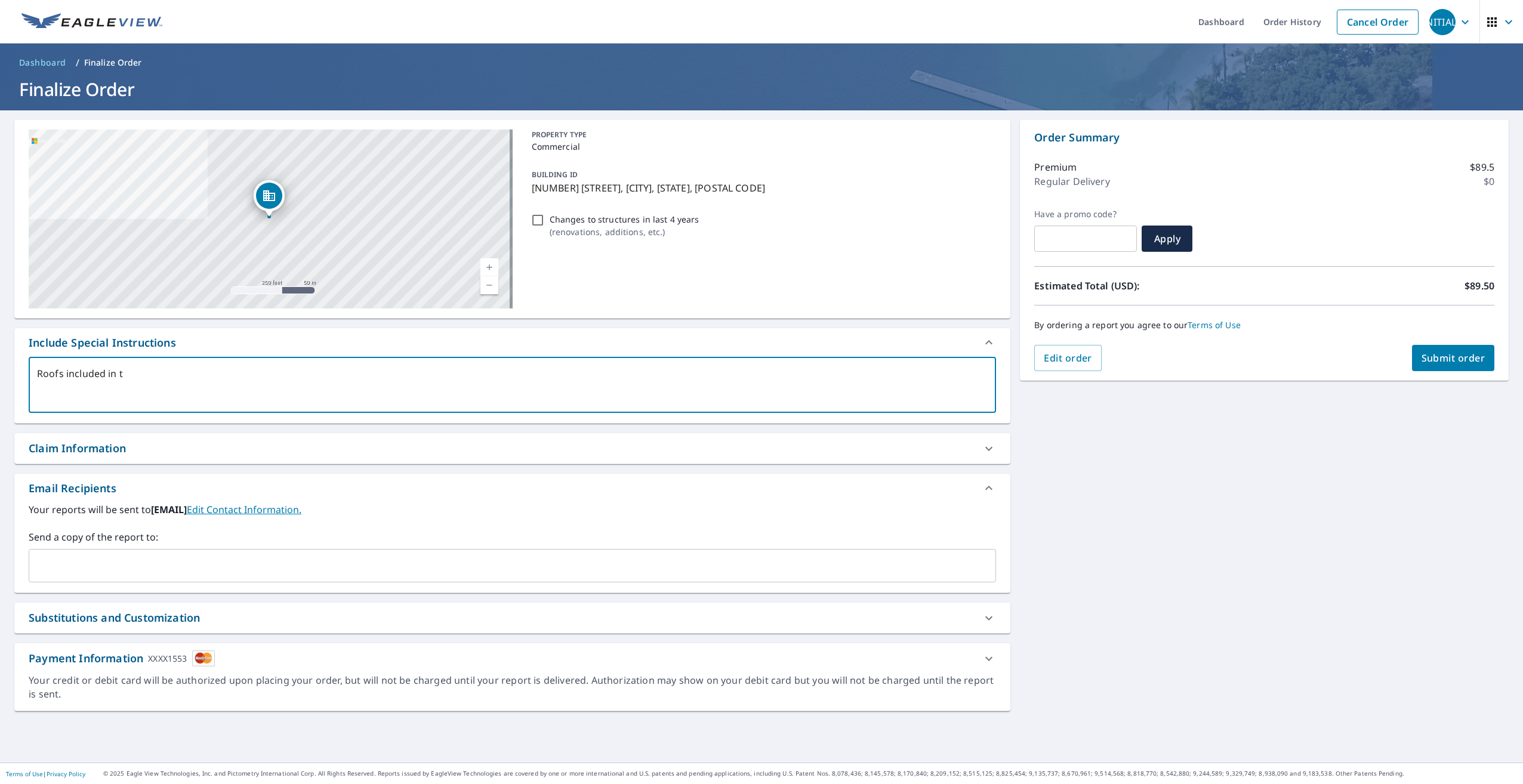 type on "Roofs included in th" 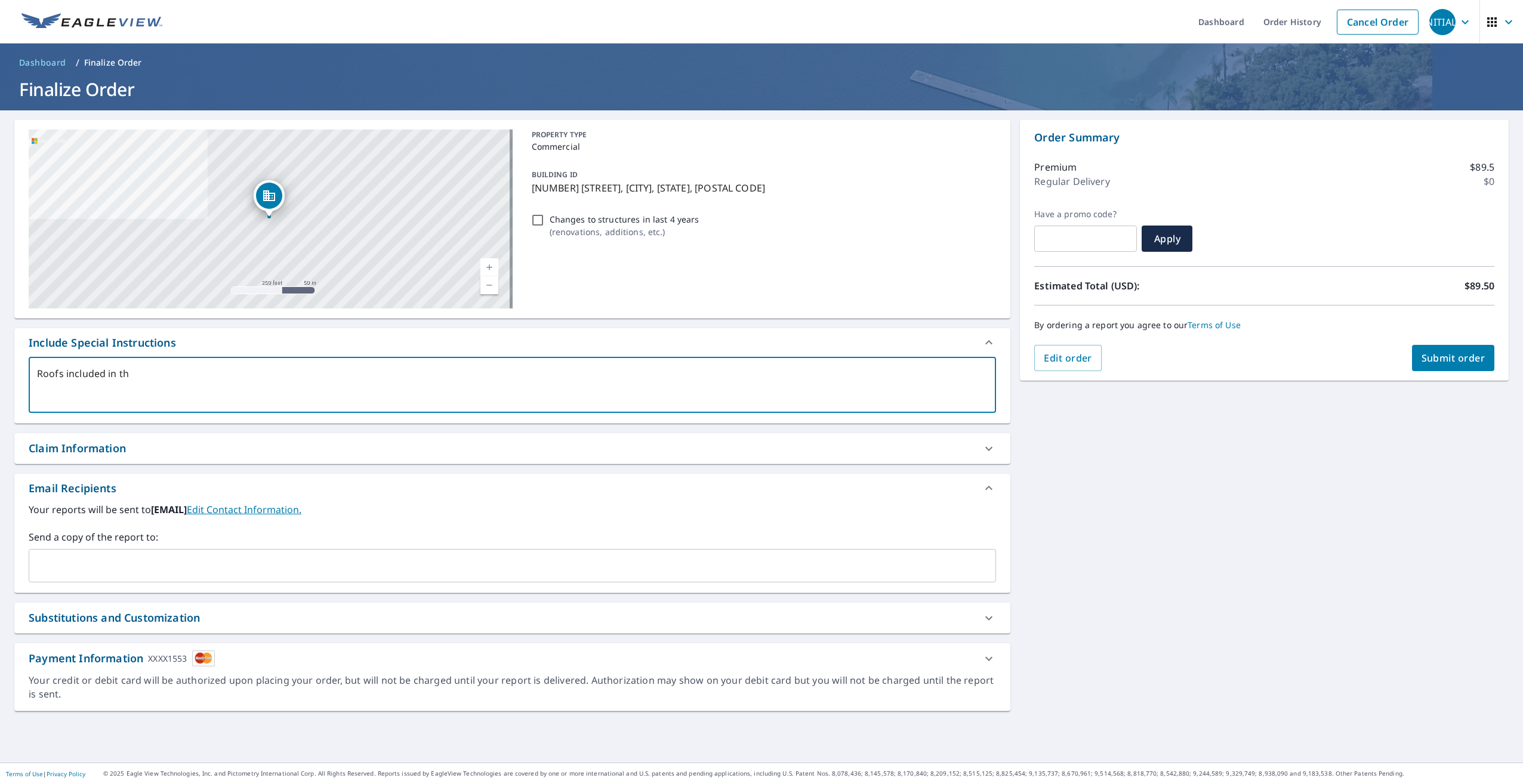 type on "Roofs included in thi" 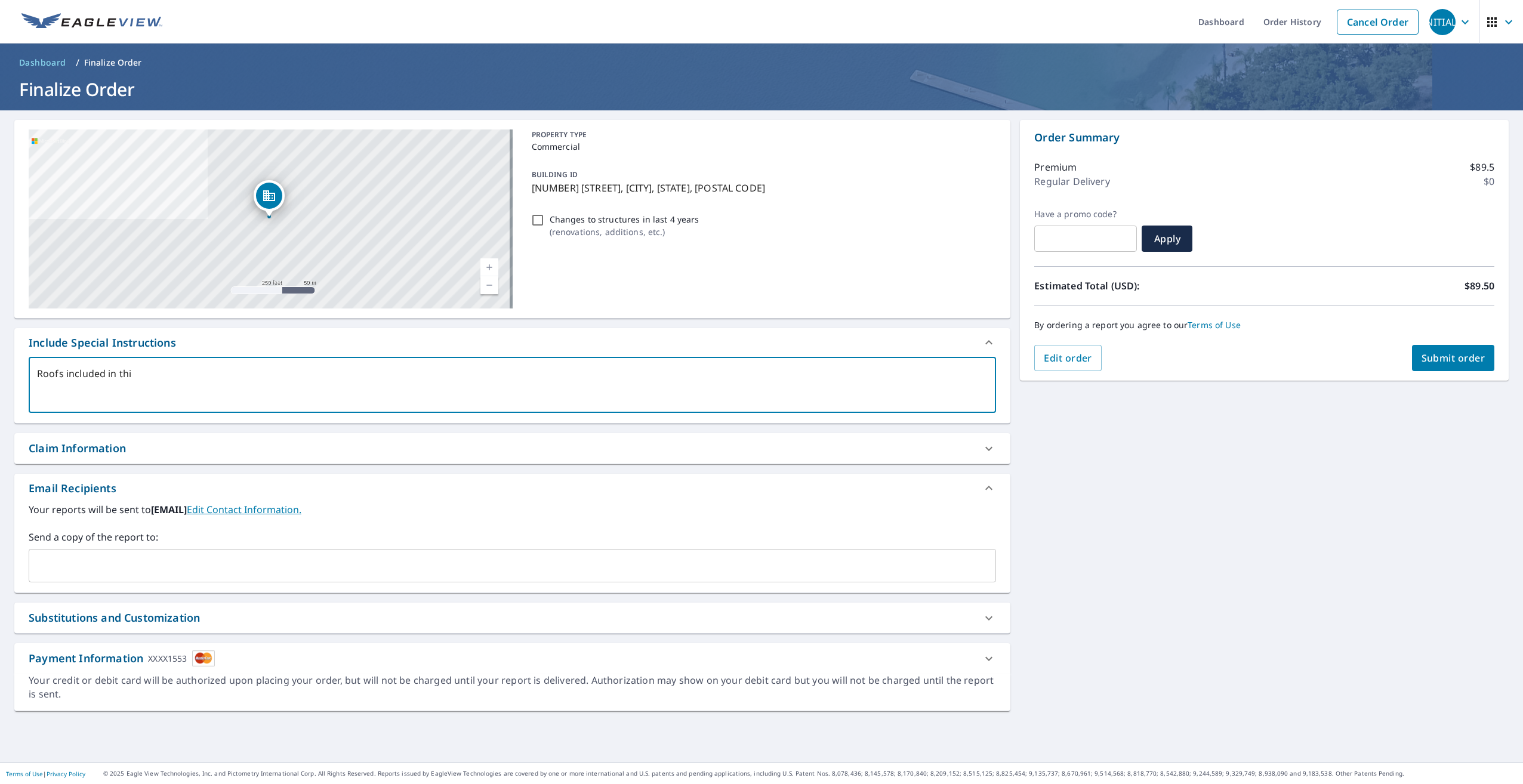 type on "Roofs included in this" 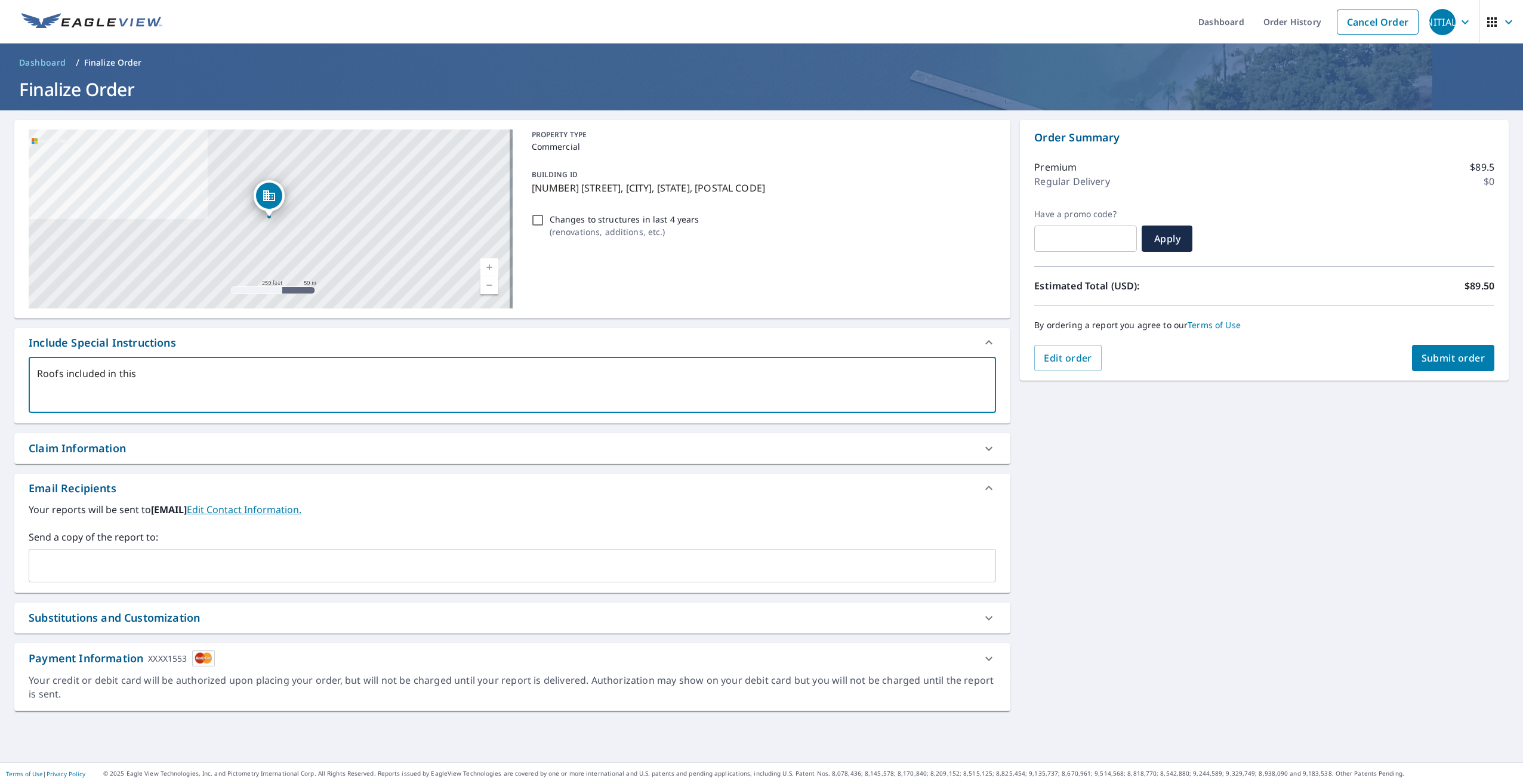 type on "Roofs included in this" 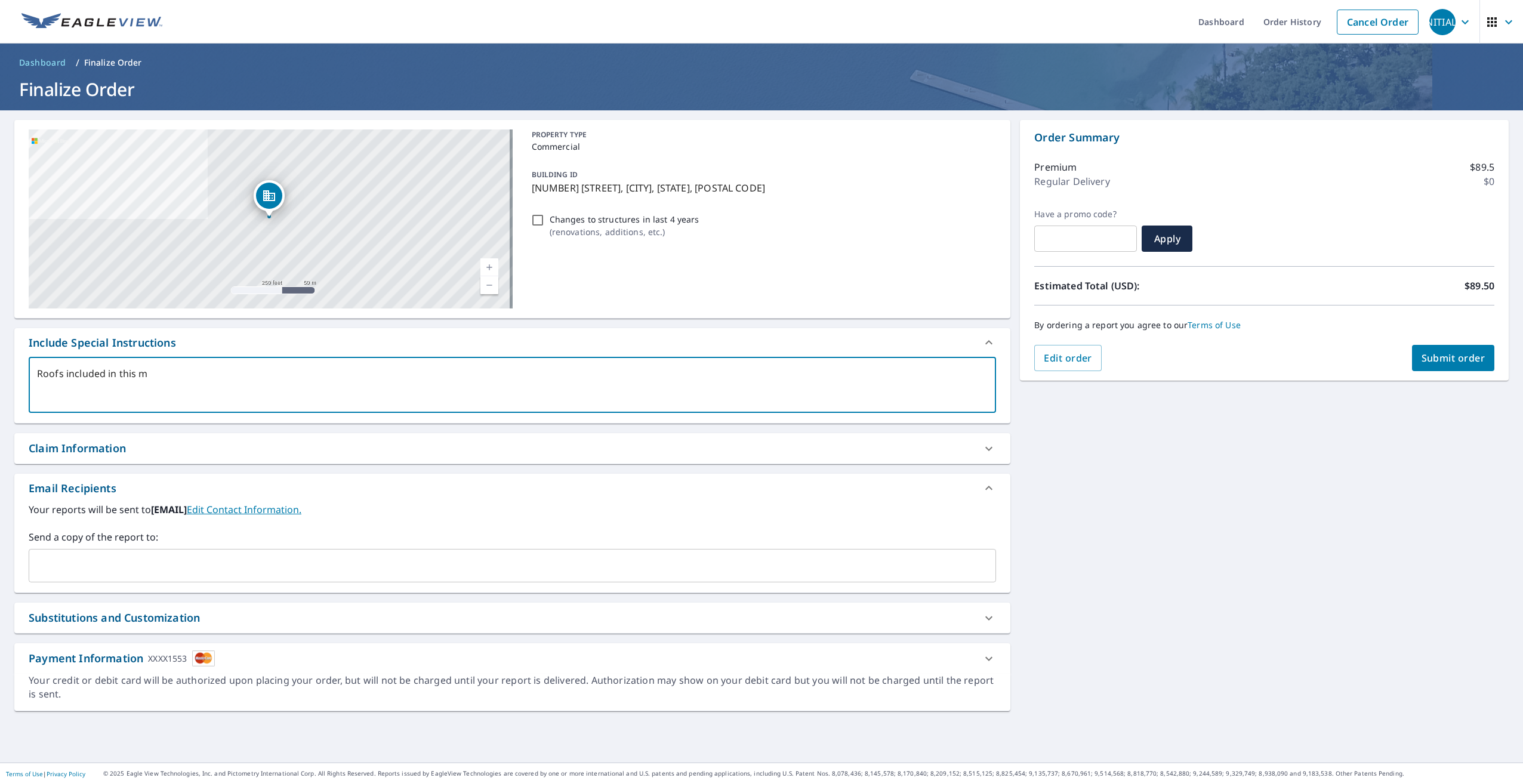 type on "Roofs included in this me" 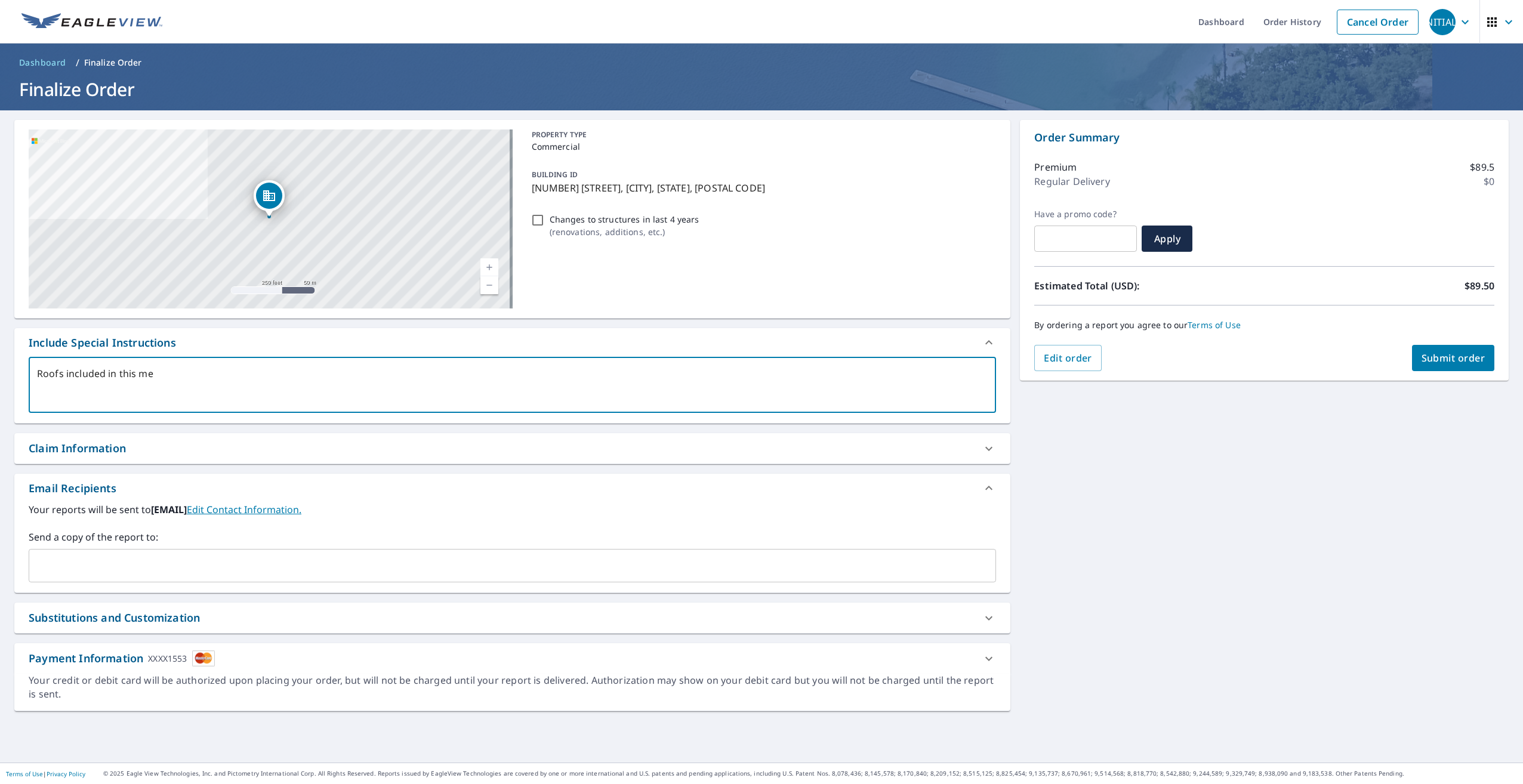 type on "Roofs included in this mea" 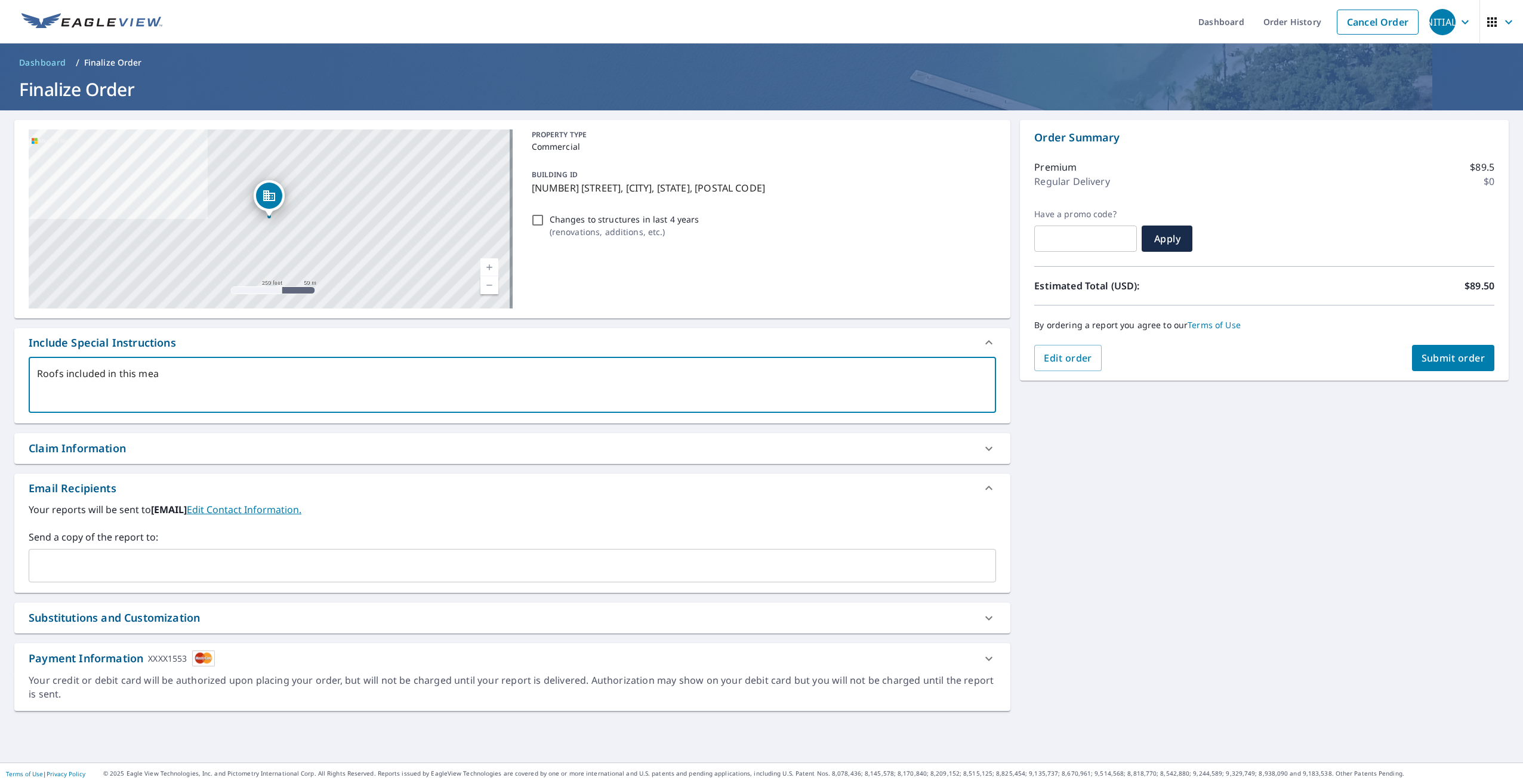type on "Roofs included in this mear" 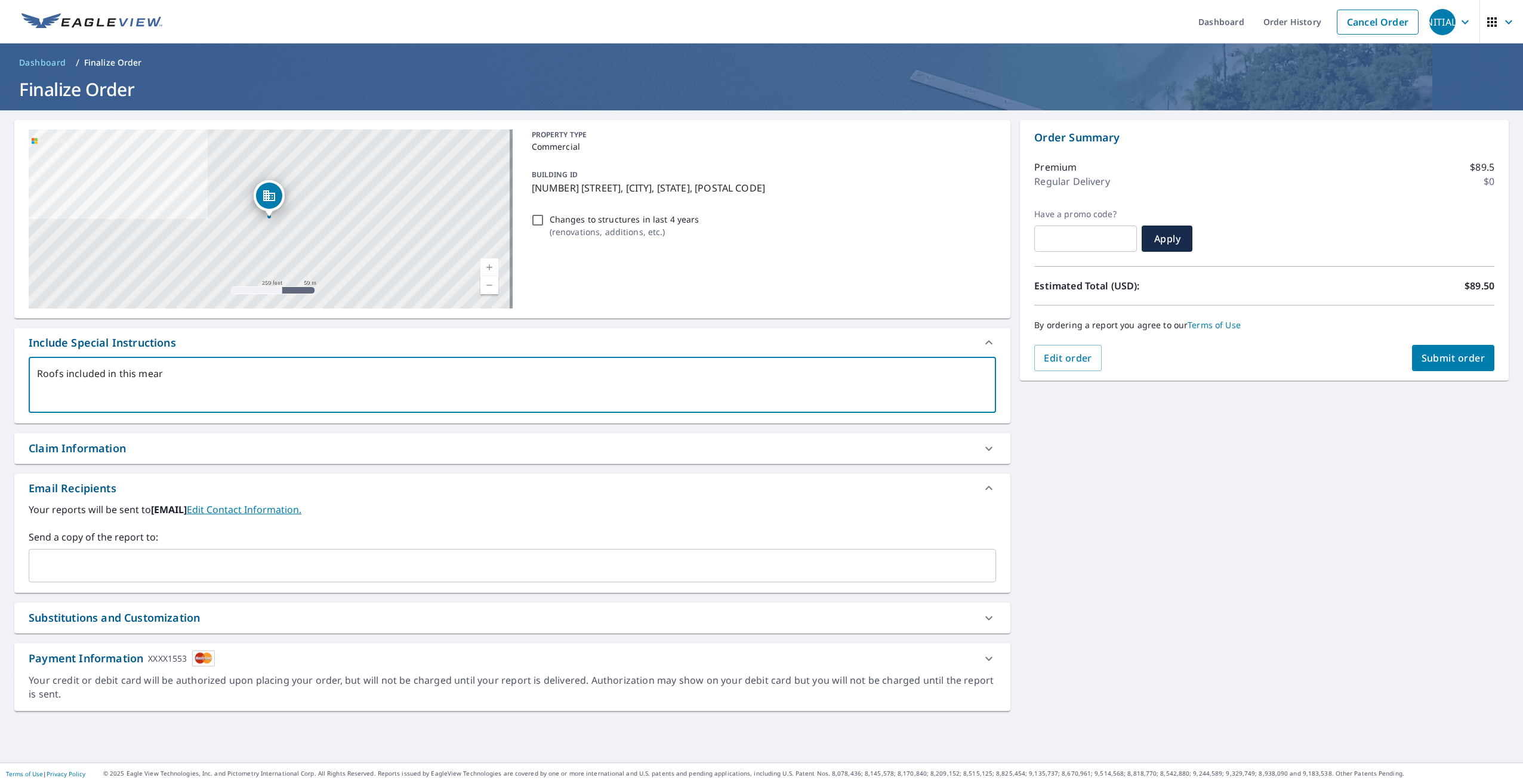 type on "Roofs included in this meare" 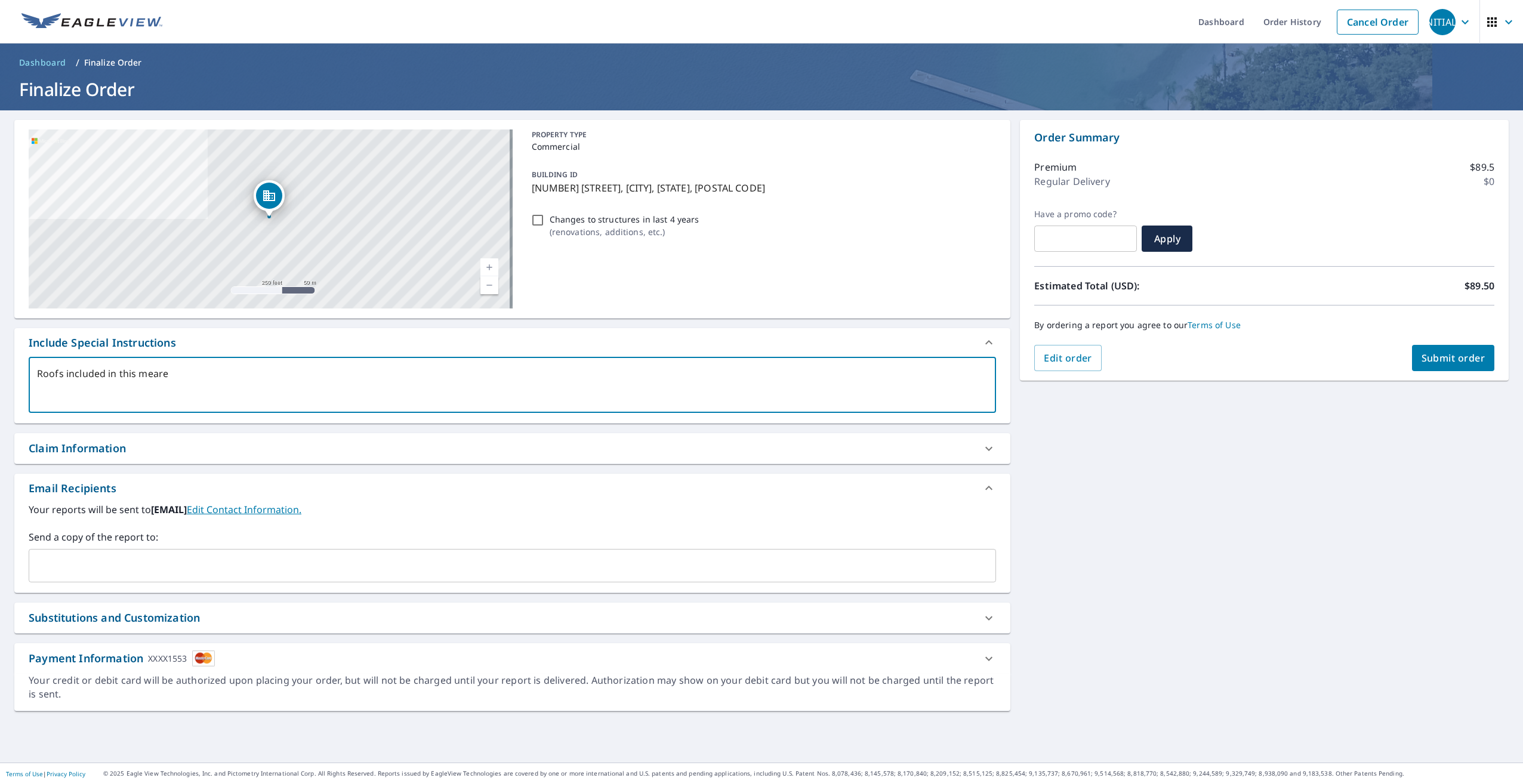 type on "Roofs included in this mearem" 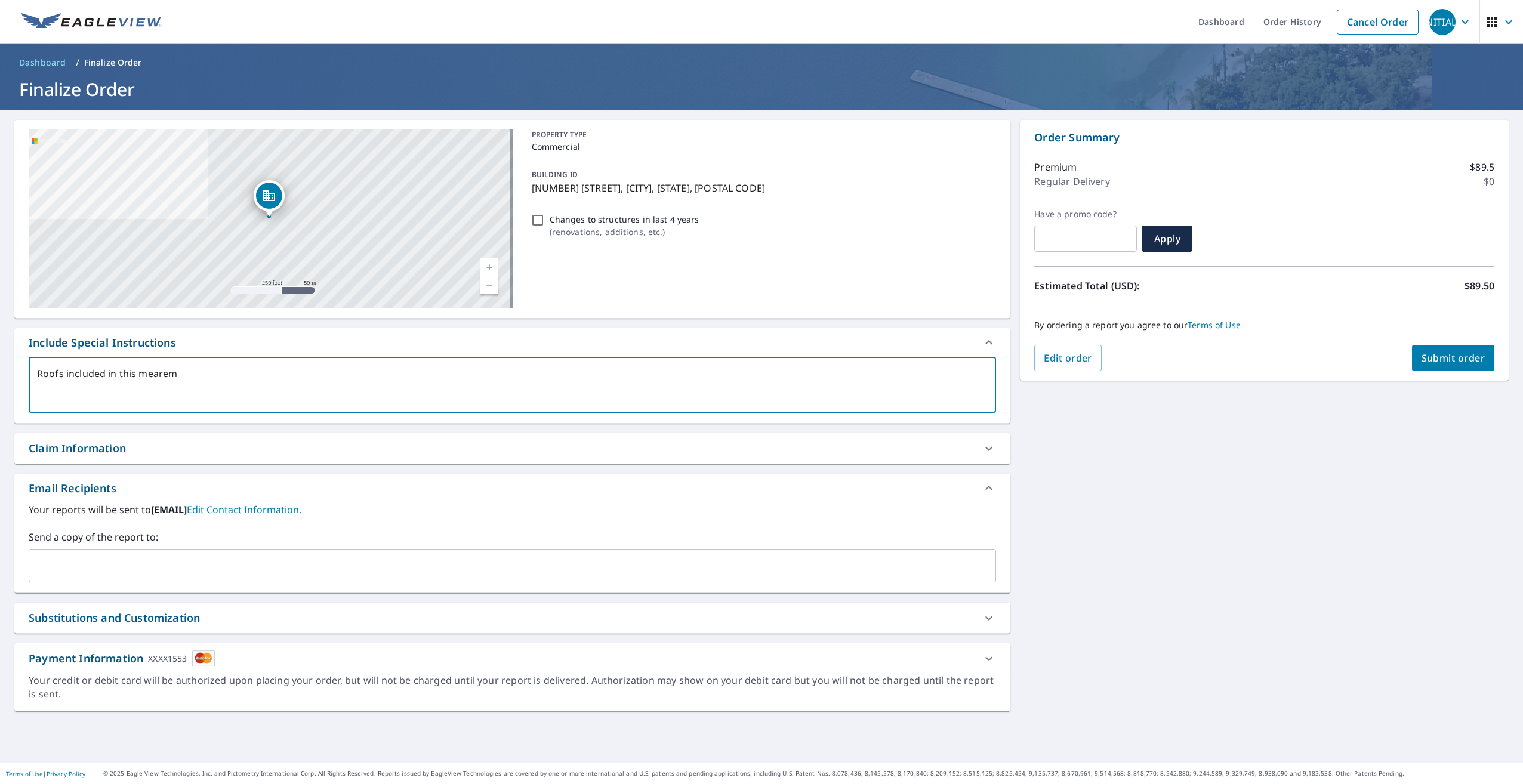 type on "Roofs included in this mearemt" 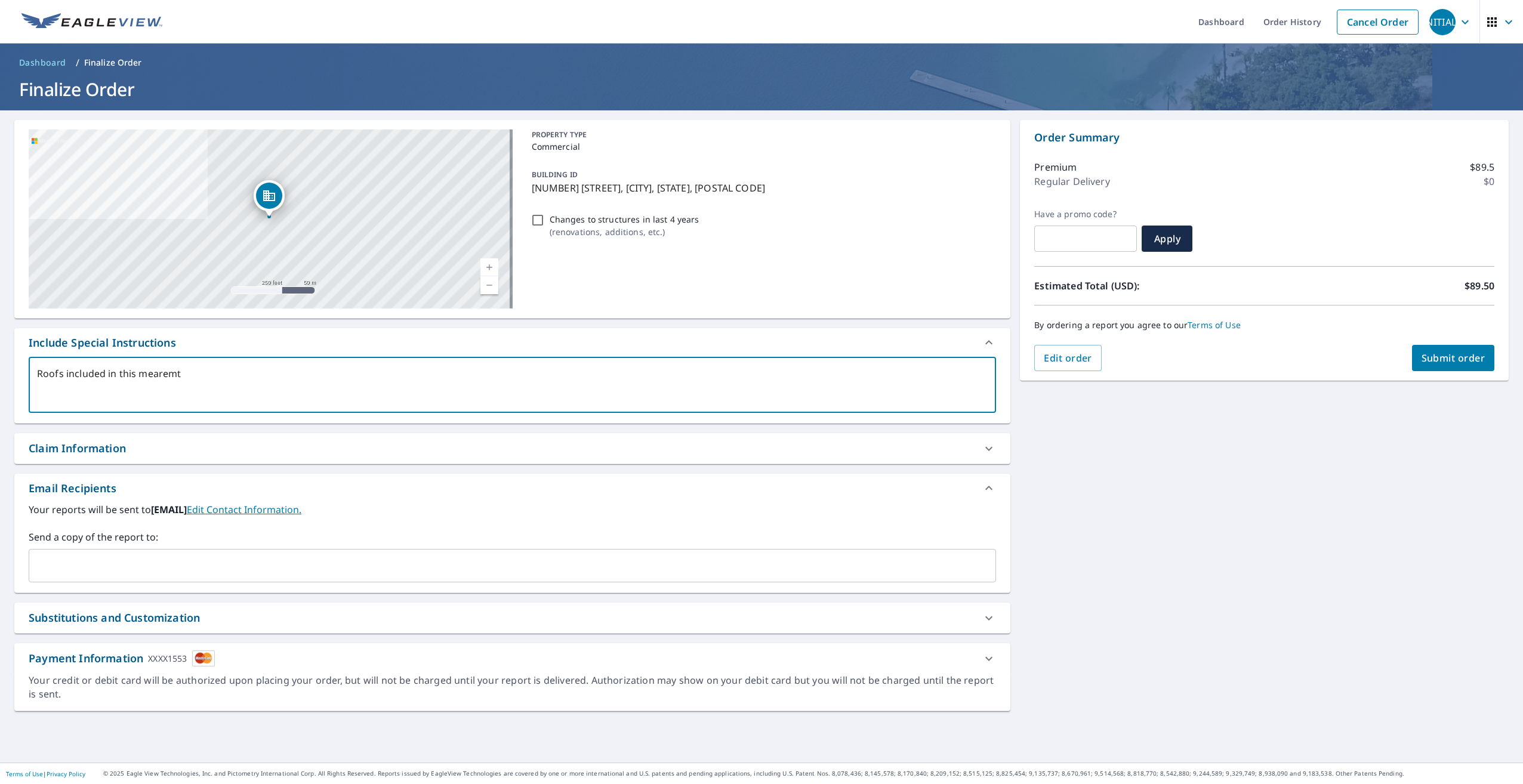 type on "Roofs included in this mearemtn" 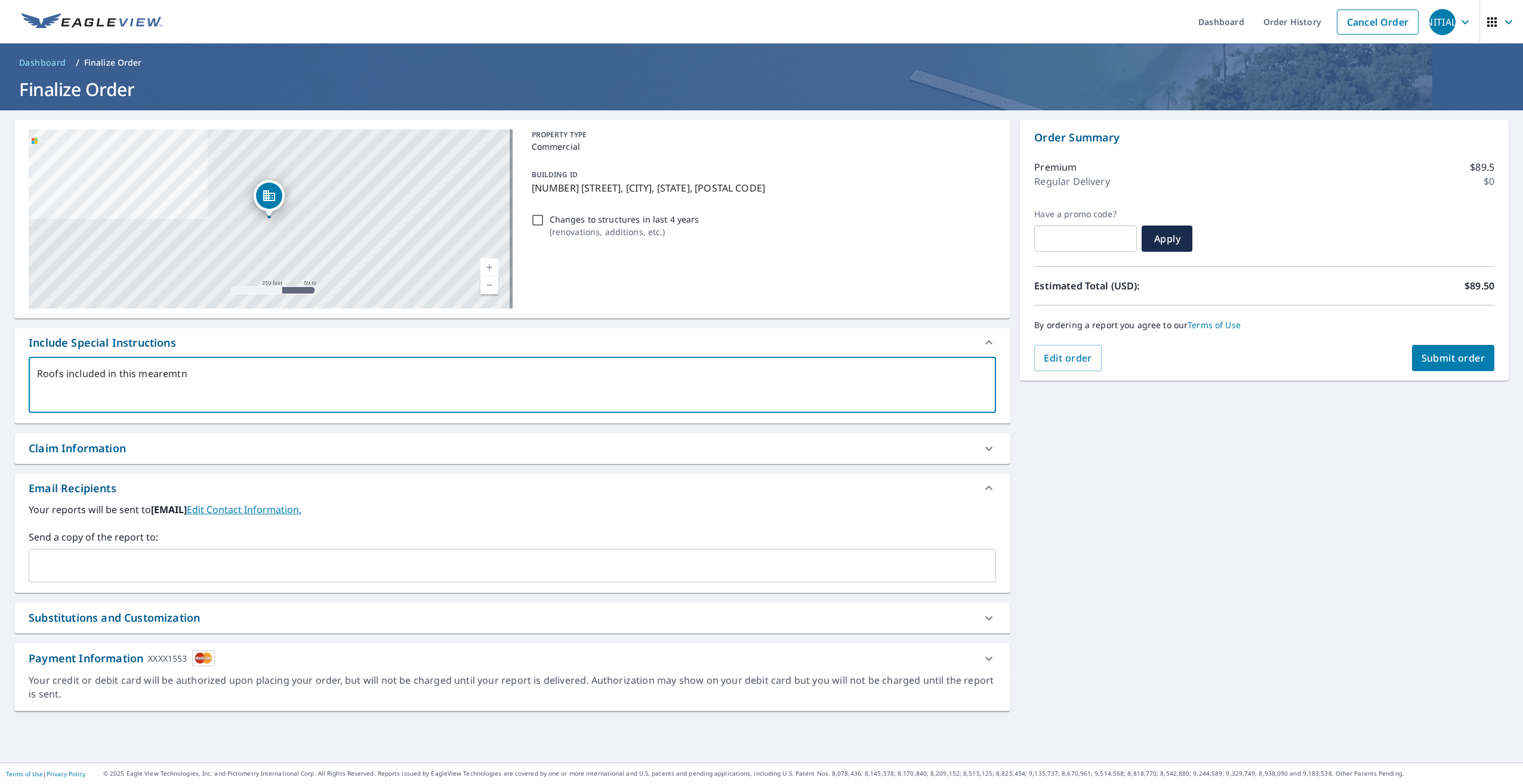 type on "Roofs included in this mearemtny" 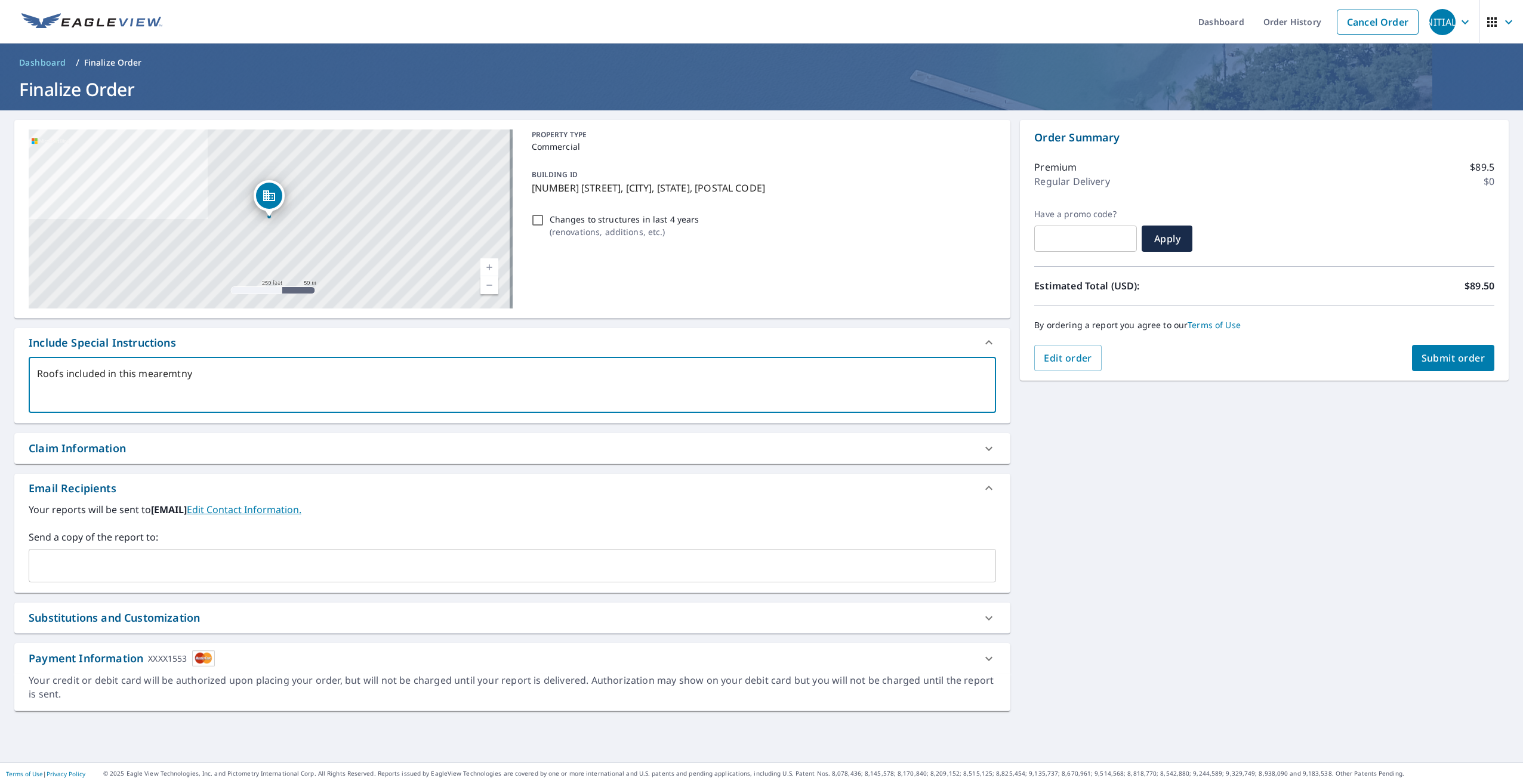 type on "Roofs included in this mearemtnyt" 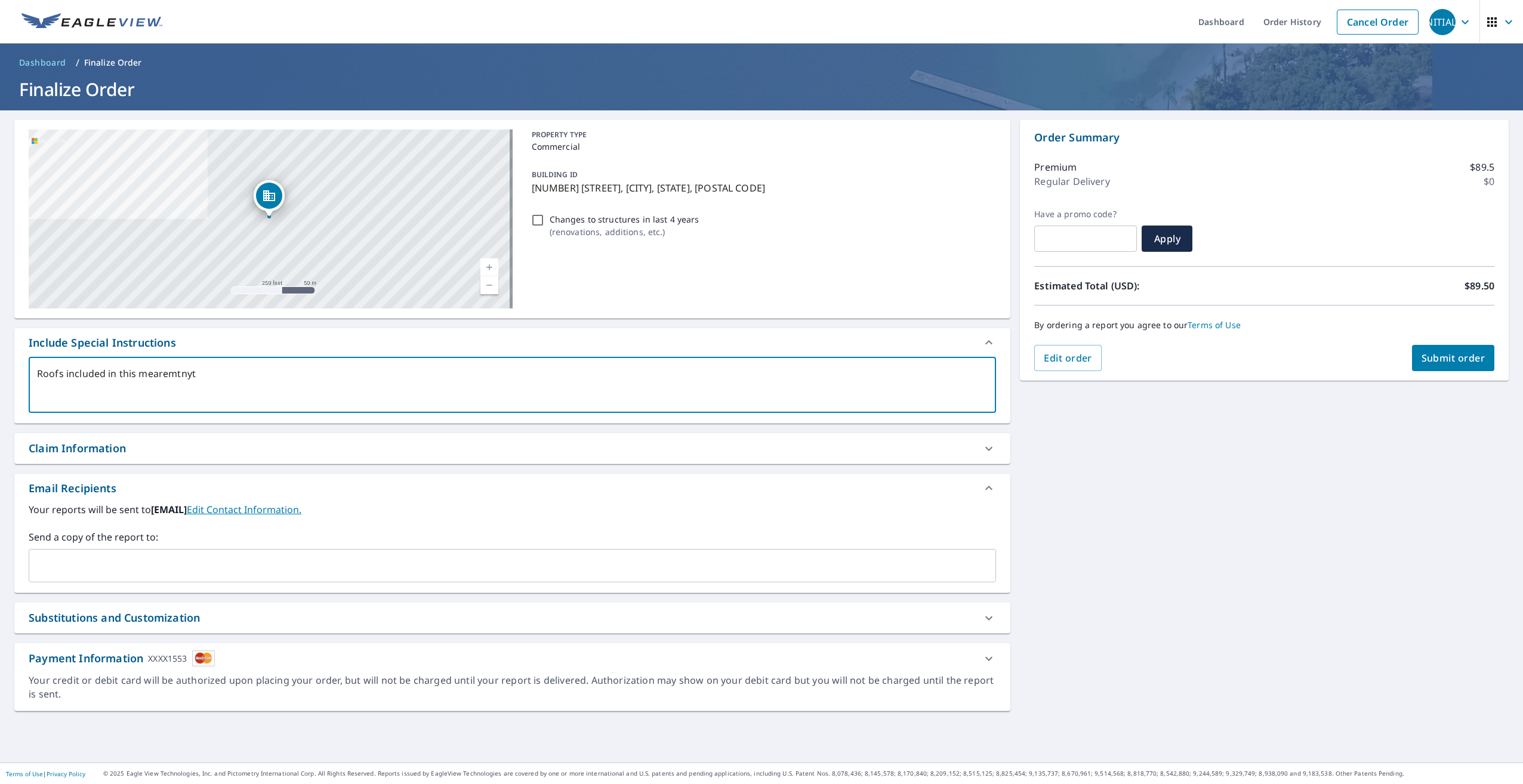 type on "Roofs included in this mearemtnyt" 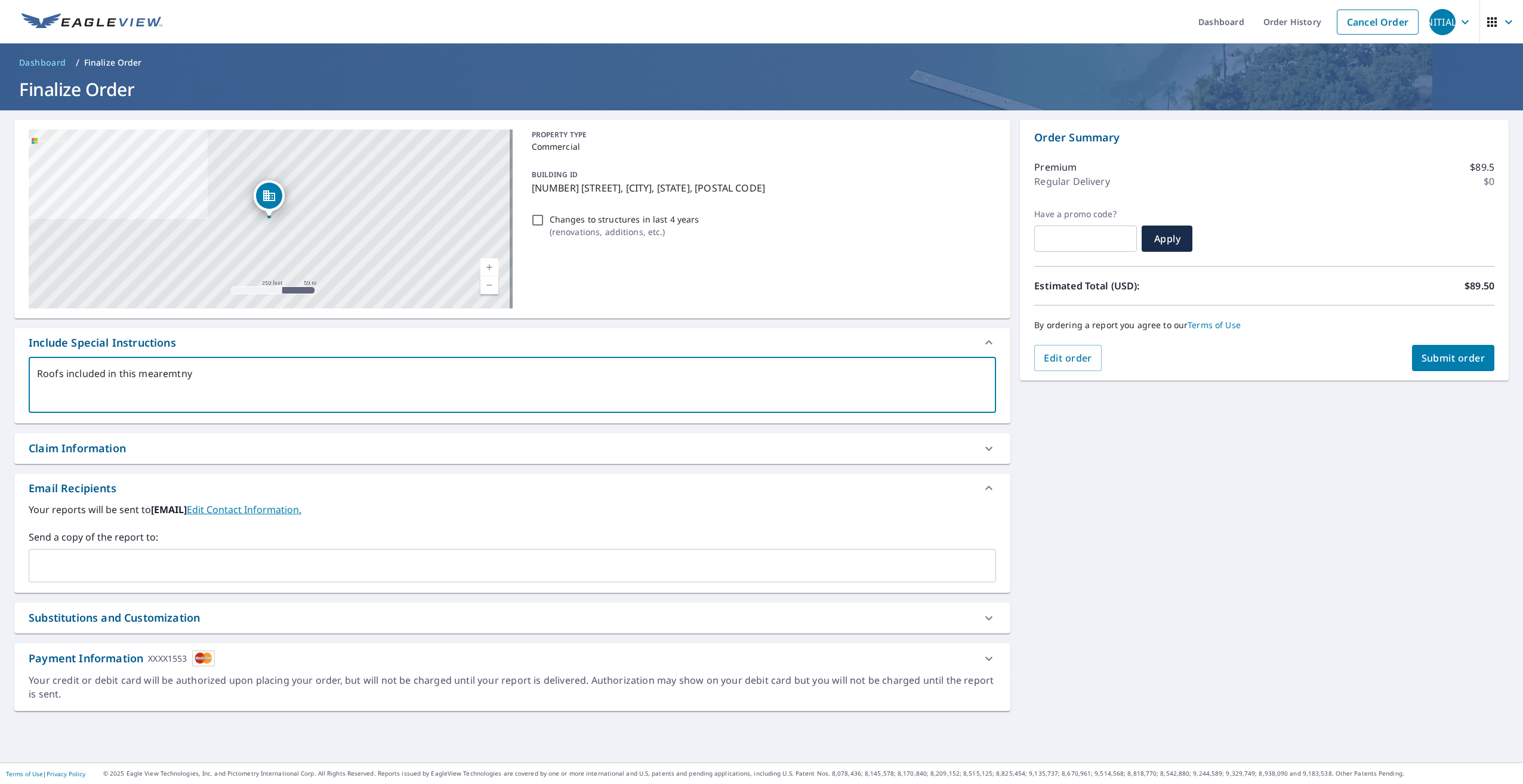 type on "Roofs included in this mearemtn" 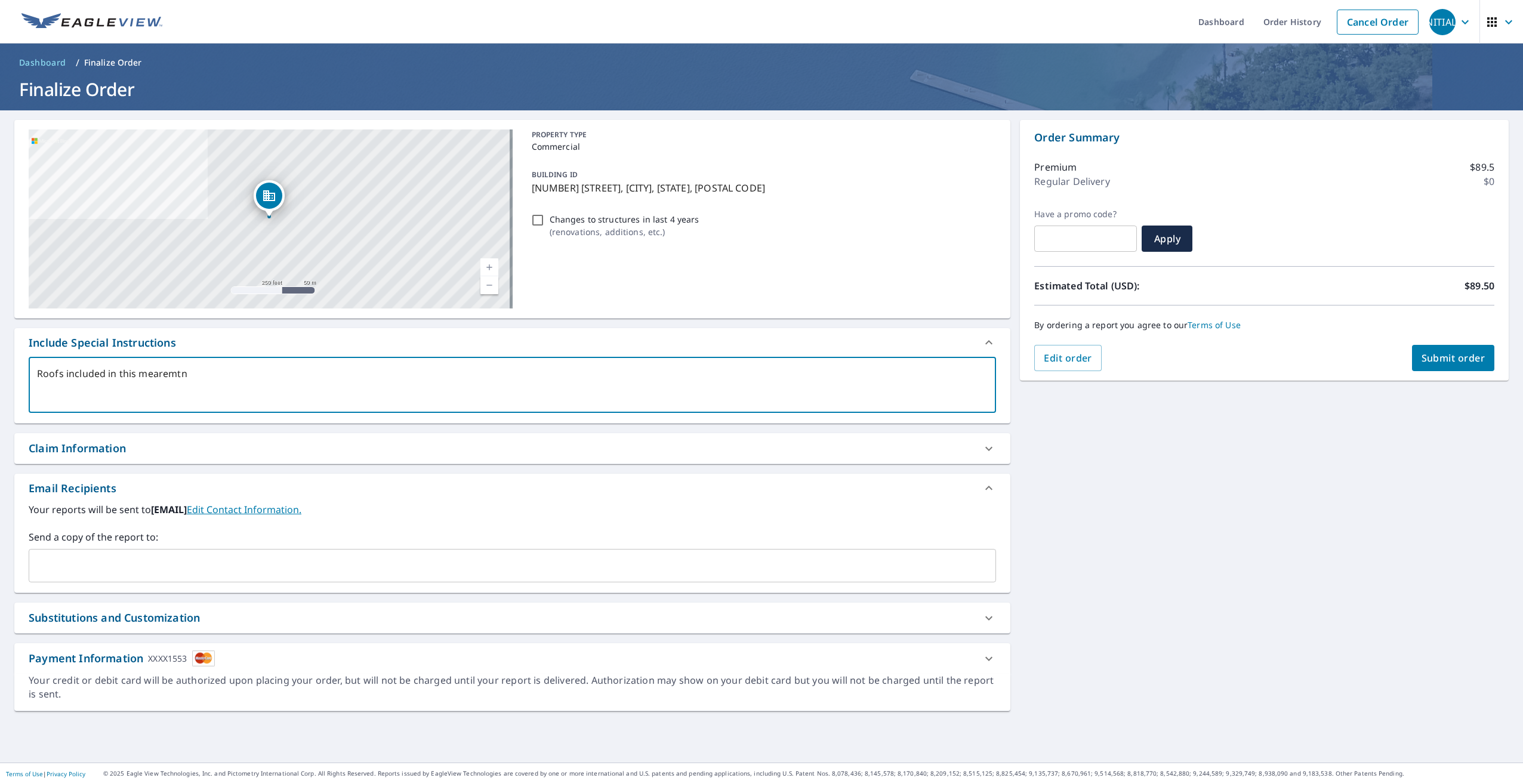 type on "Roofs included in this mearemt" 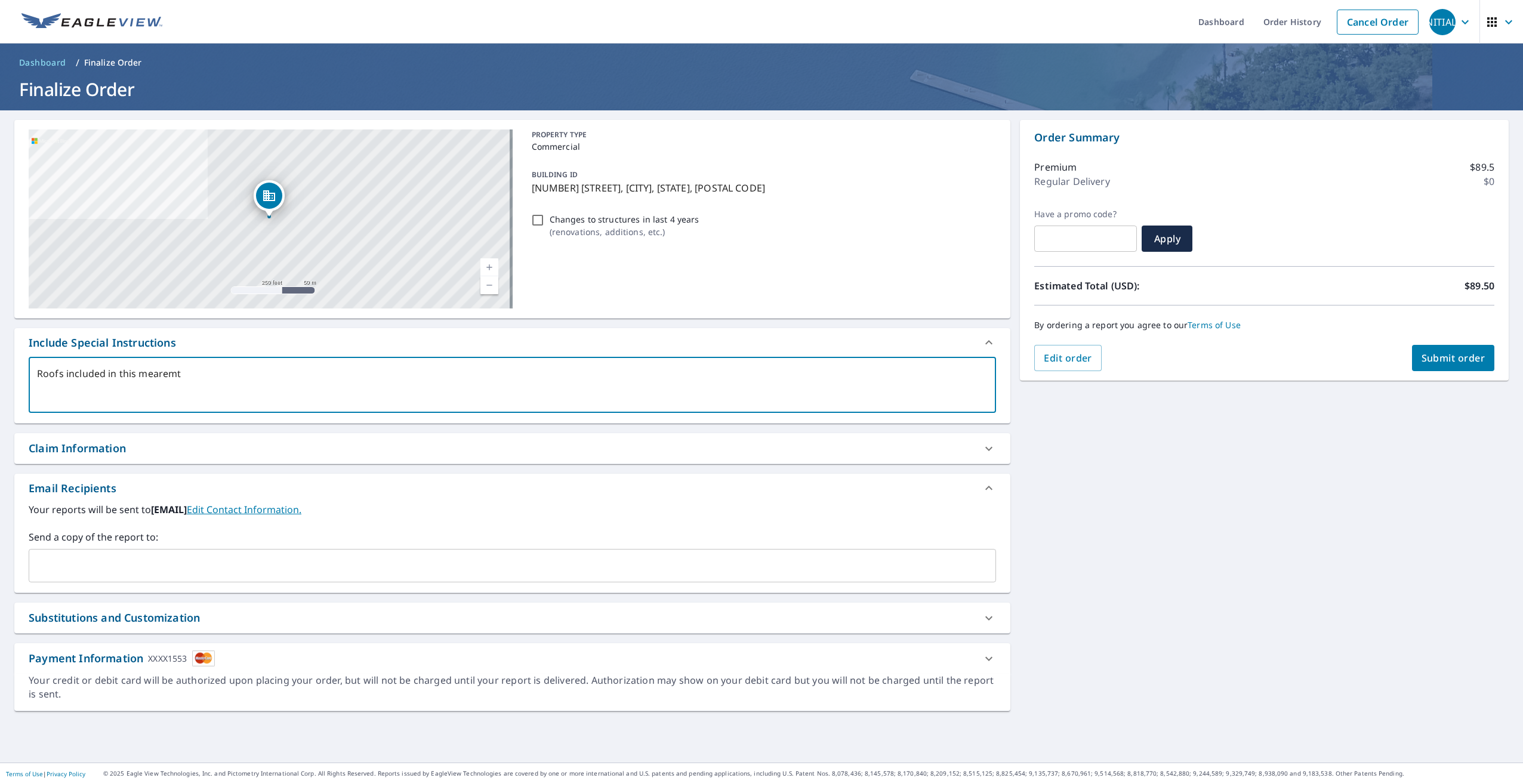 type on "Roofs included in this mearem" 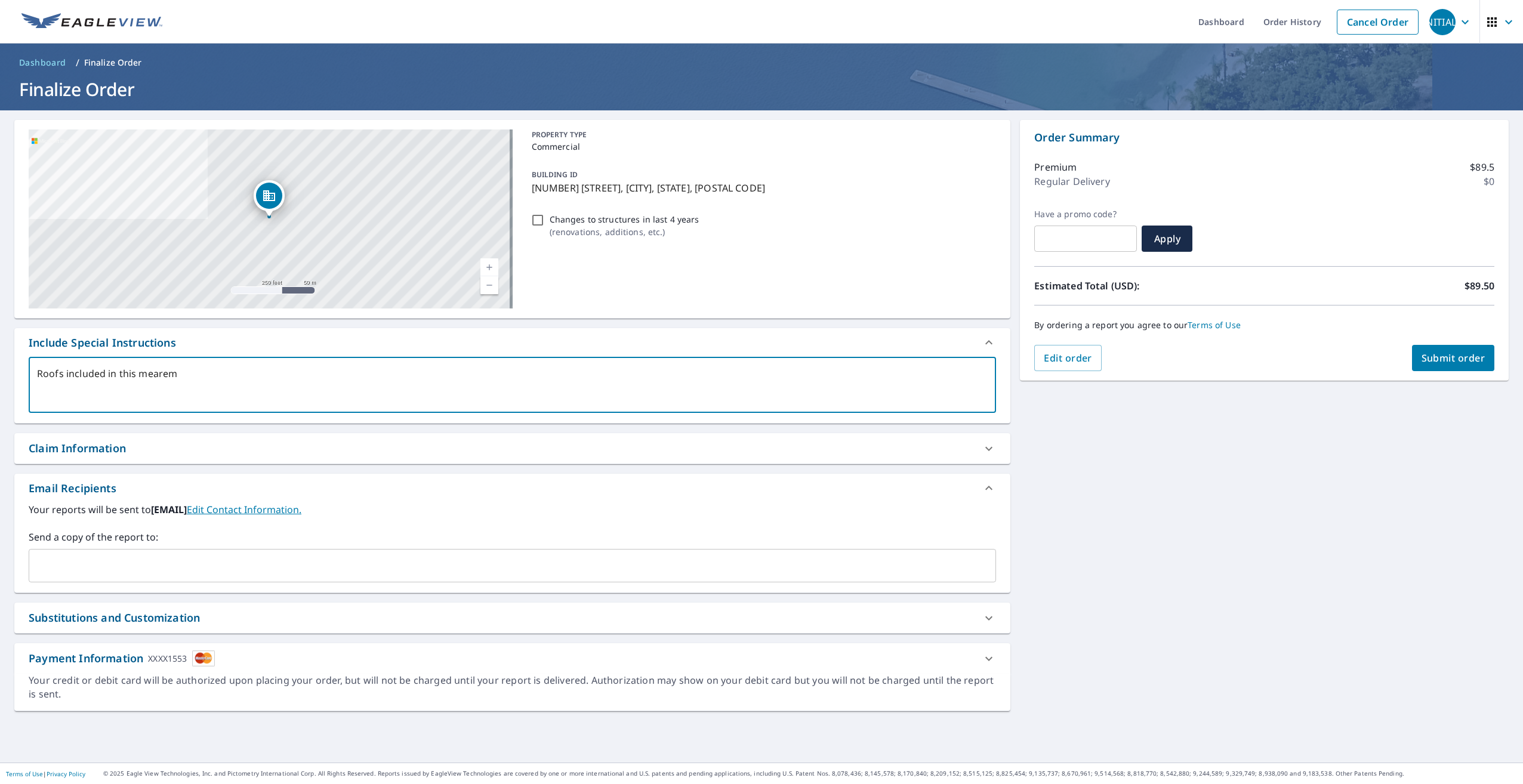 type on "Roofs included in this meare" 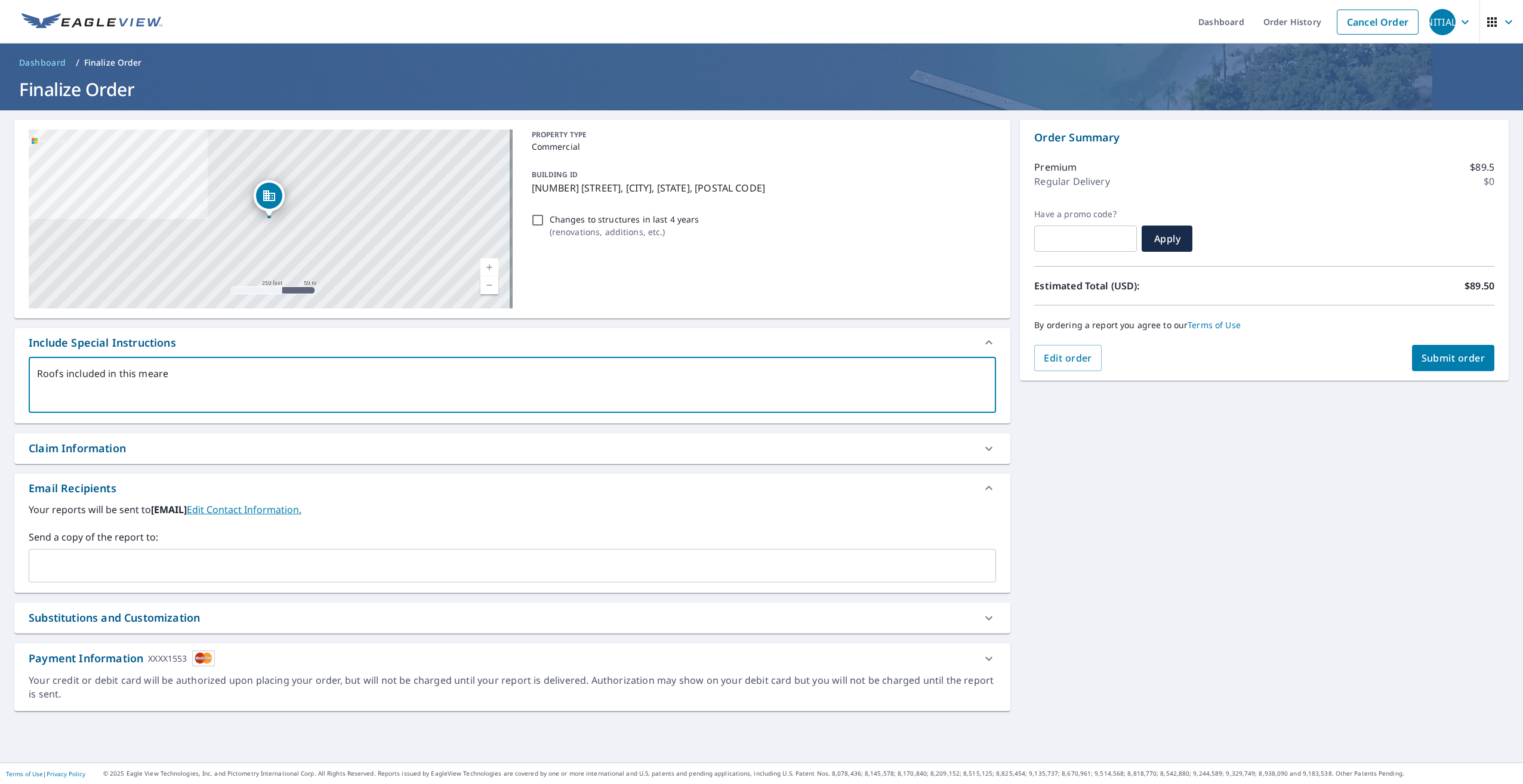 type on "Roofs included in this mear" 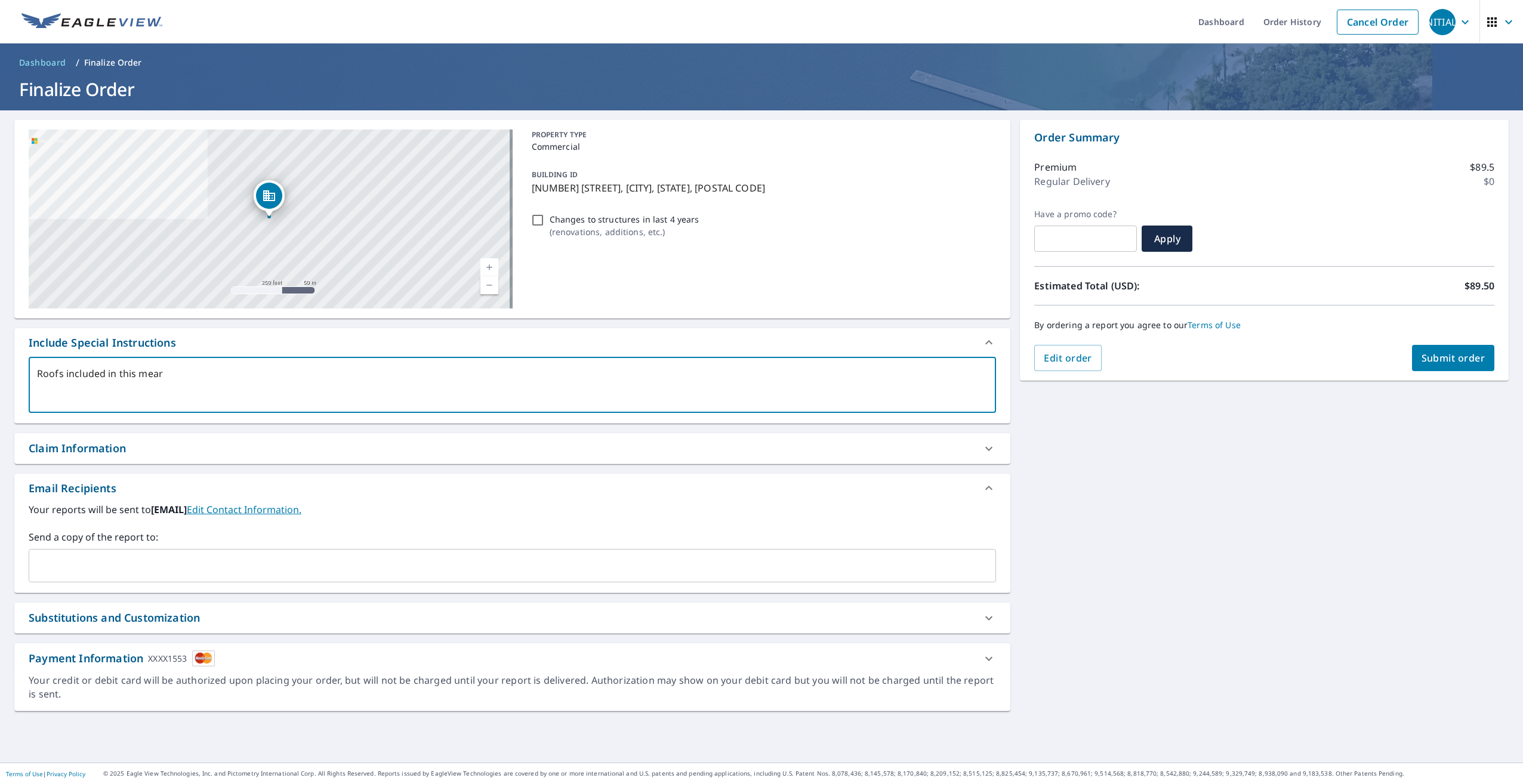 type on "Roofs included in this mea" 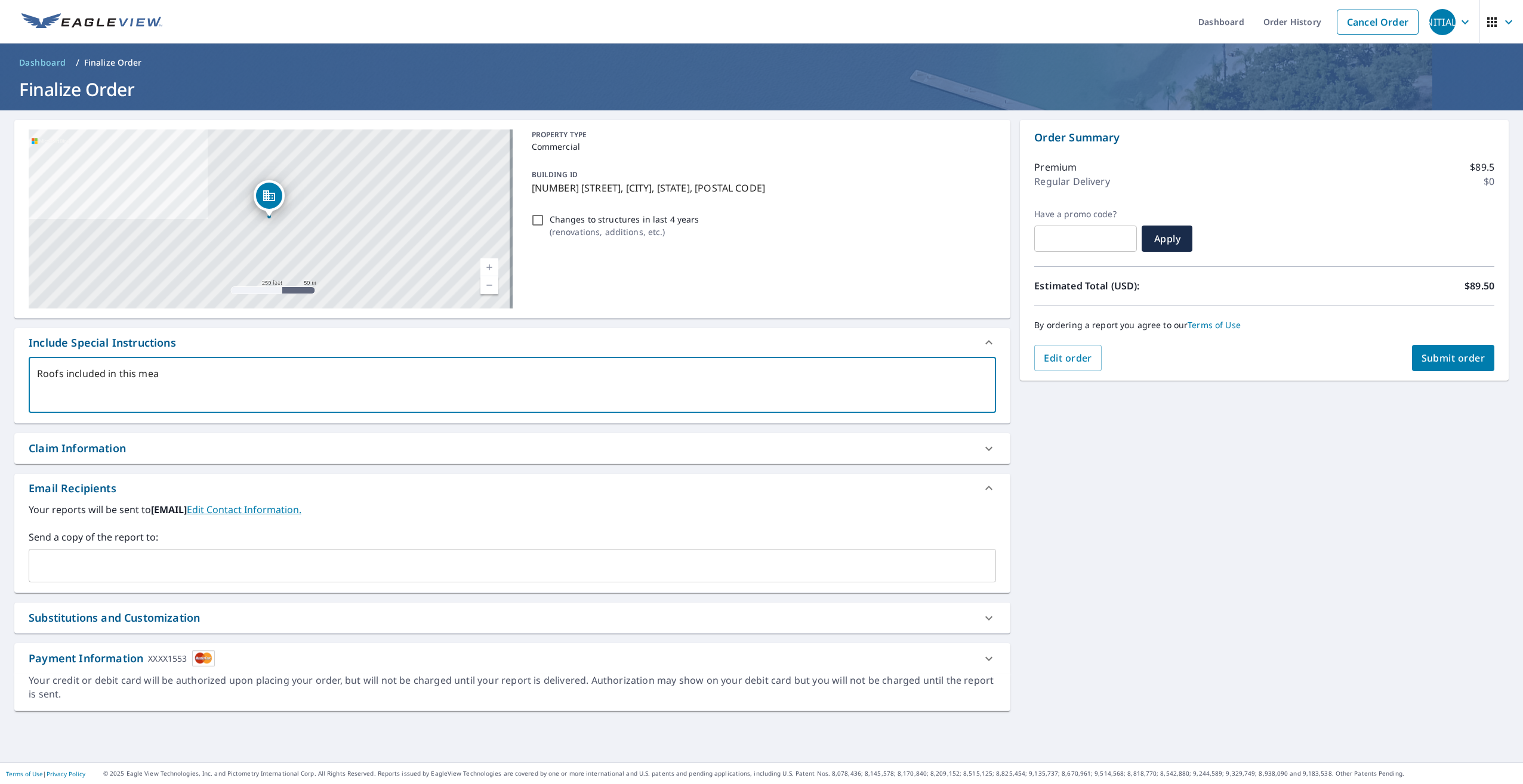 type on "Roofs included in this me" 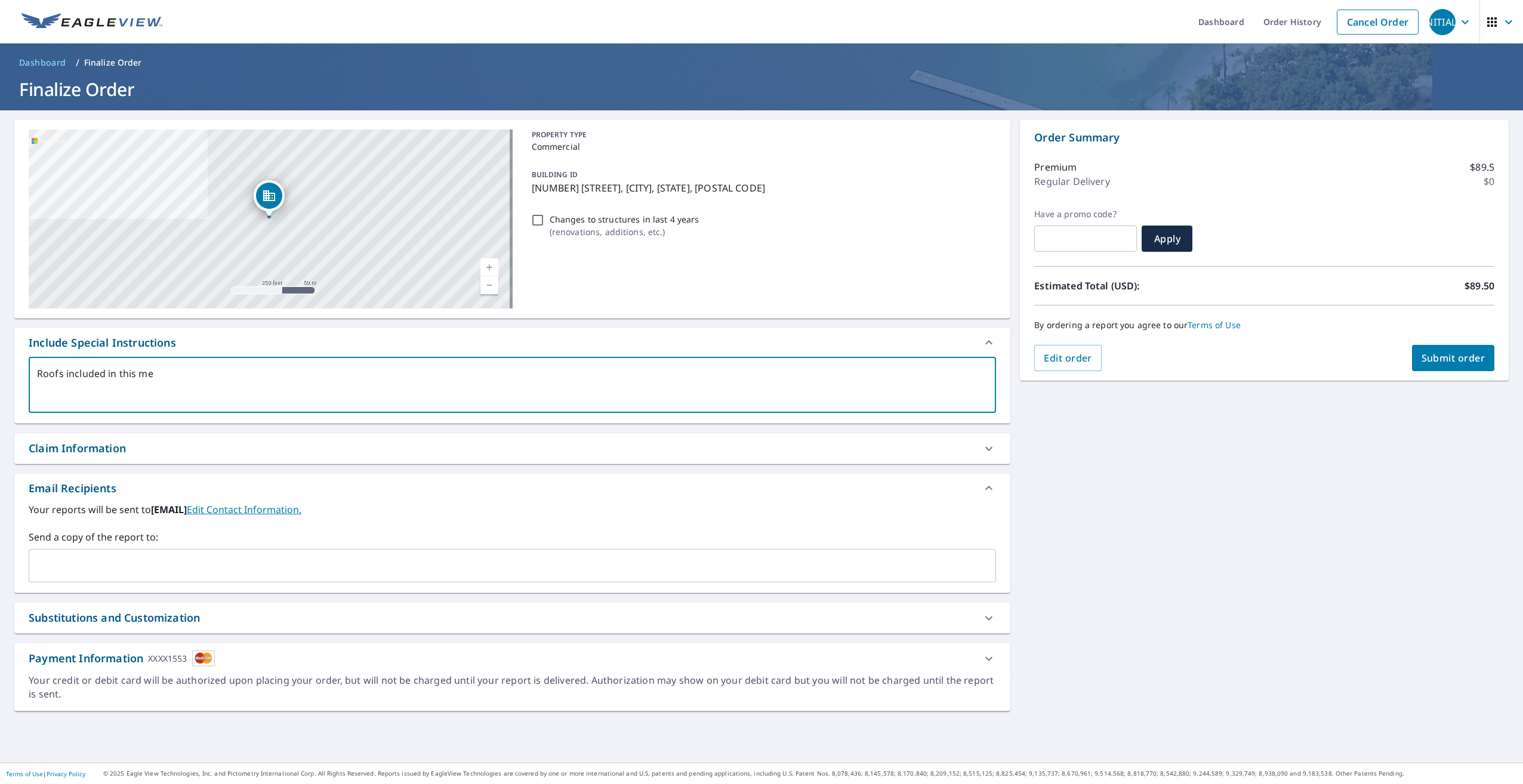 type on "Roofs included in this m" 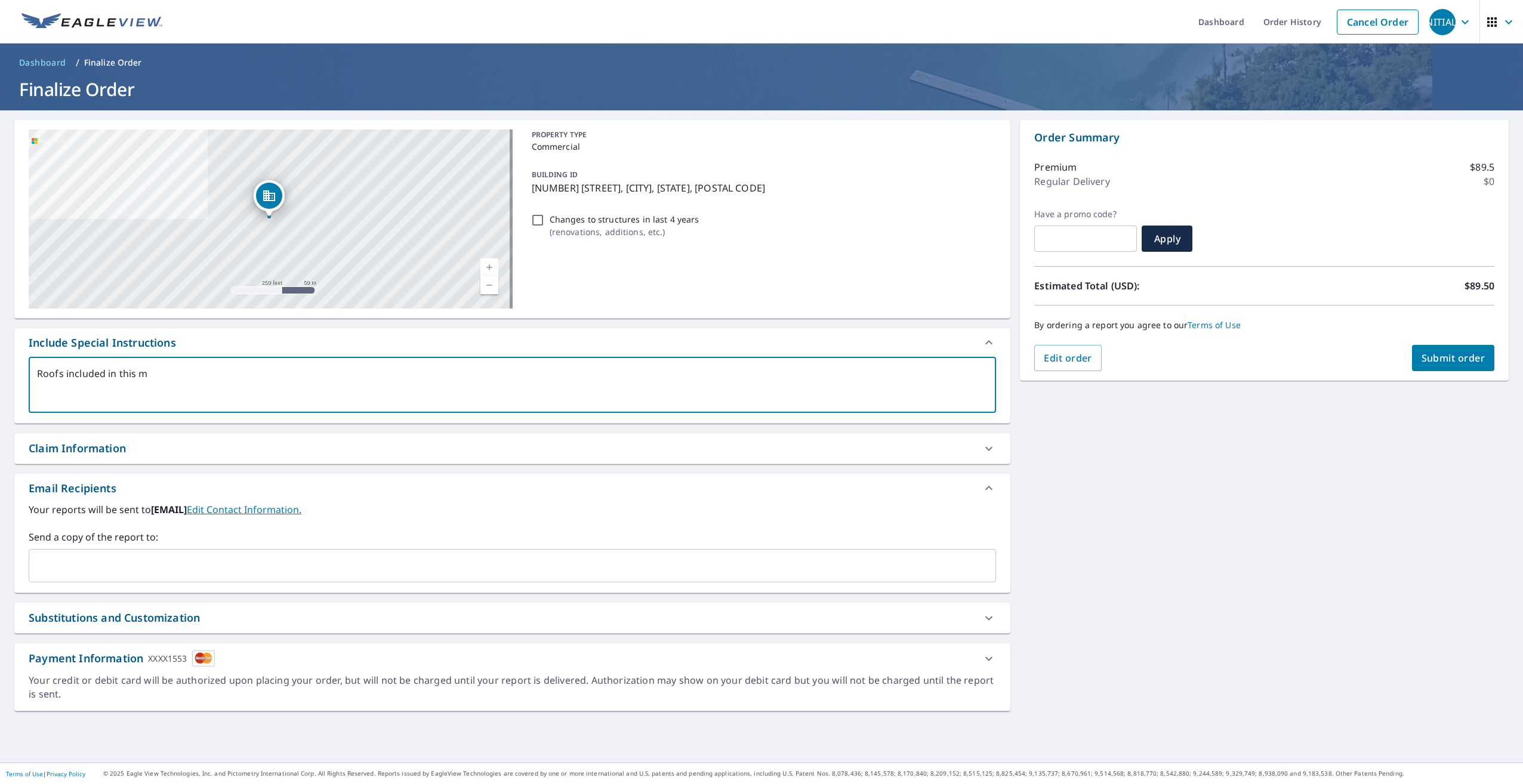 type on "Roofs included in this" 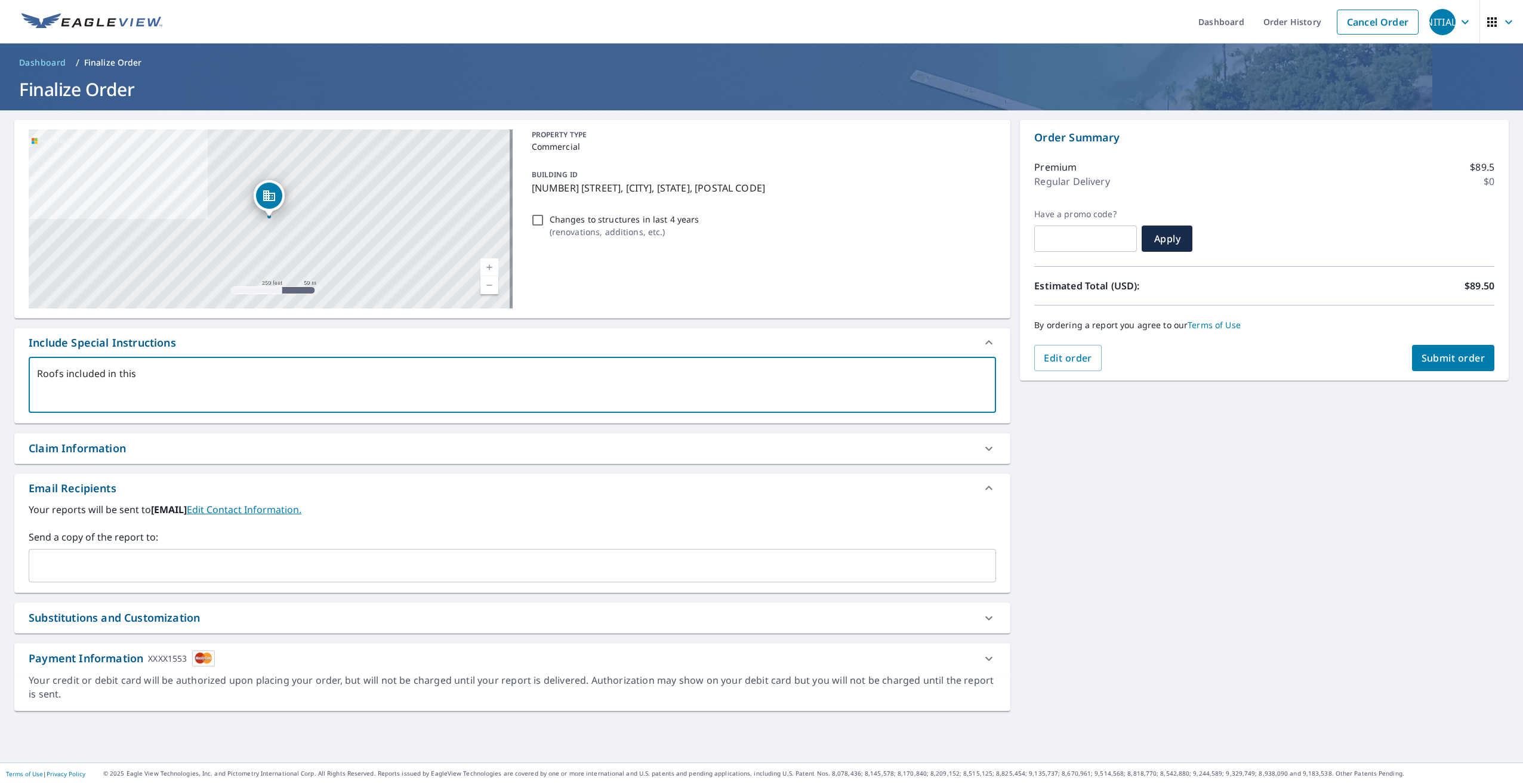 type on "Roofs included in this m" 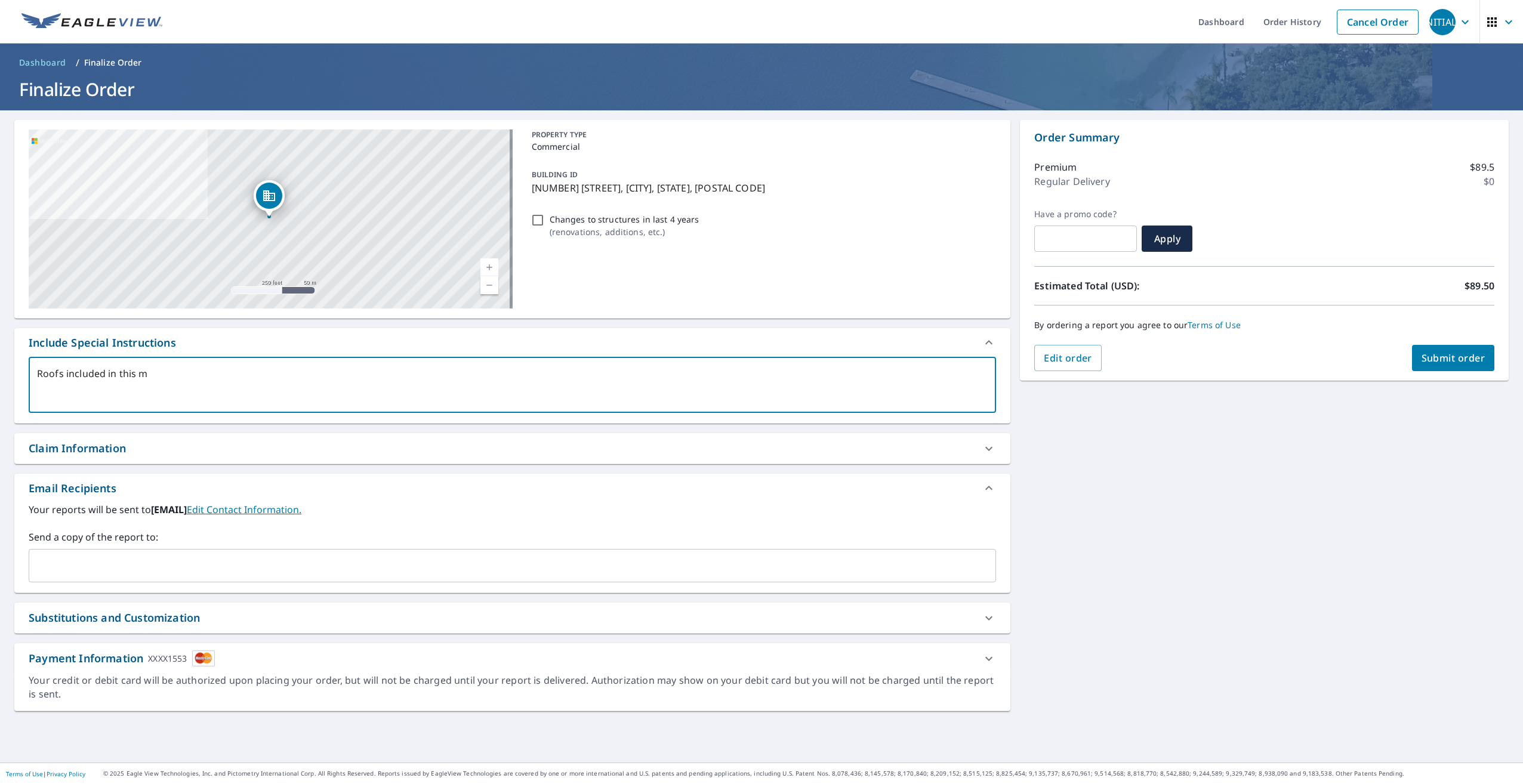type on "Roofs included in this me" 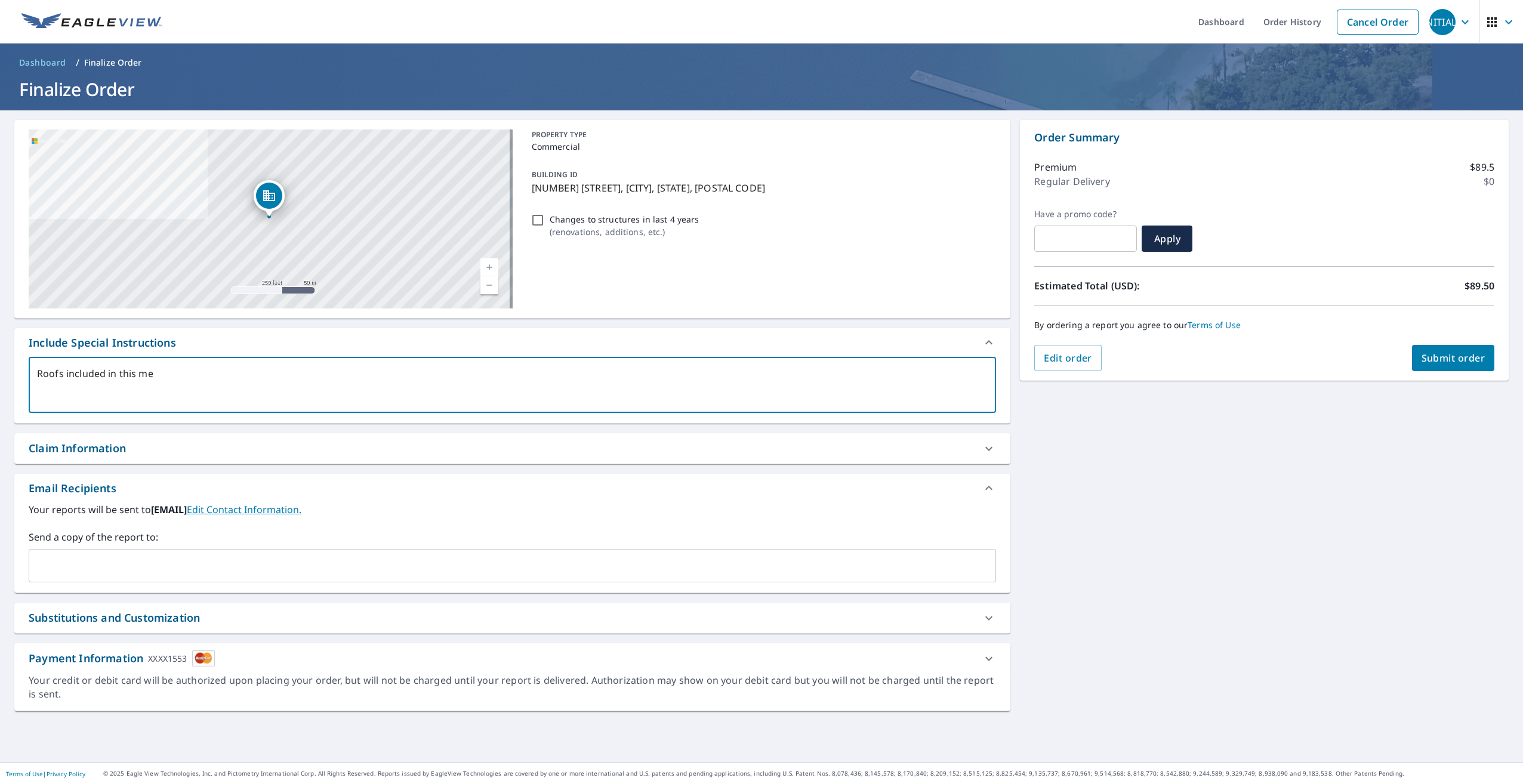 type on "Roofs included in this mea" 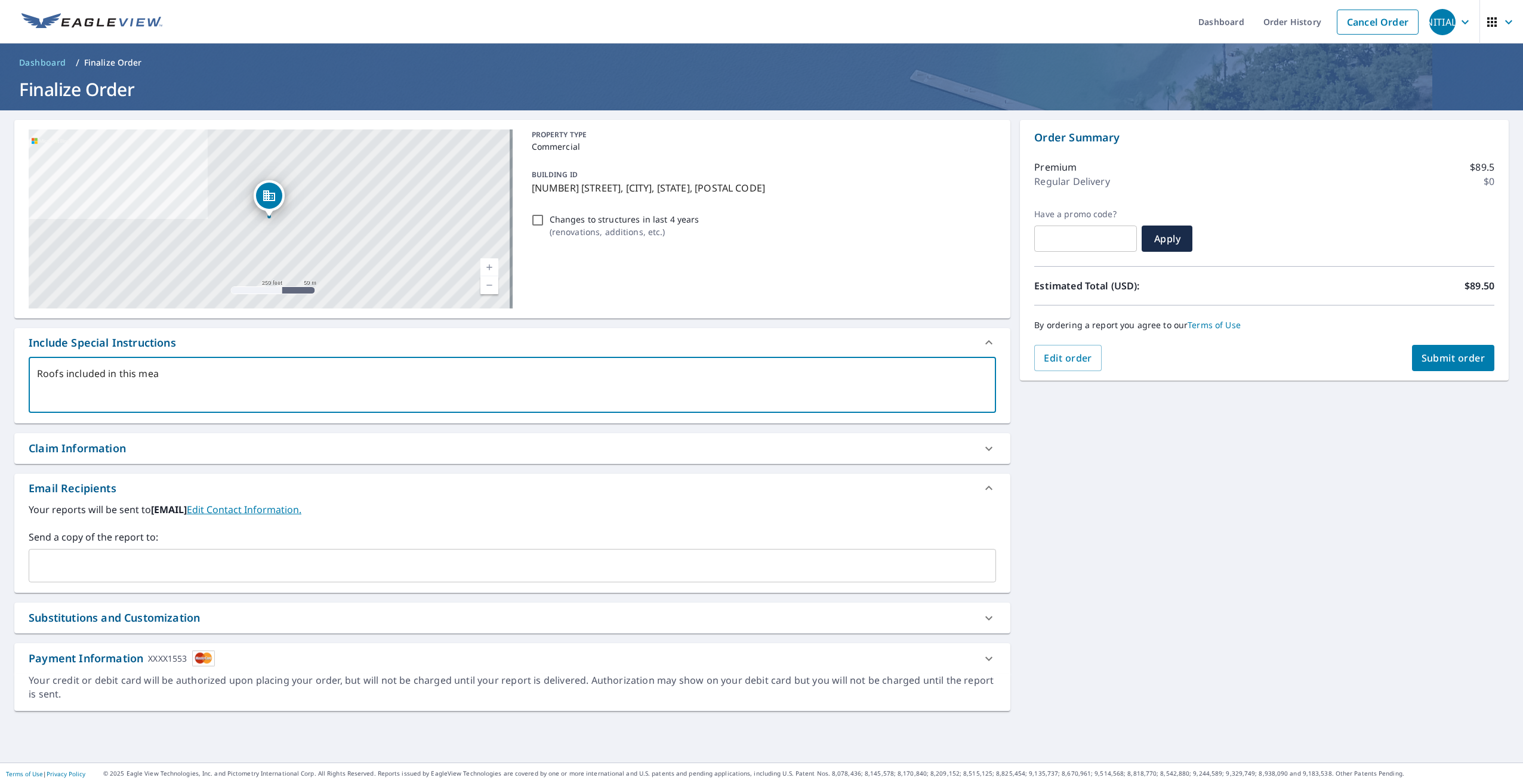 type on "Roofs included in this meas" 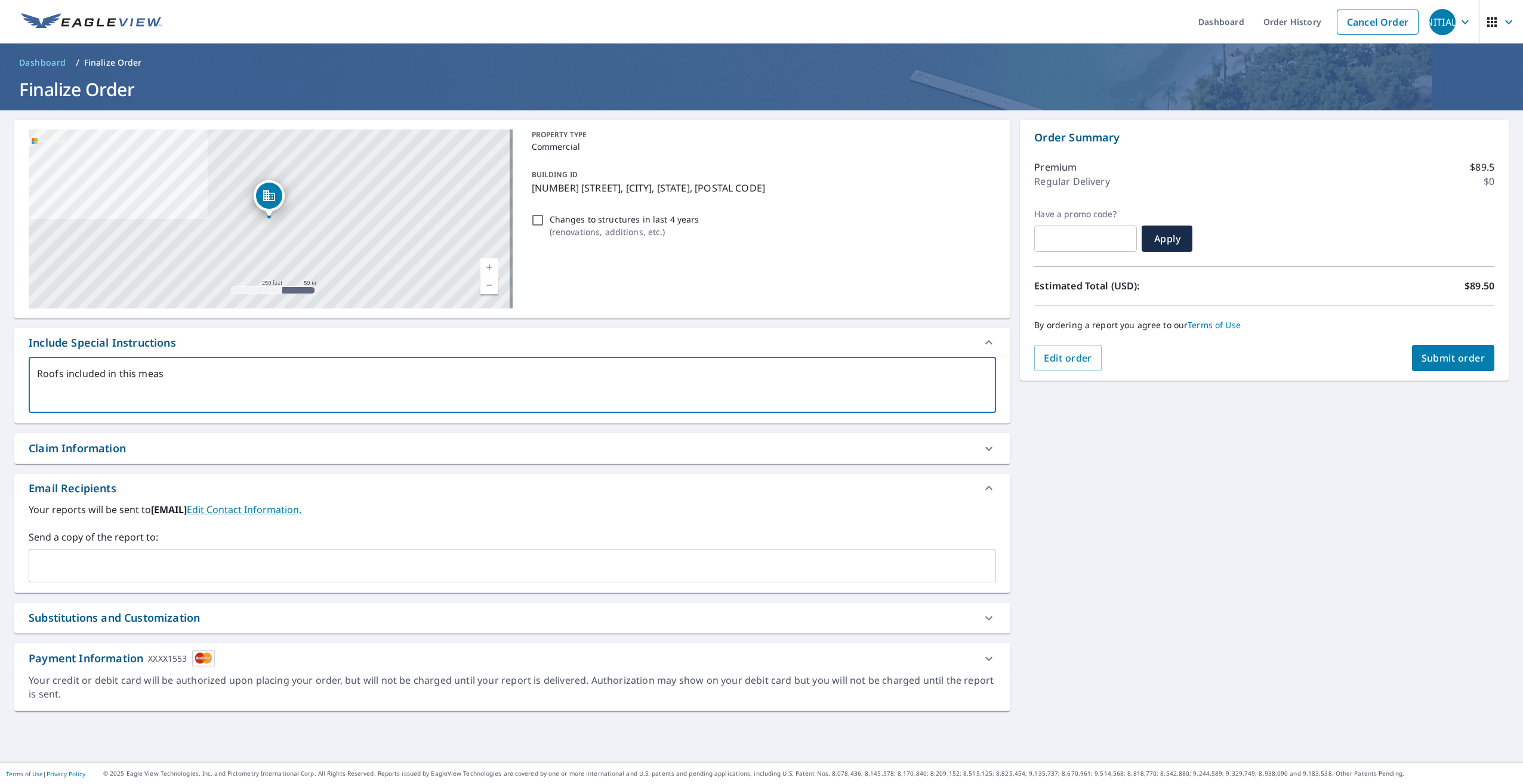 type on "Roofs included in this measu" 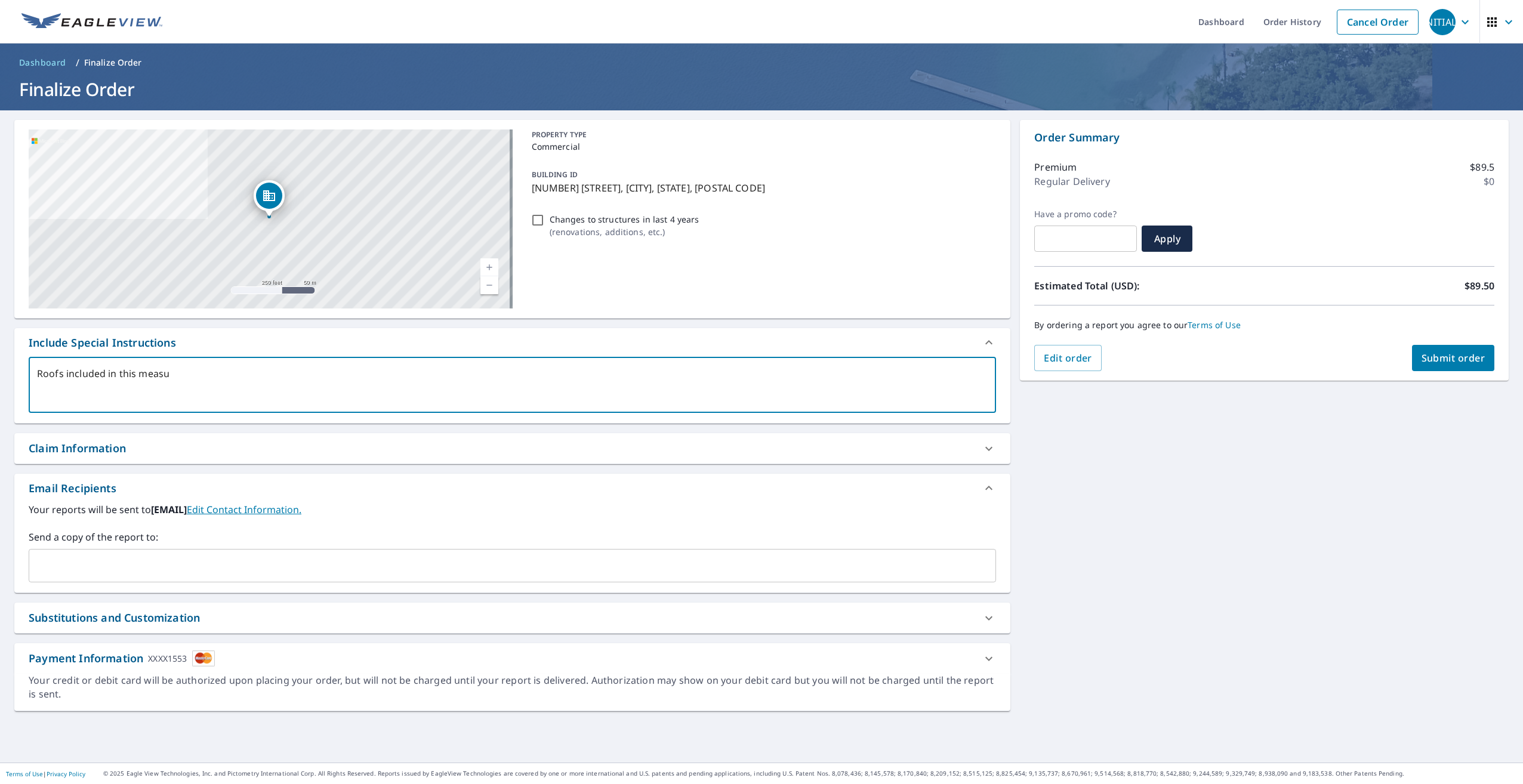 type on "Roofs included in this measur" 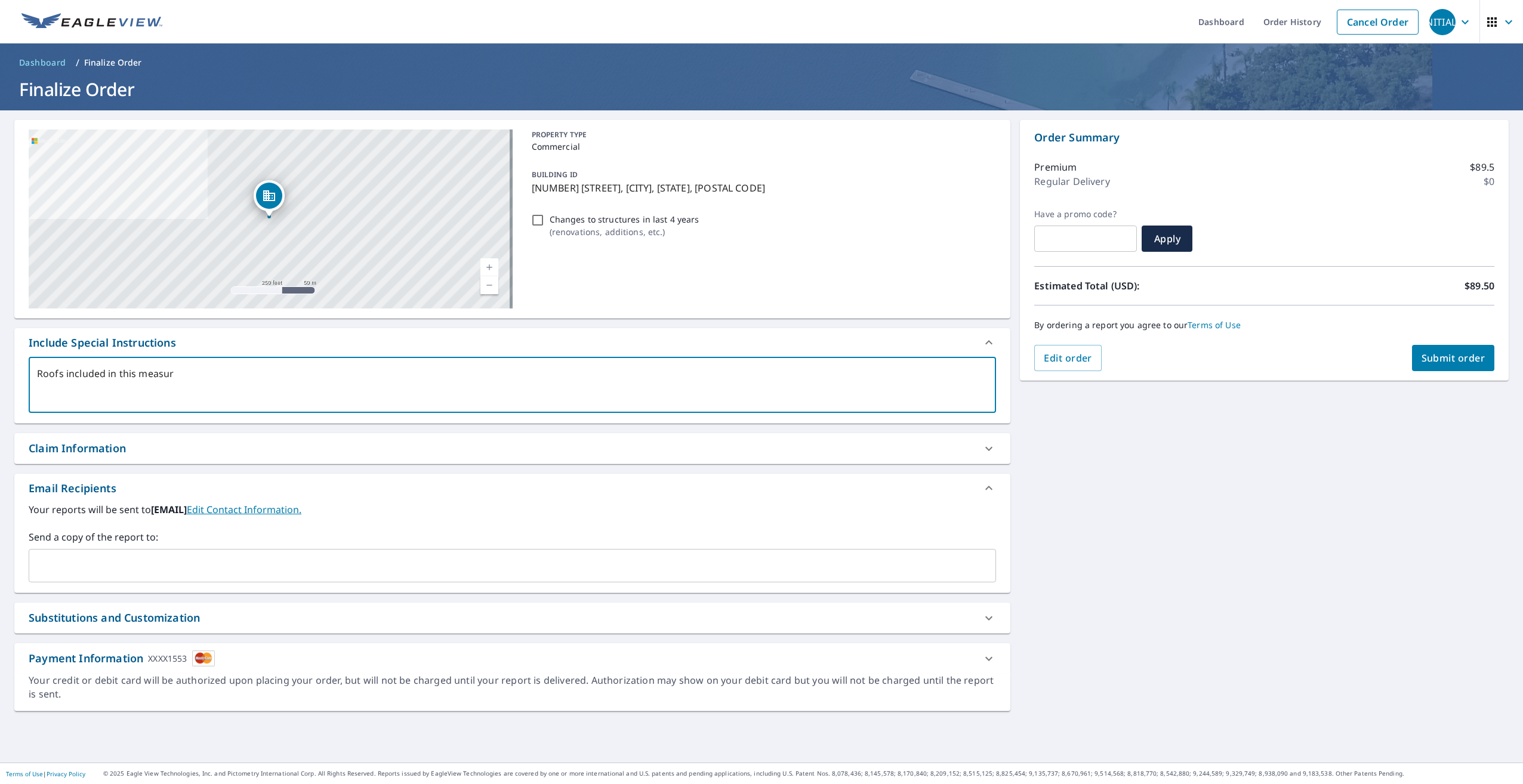 type on "Roofs included in this measure" 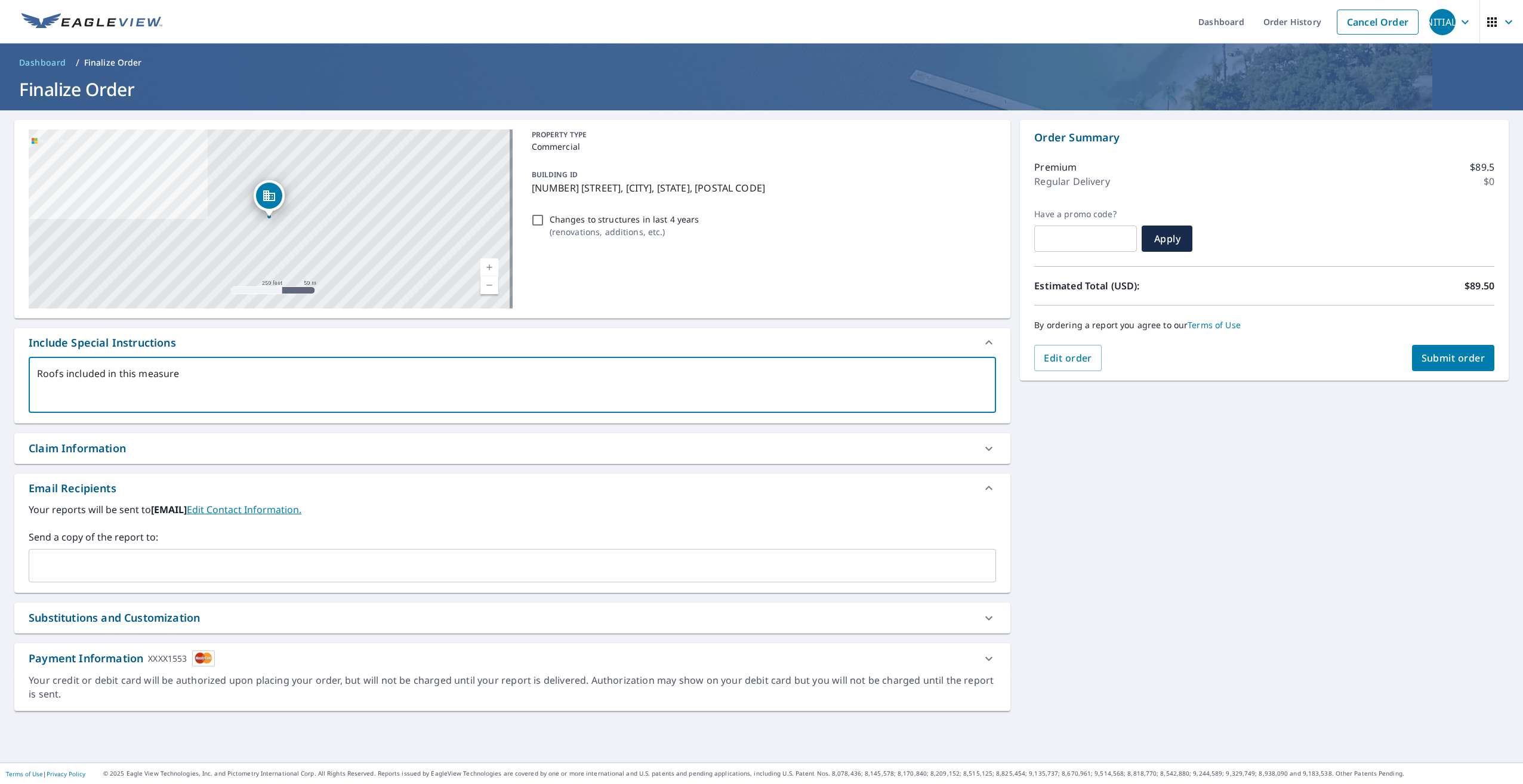 type on "Roofs included in this measurem" 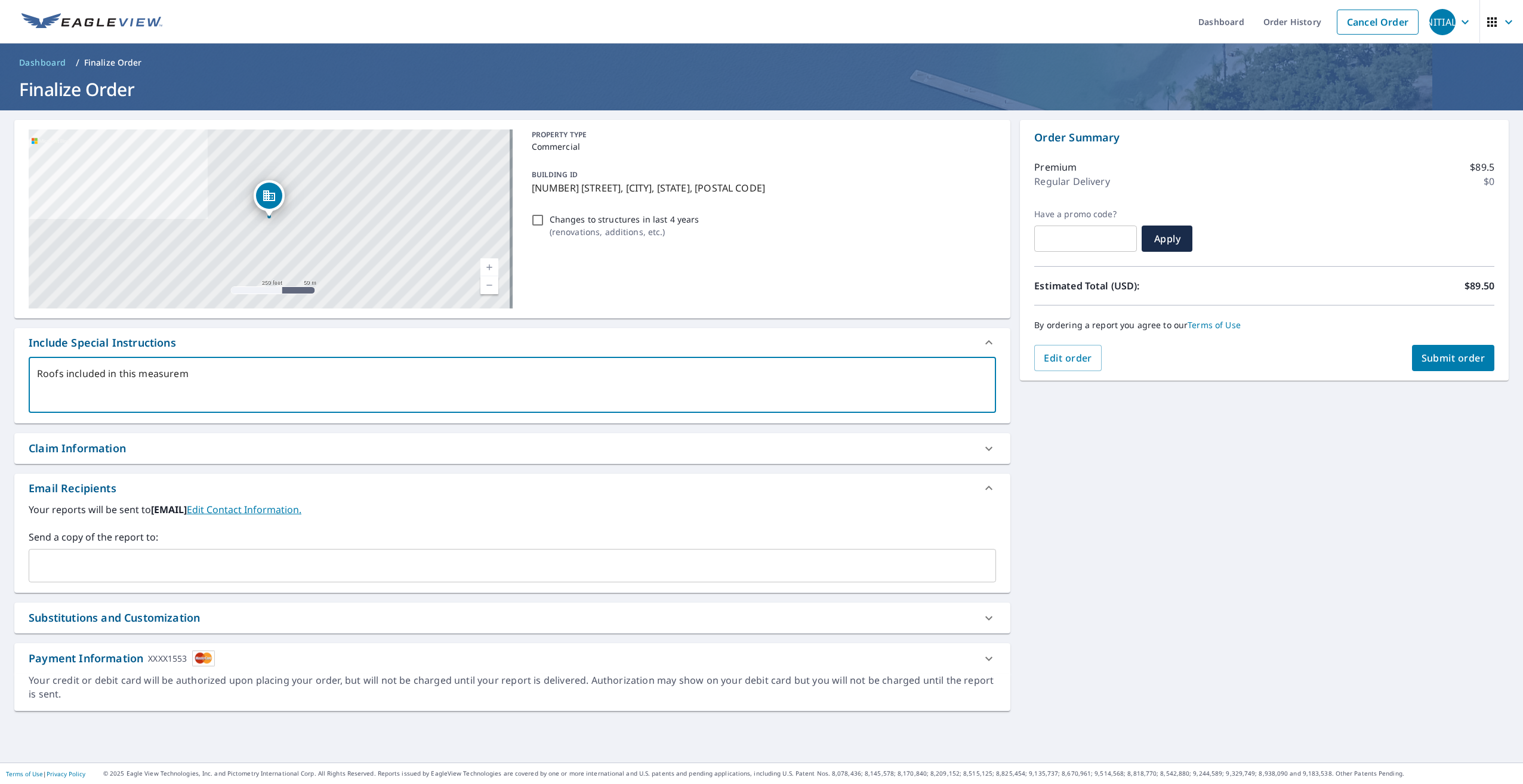 type on "Roofs included in this measureme" 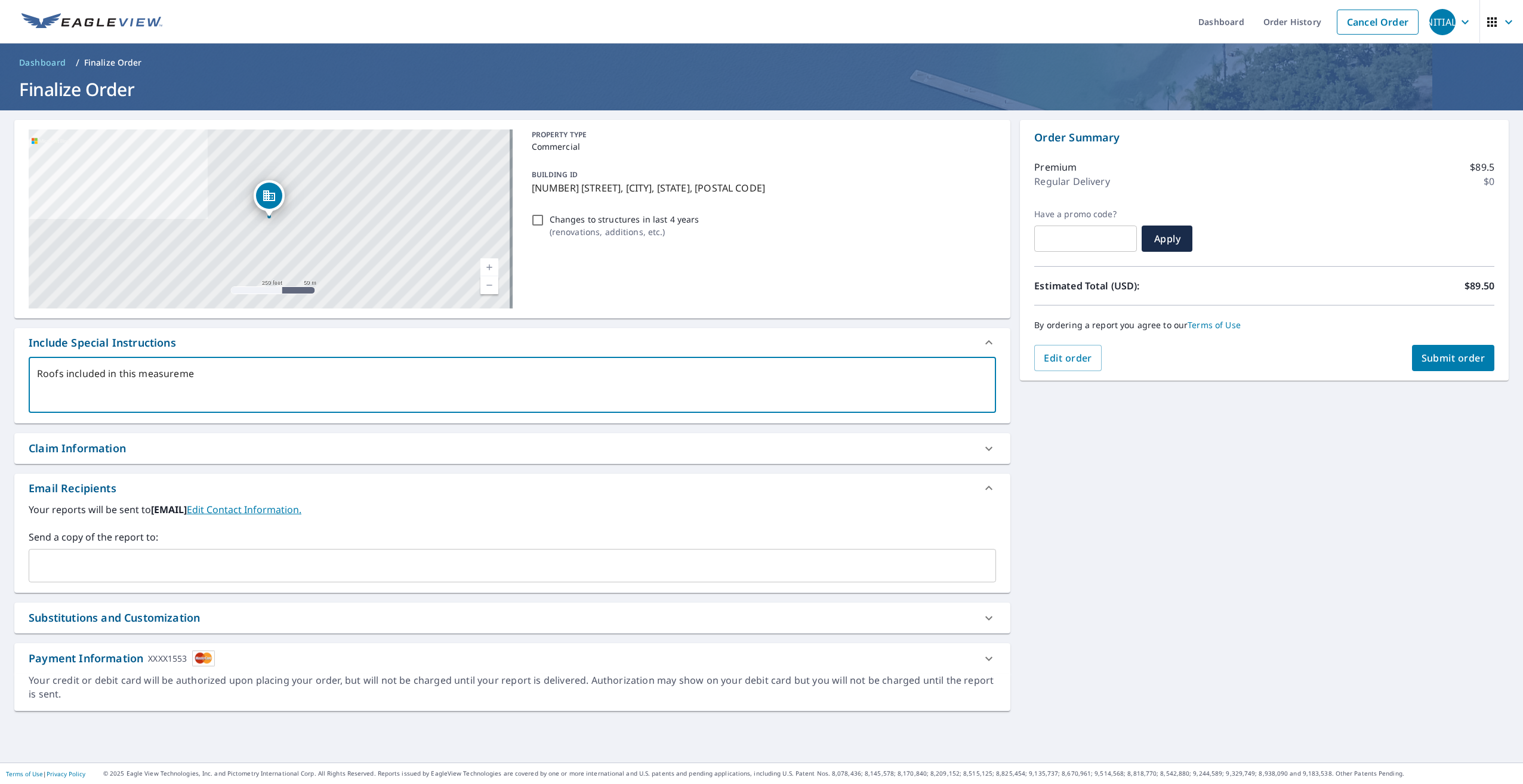 type on "Roofs included in this measuremen" 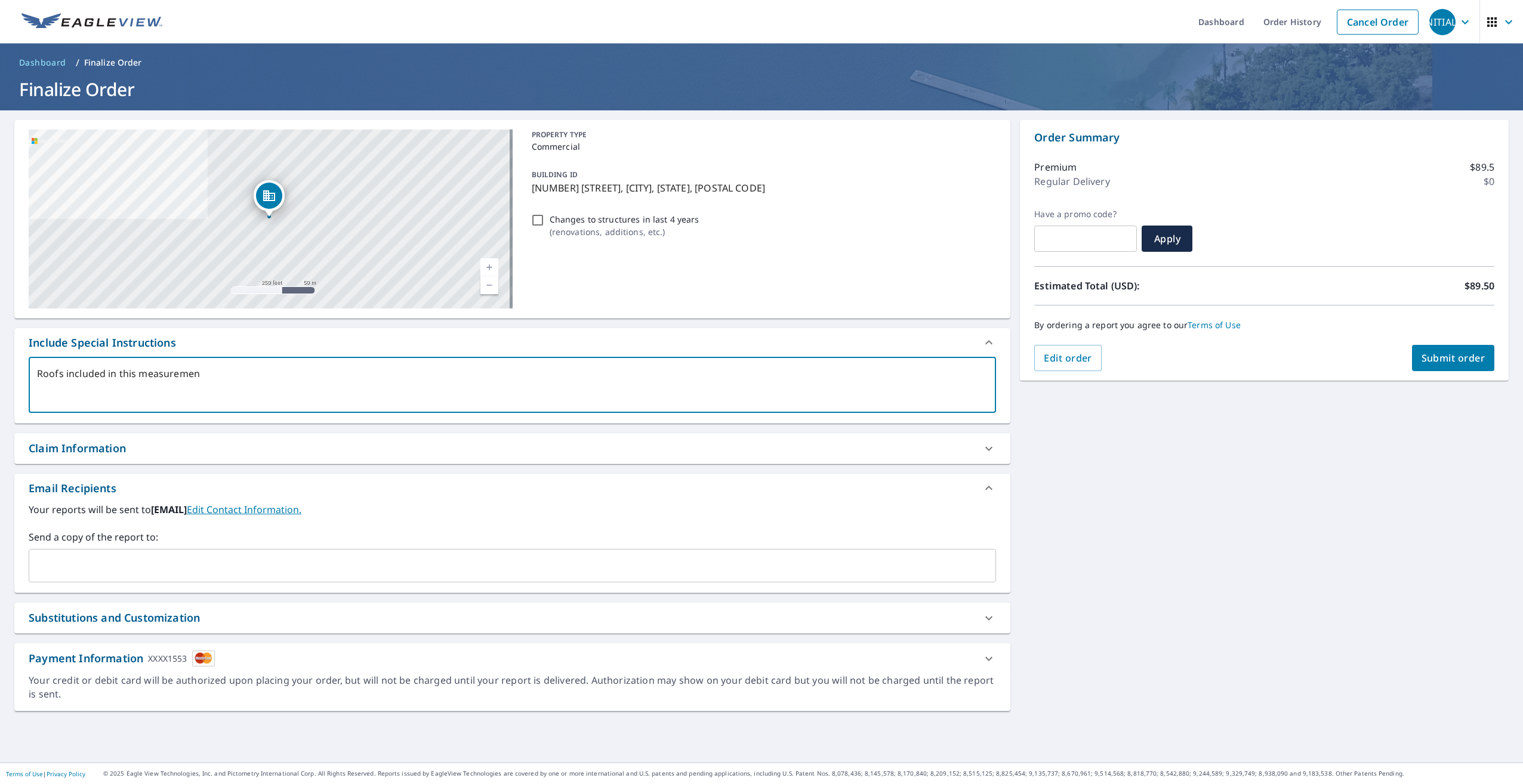 type on "Roofs included in this measurement" 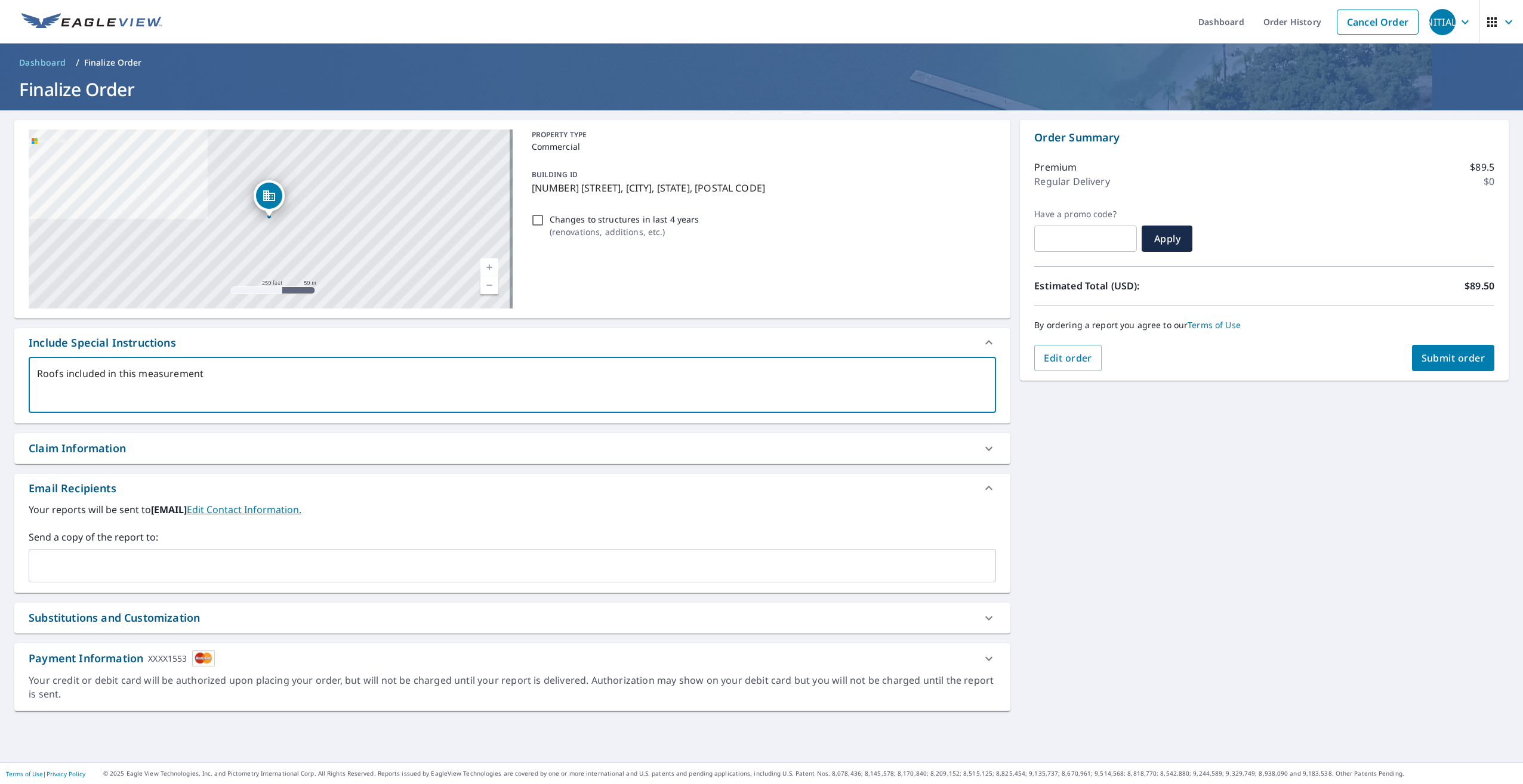 type on "Roofs included in this measurement" 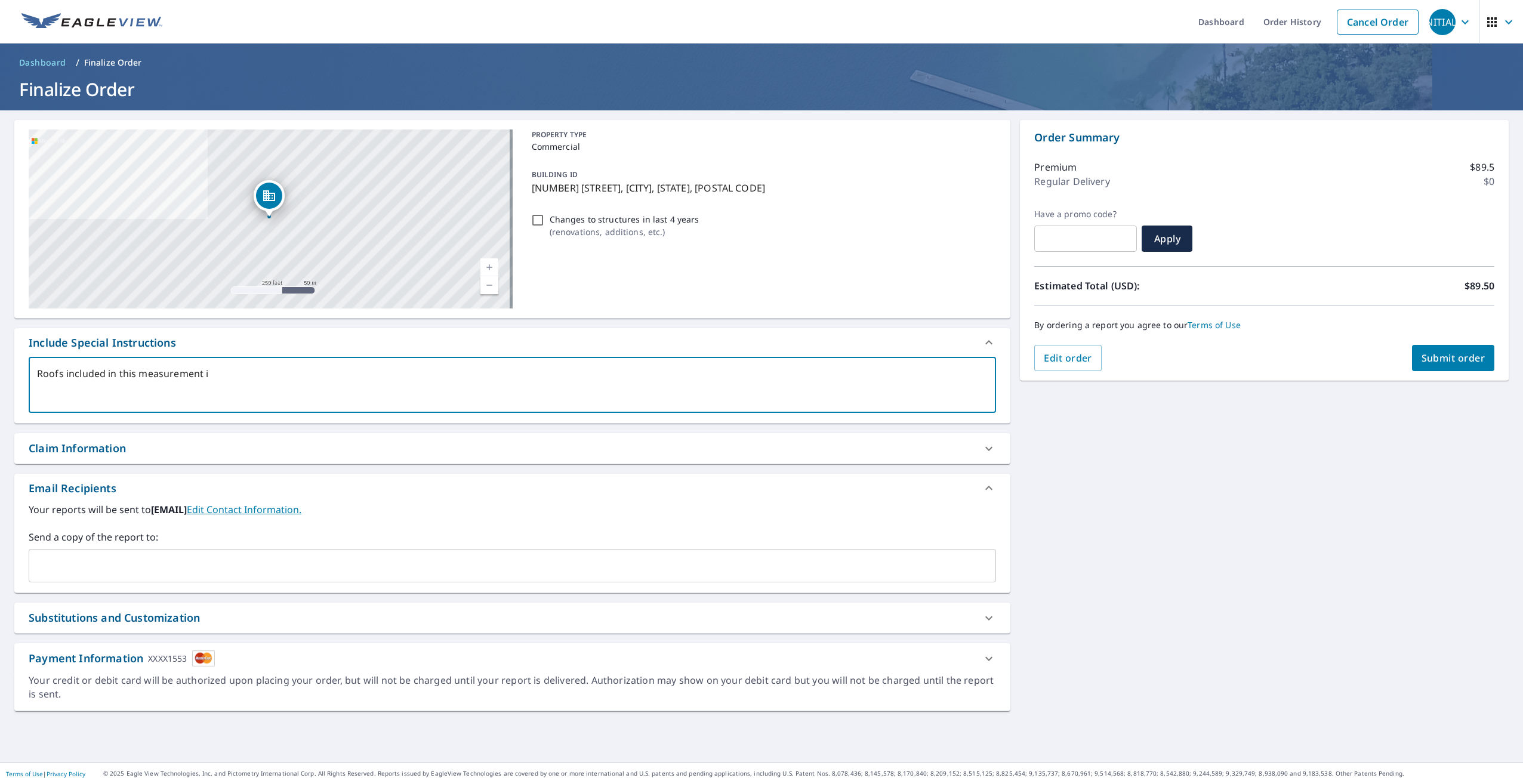 type on "Roofs included in this measurement in" 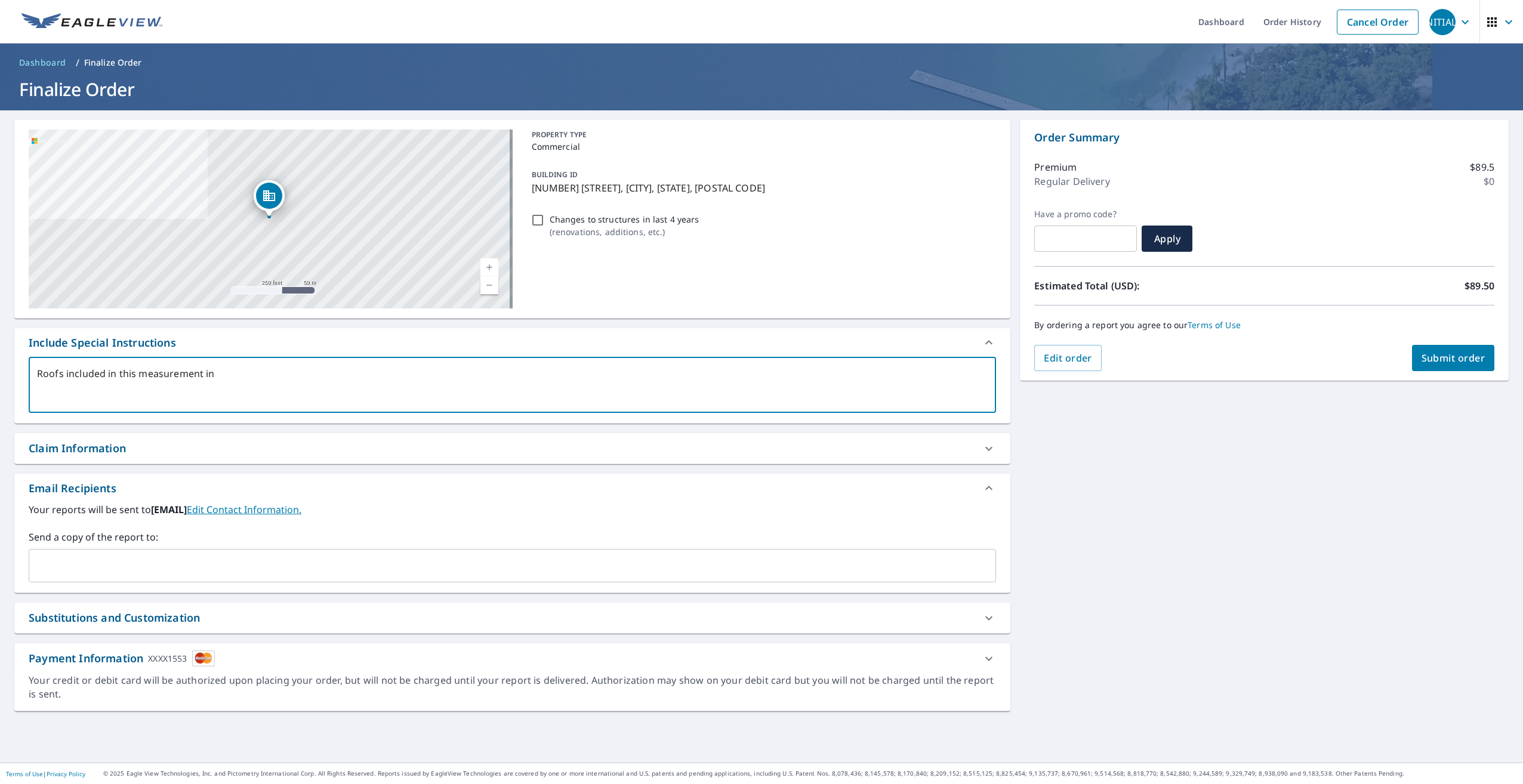 type on "Roofs included in this measurement inc" 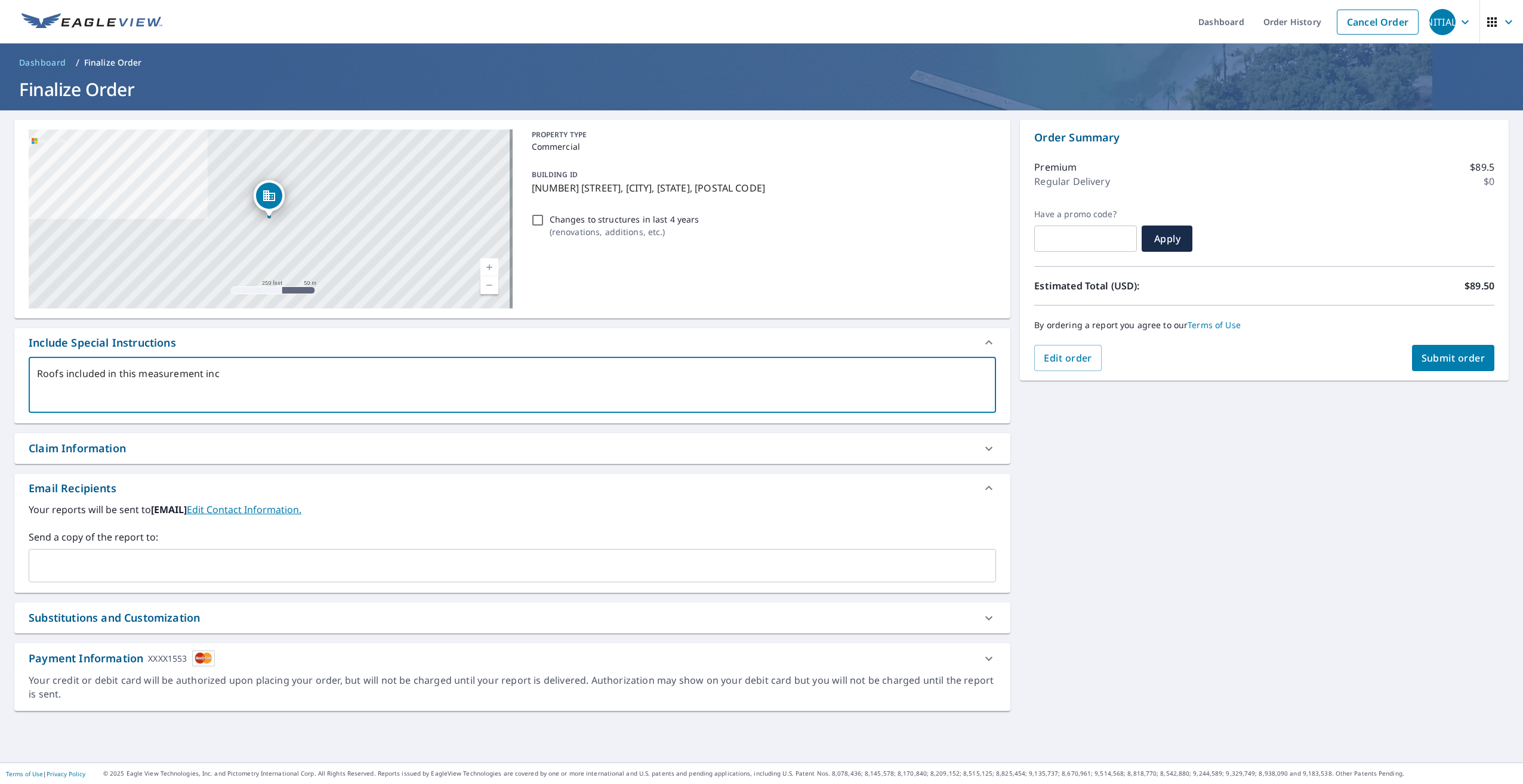 type on "Roofs included in this measurement incl" 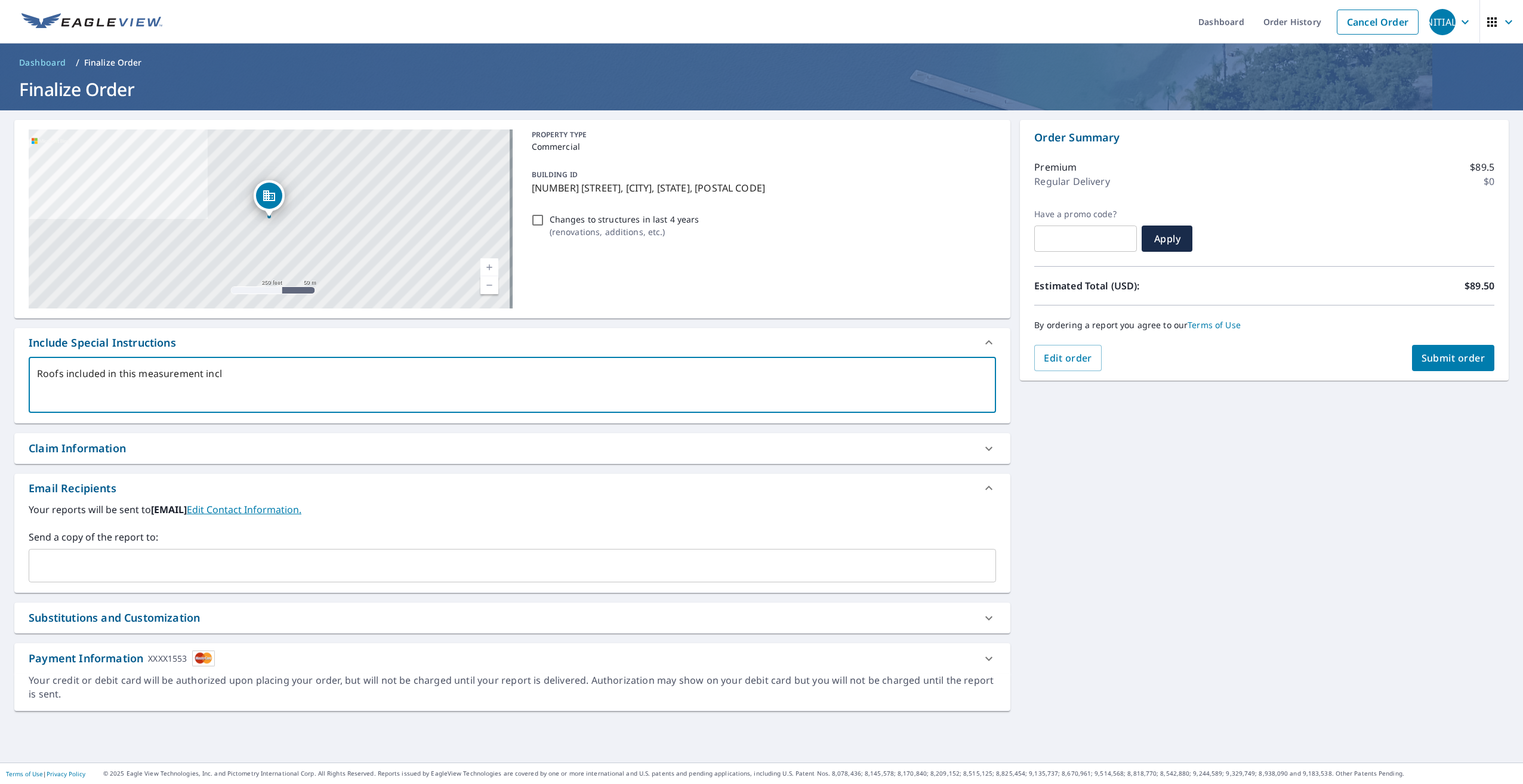 type on "Roofs included in this measurement inclu" 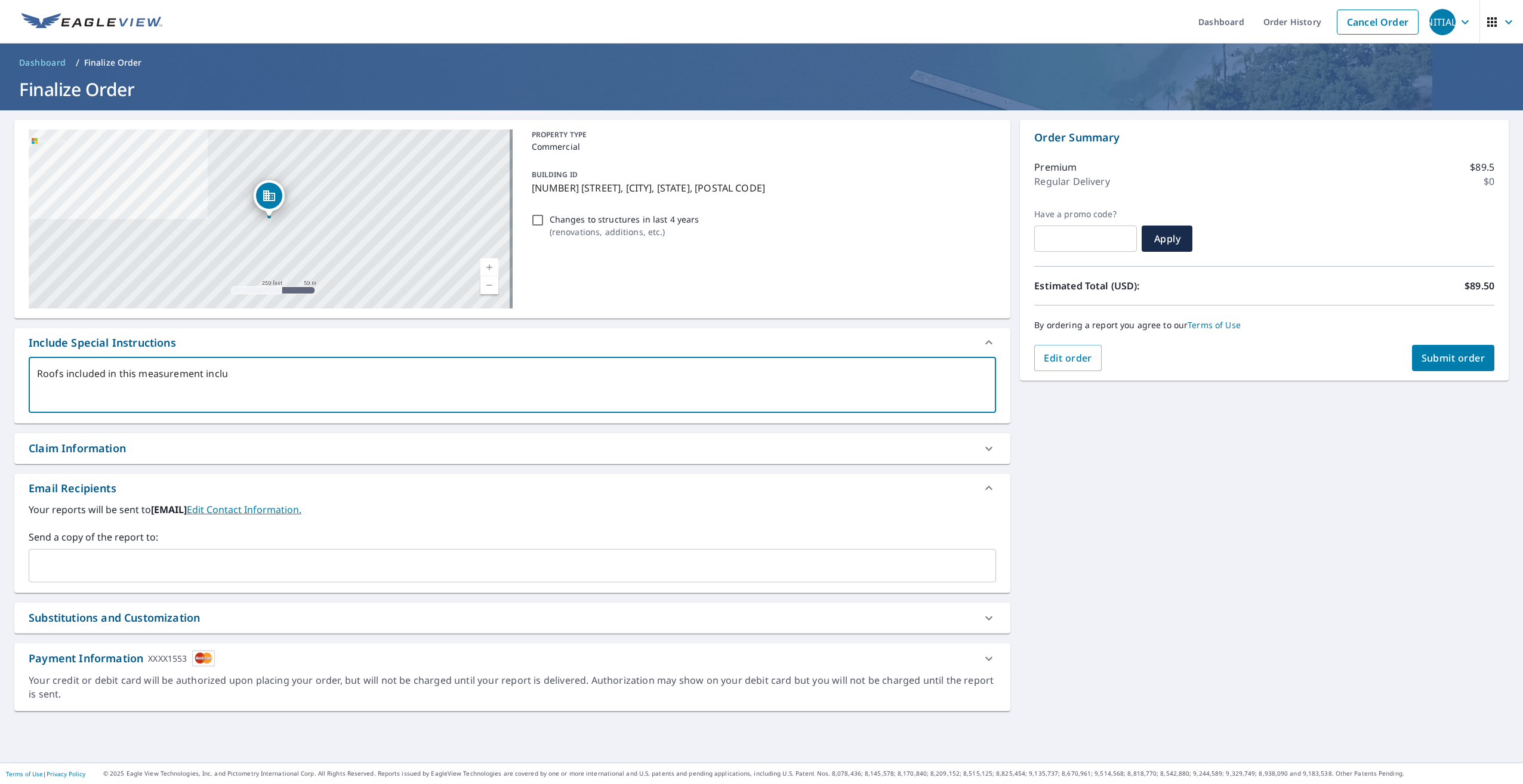 type on "Roofs included in this measurement includ" 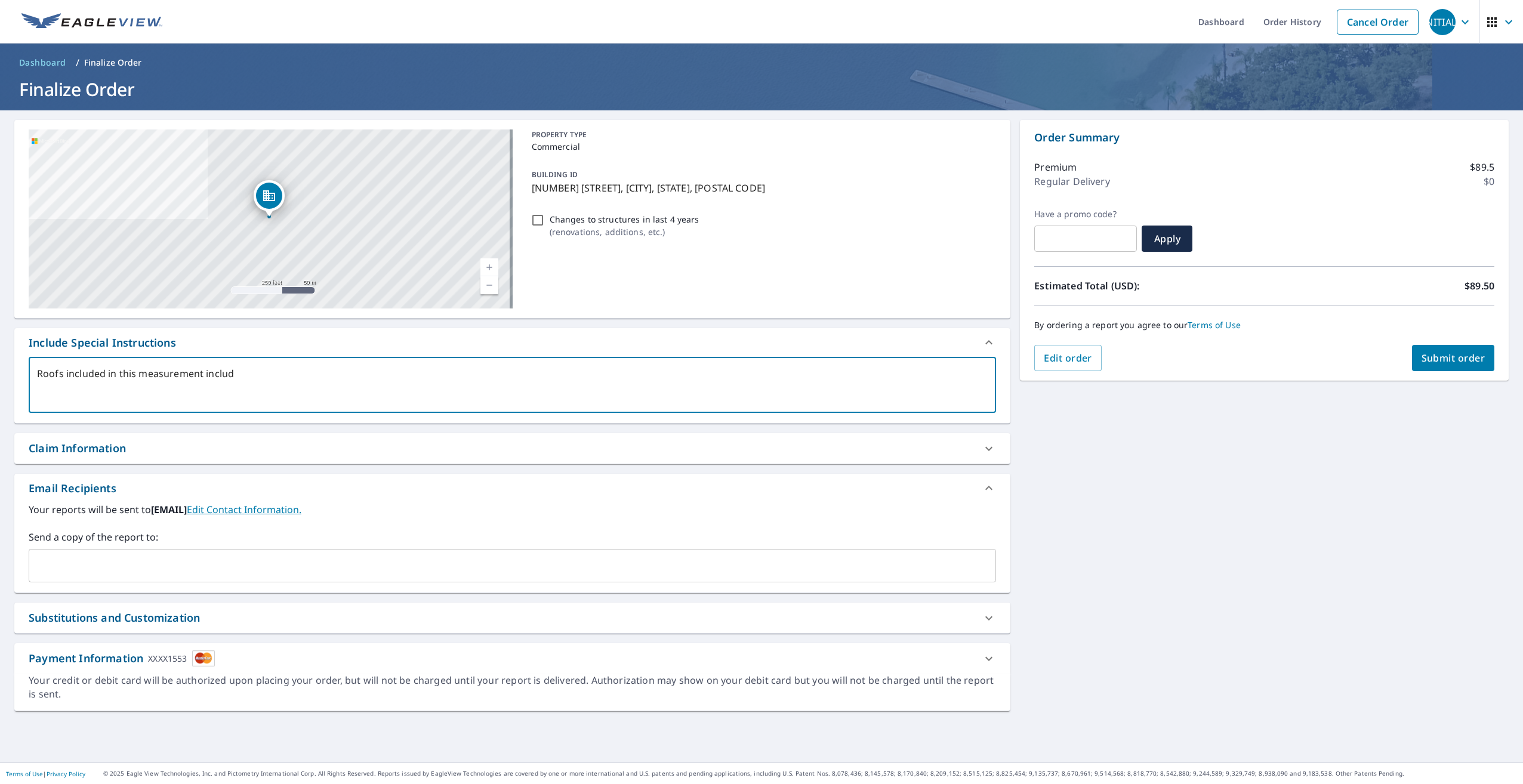 type on "Roofs included in this measurement include" 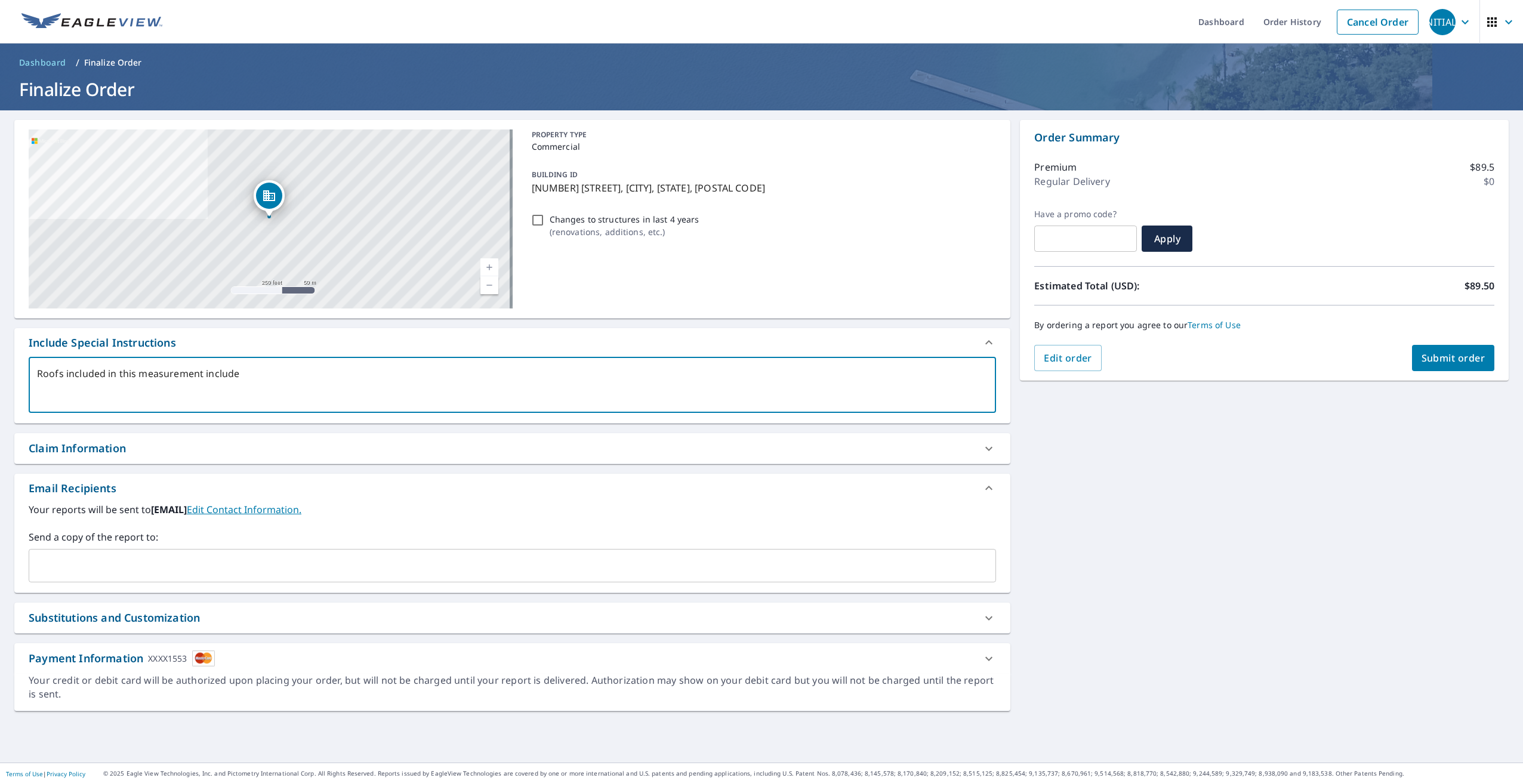 type on "Roofs included in this measurement include" 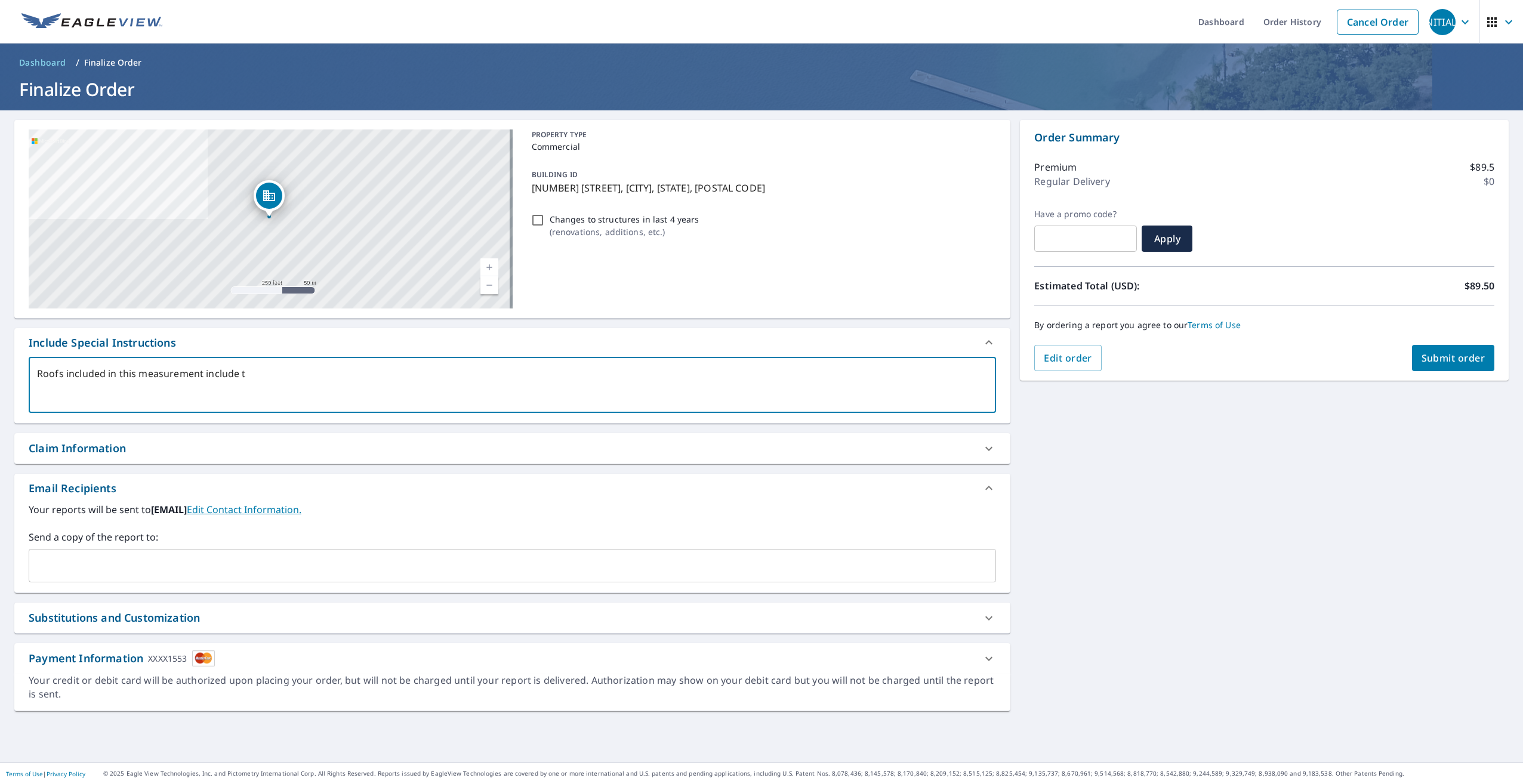 type on "Roofs included in this measurement include th" 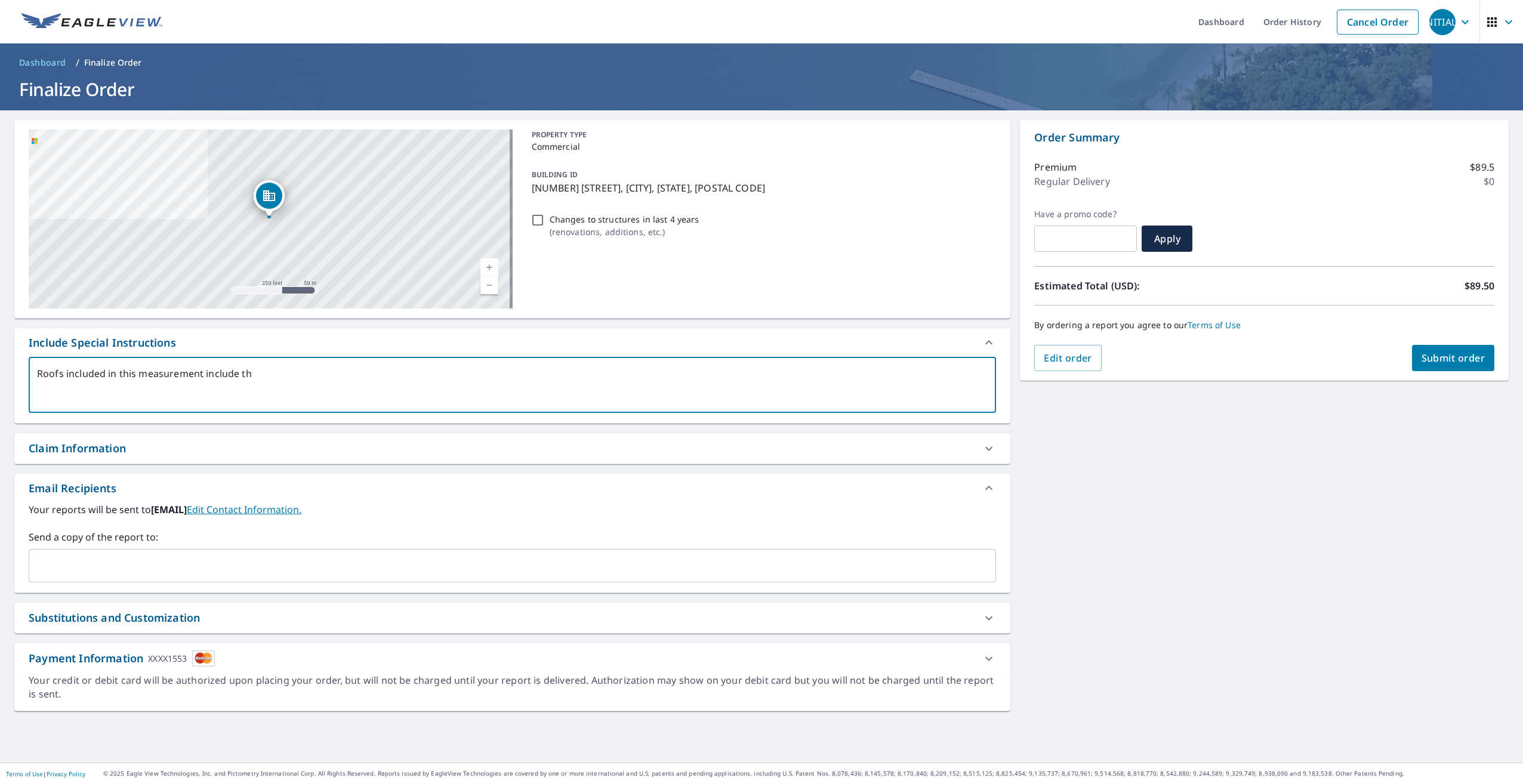 type on "Roofs included in this measurement include the" 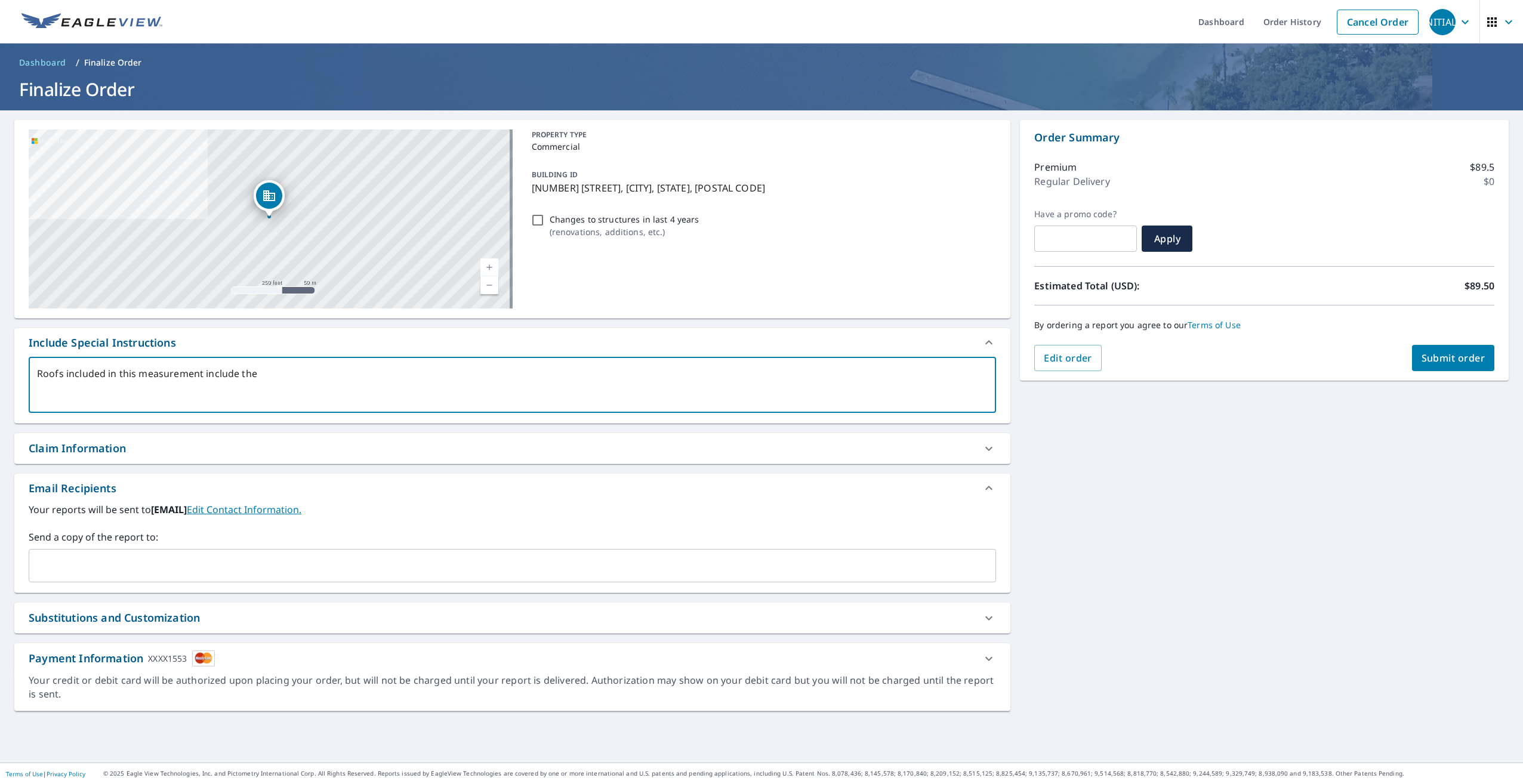 type on "Roofs included in this measurement include the" 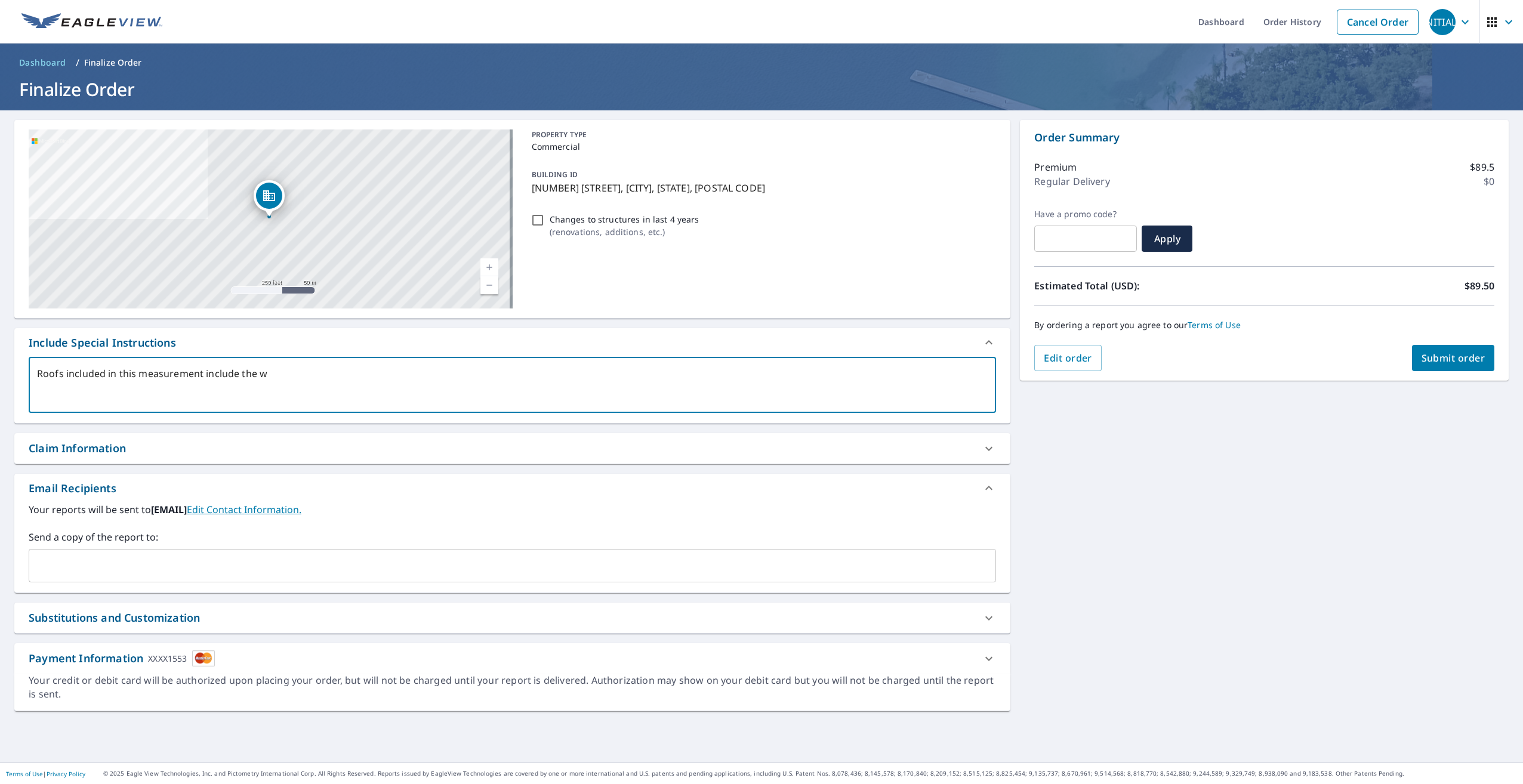 type on "Roofs included in this measurement include the wh" 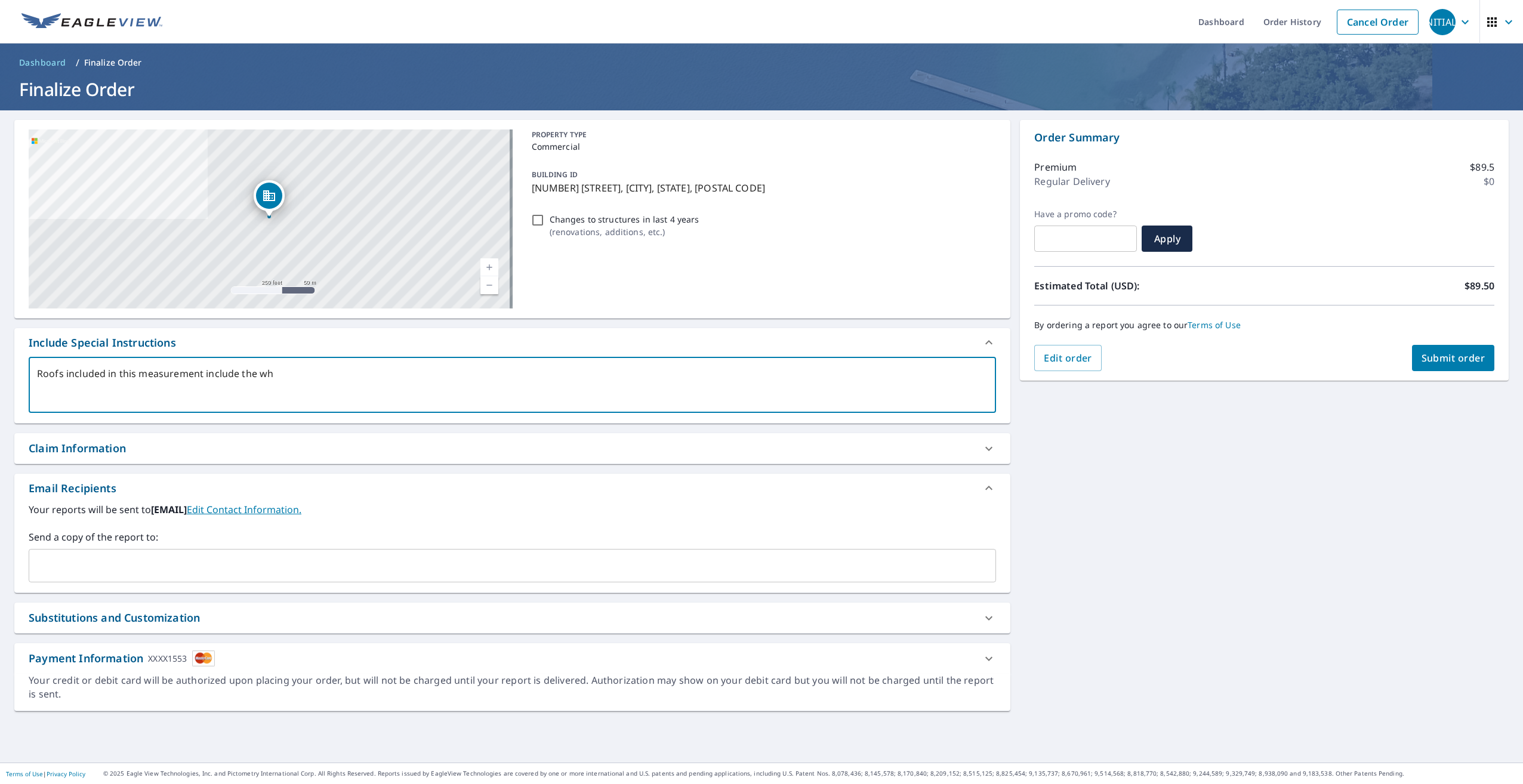 type on "Roofs included in this measurement include the whi" 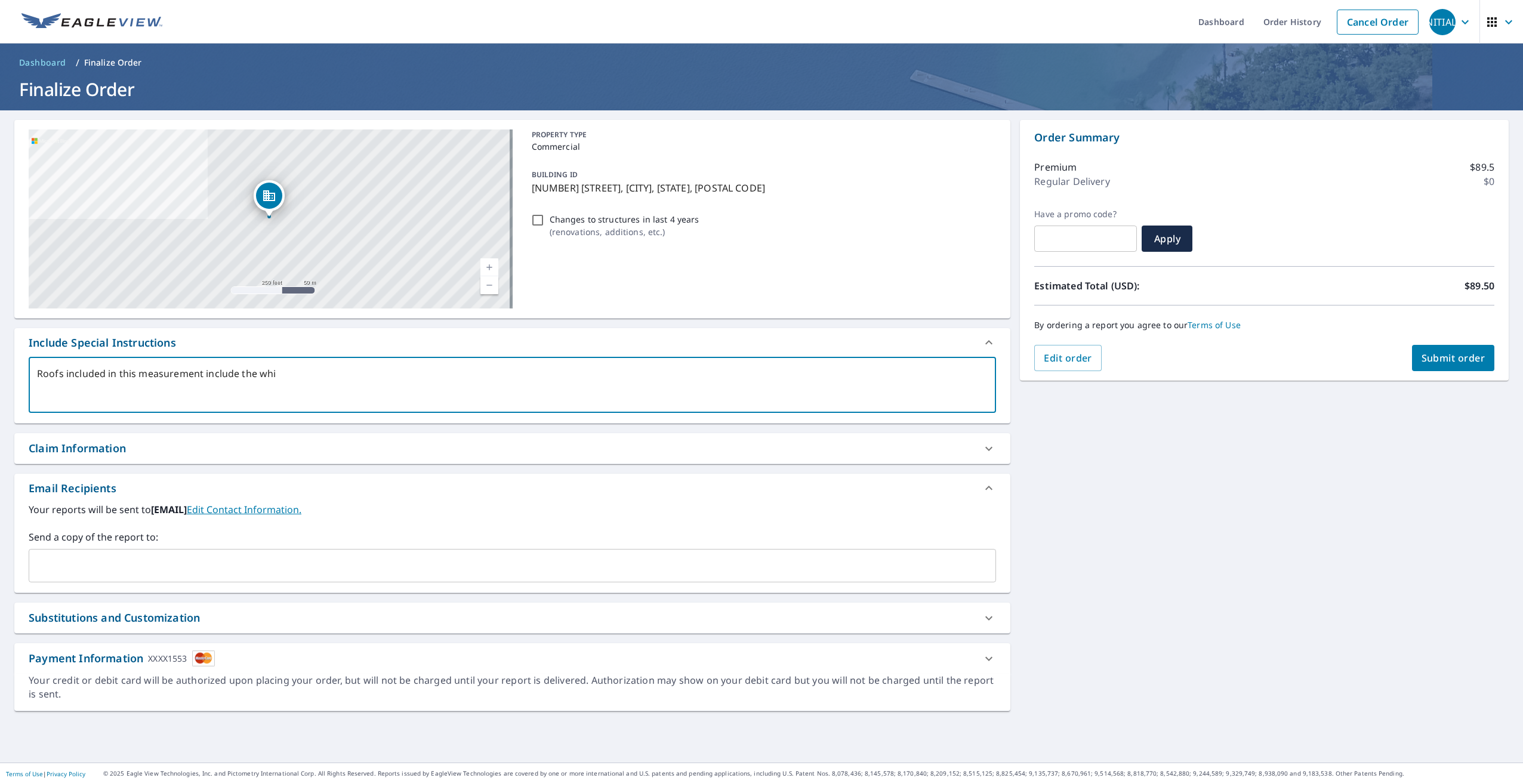 type on "Roofs included in this measurement include the whit" 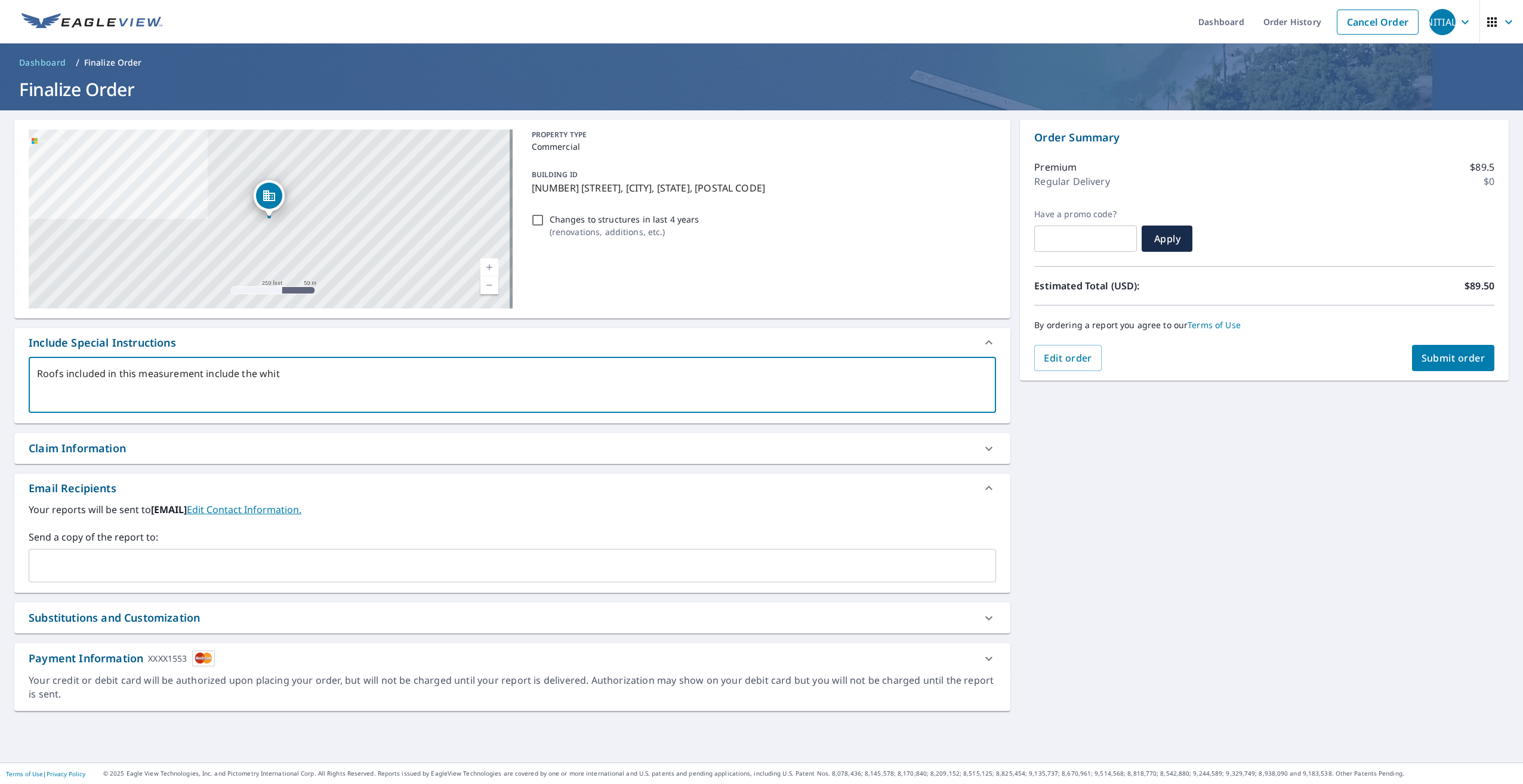 type on "Roofs included in this measurement include the white" 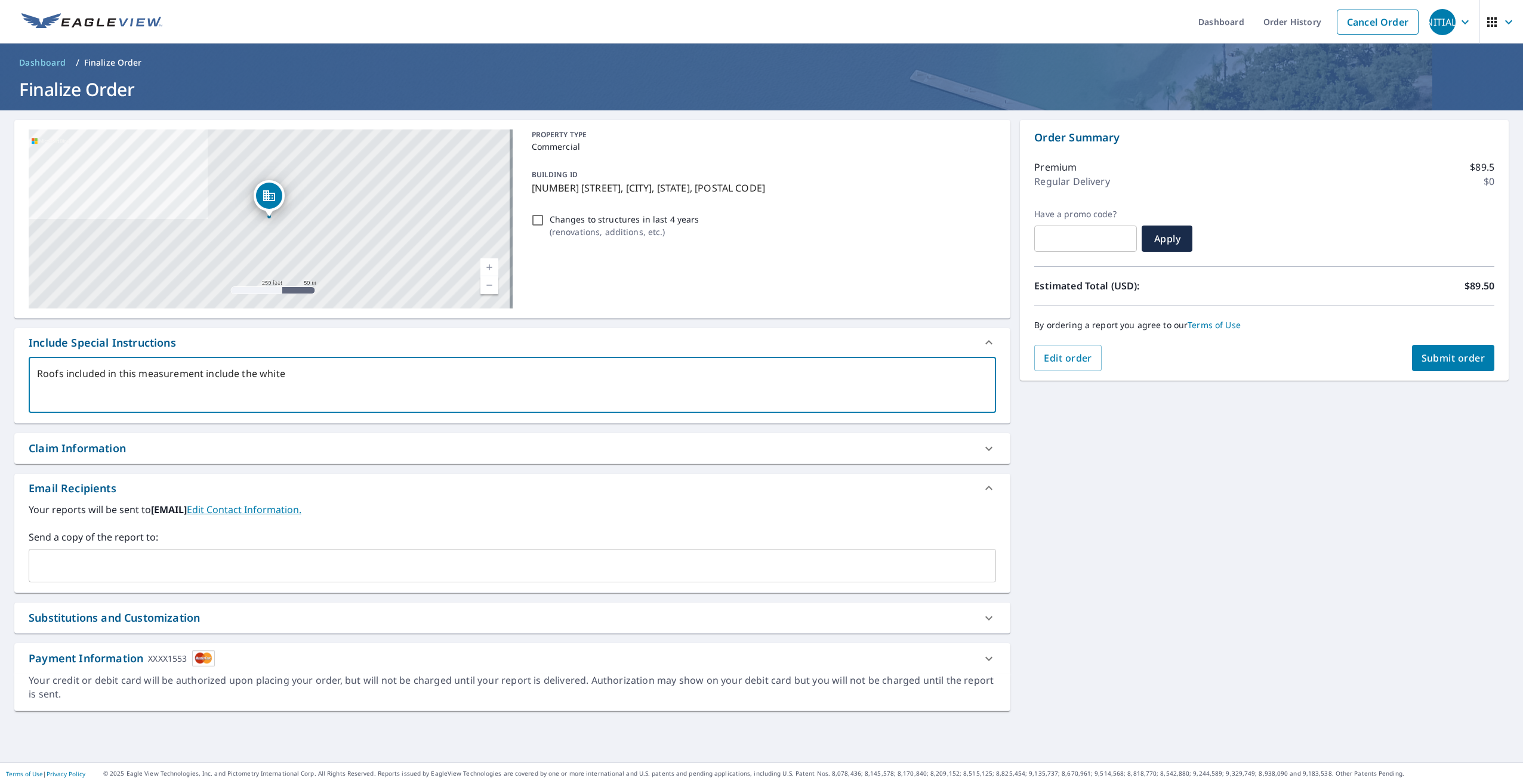 type on "Roofs included in this measurement include the white" 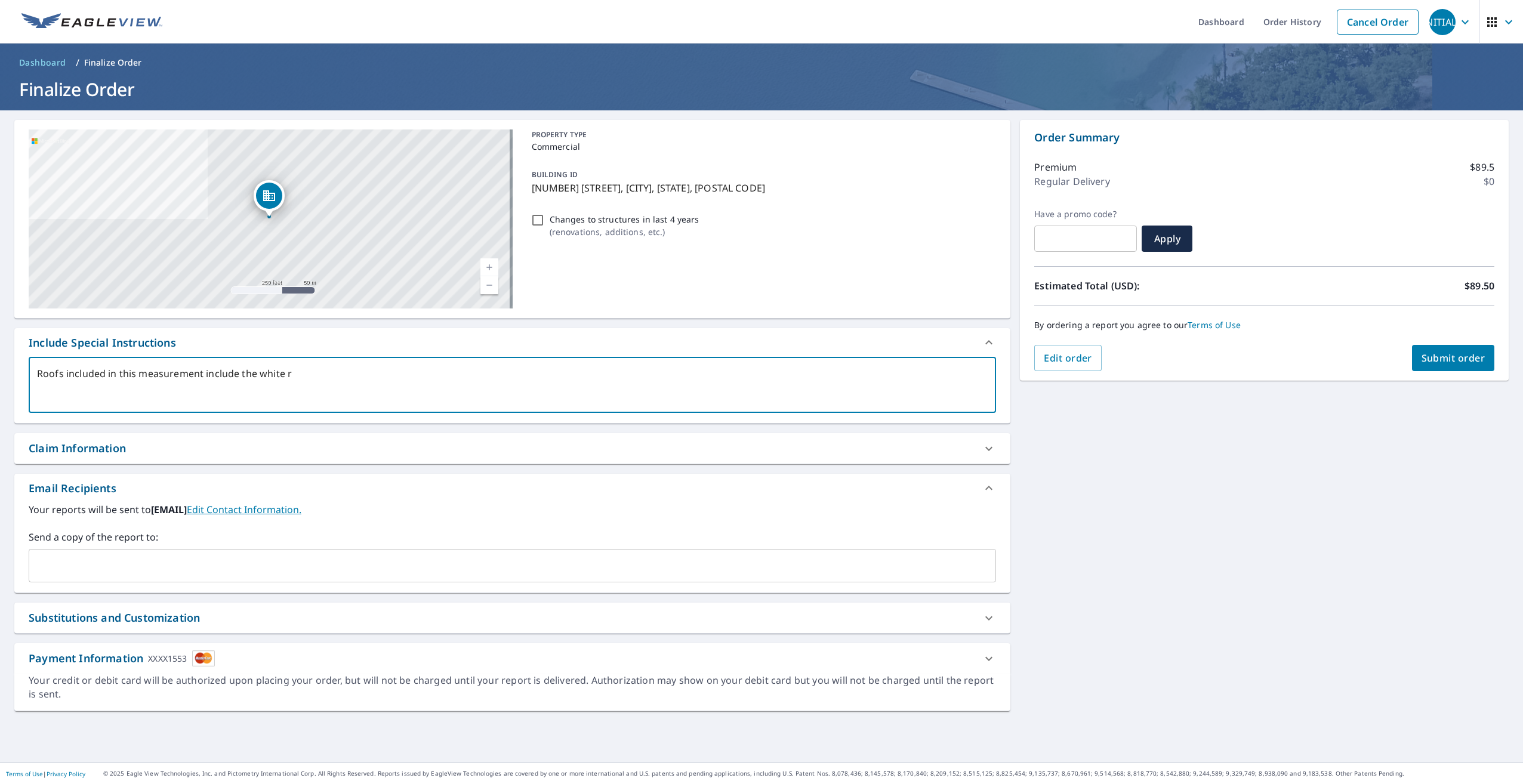 type on "Roofs included in this measurement include the white ro" 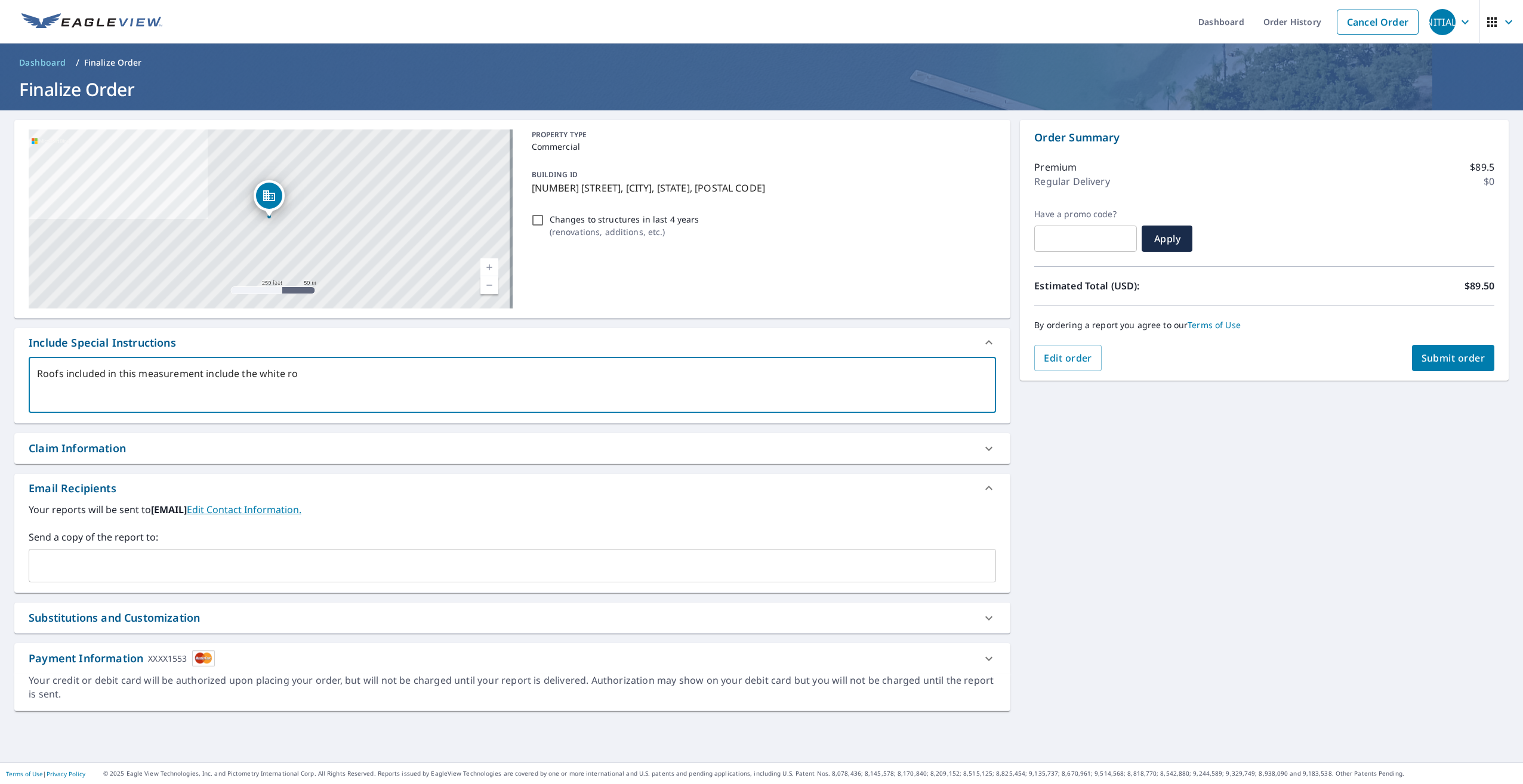 type on "Roofs included in this measurement include the white roo" 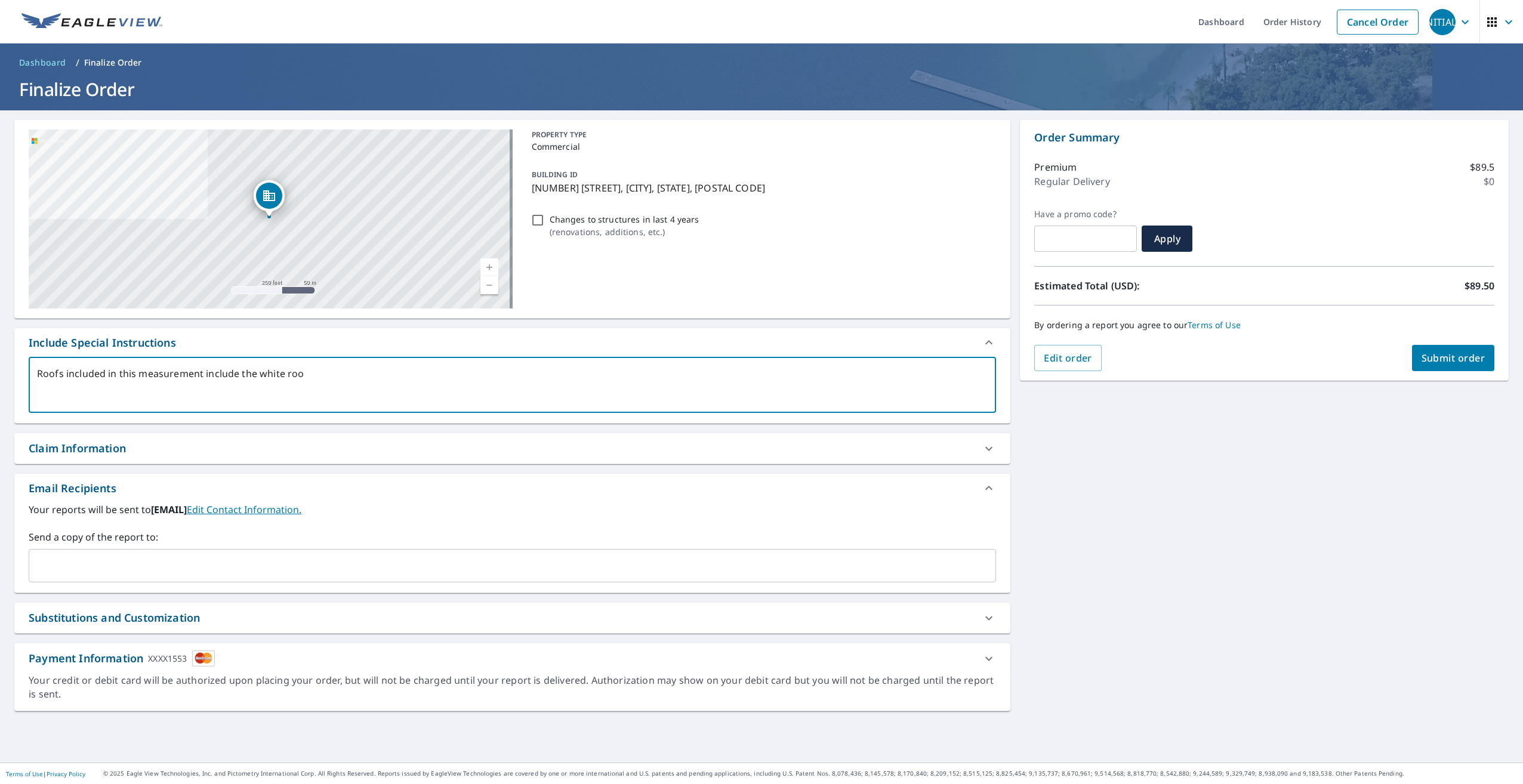 type on "Roofs included in this measurement include the white roof" 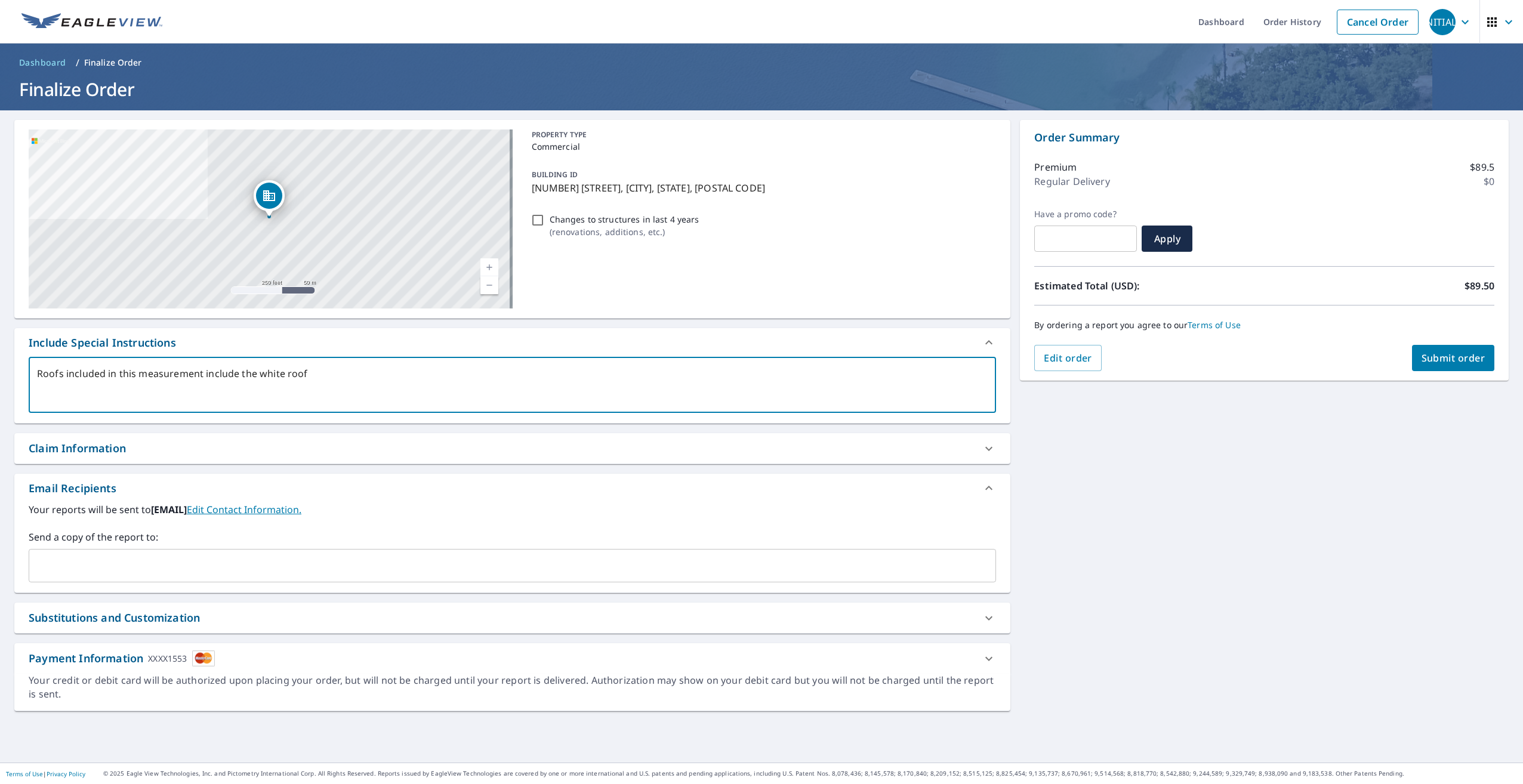 type on "Roofs included in this measurement include the white roofs" 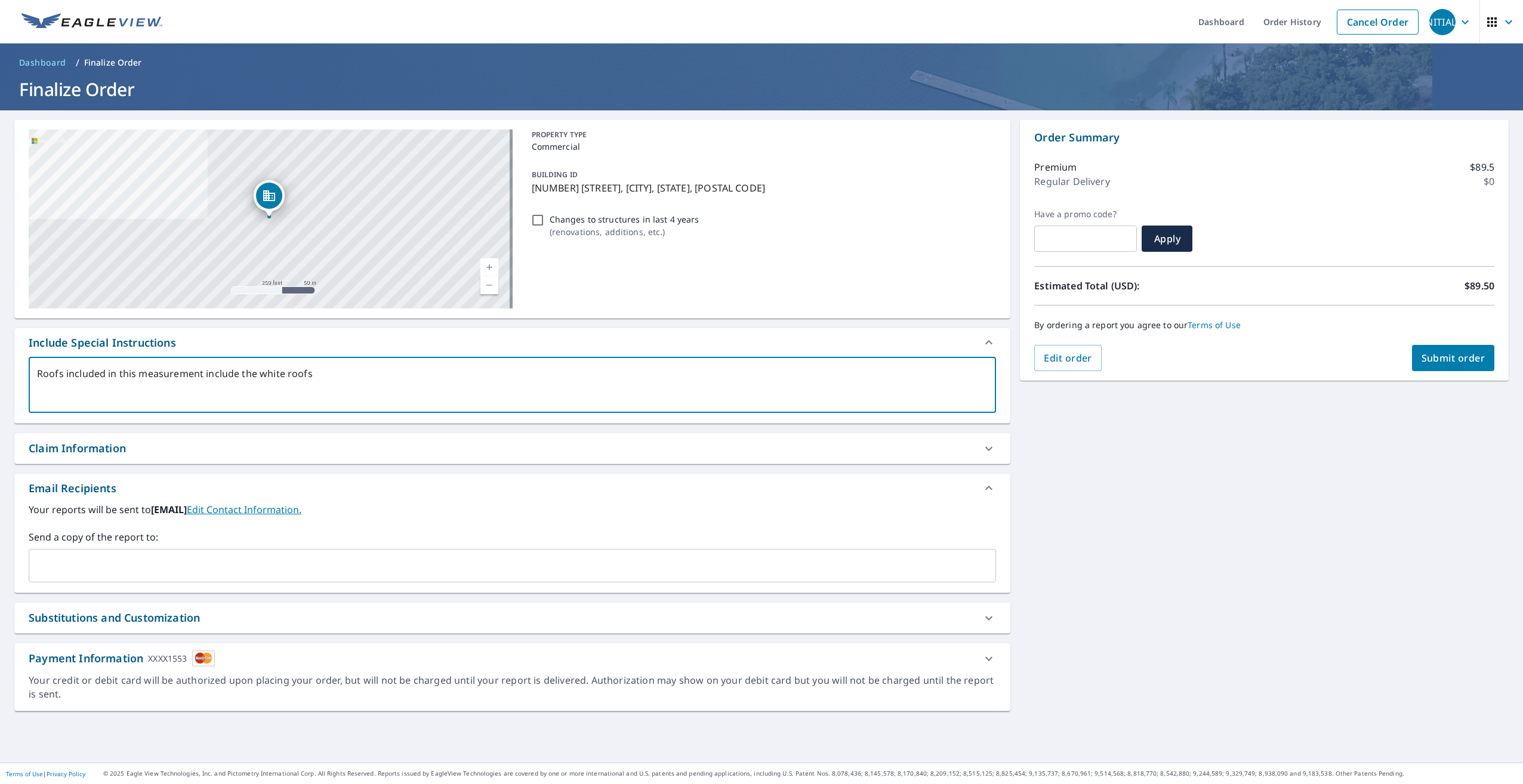 type on "Roofs included in this measurement include the white roofs" 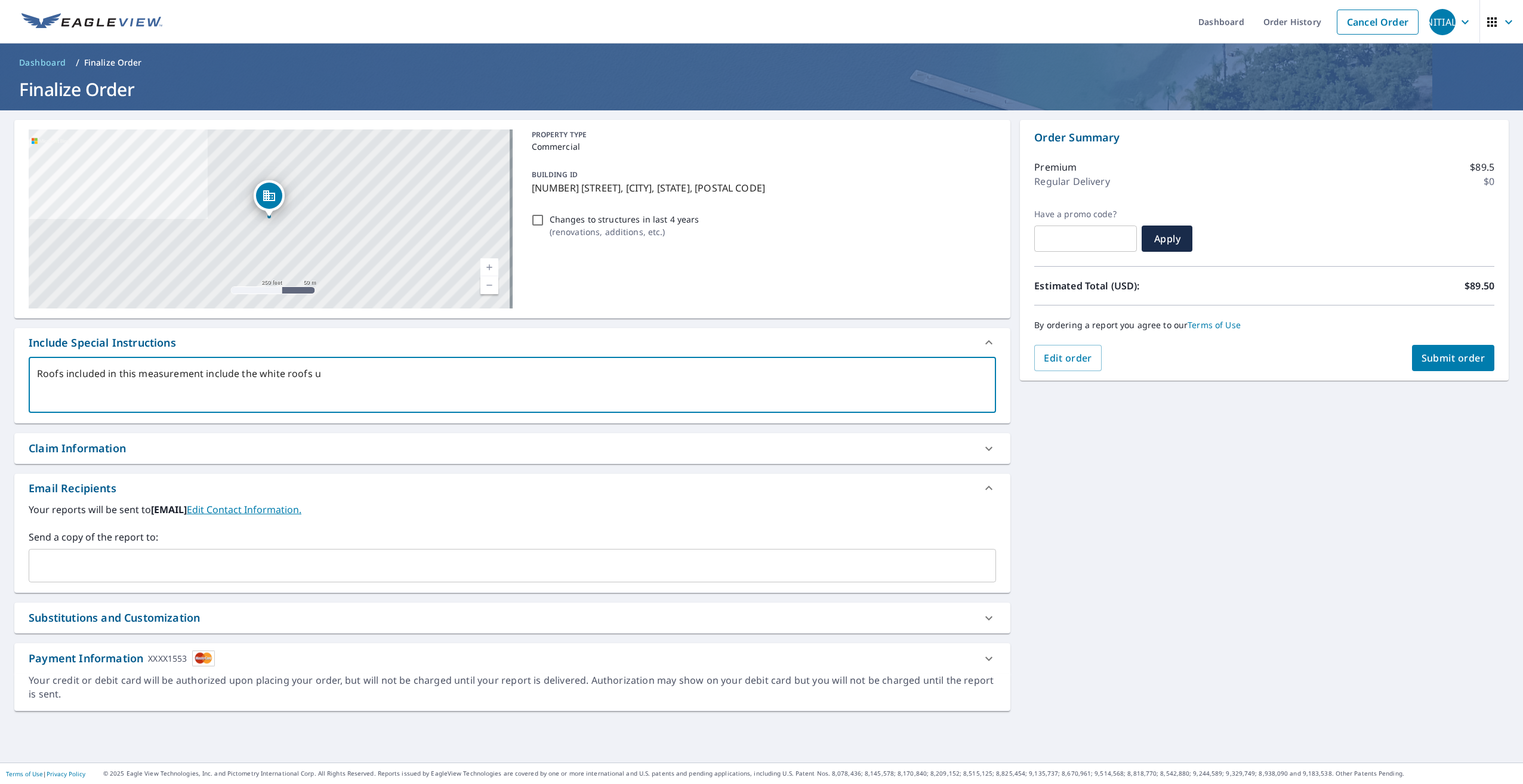 type on "Roofs included in this measurement include the white roofs up" 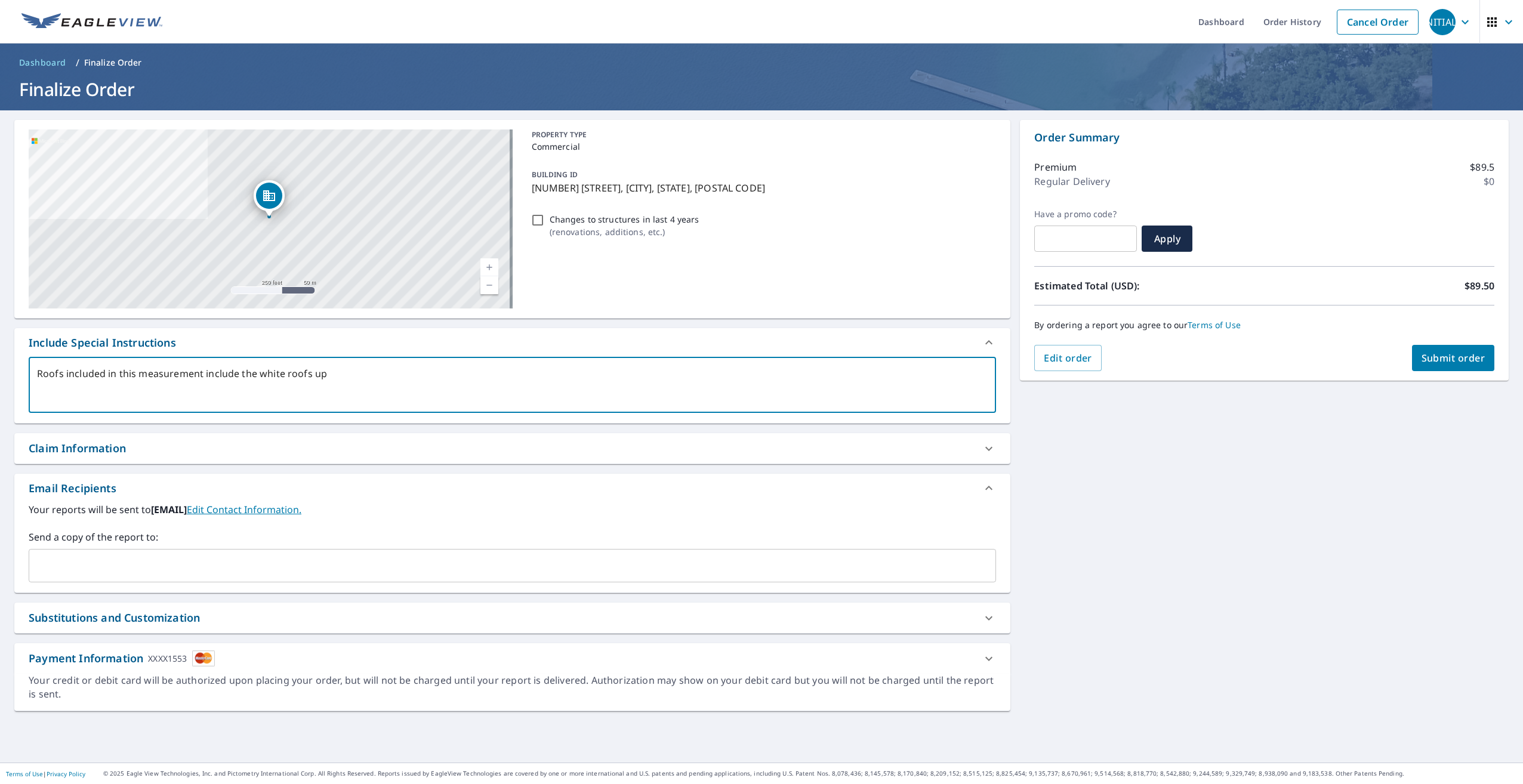 type on "Roofs included in this measurement include the white roofs upp" 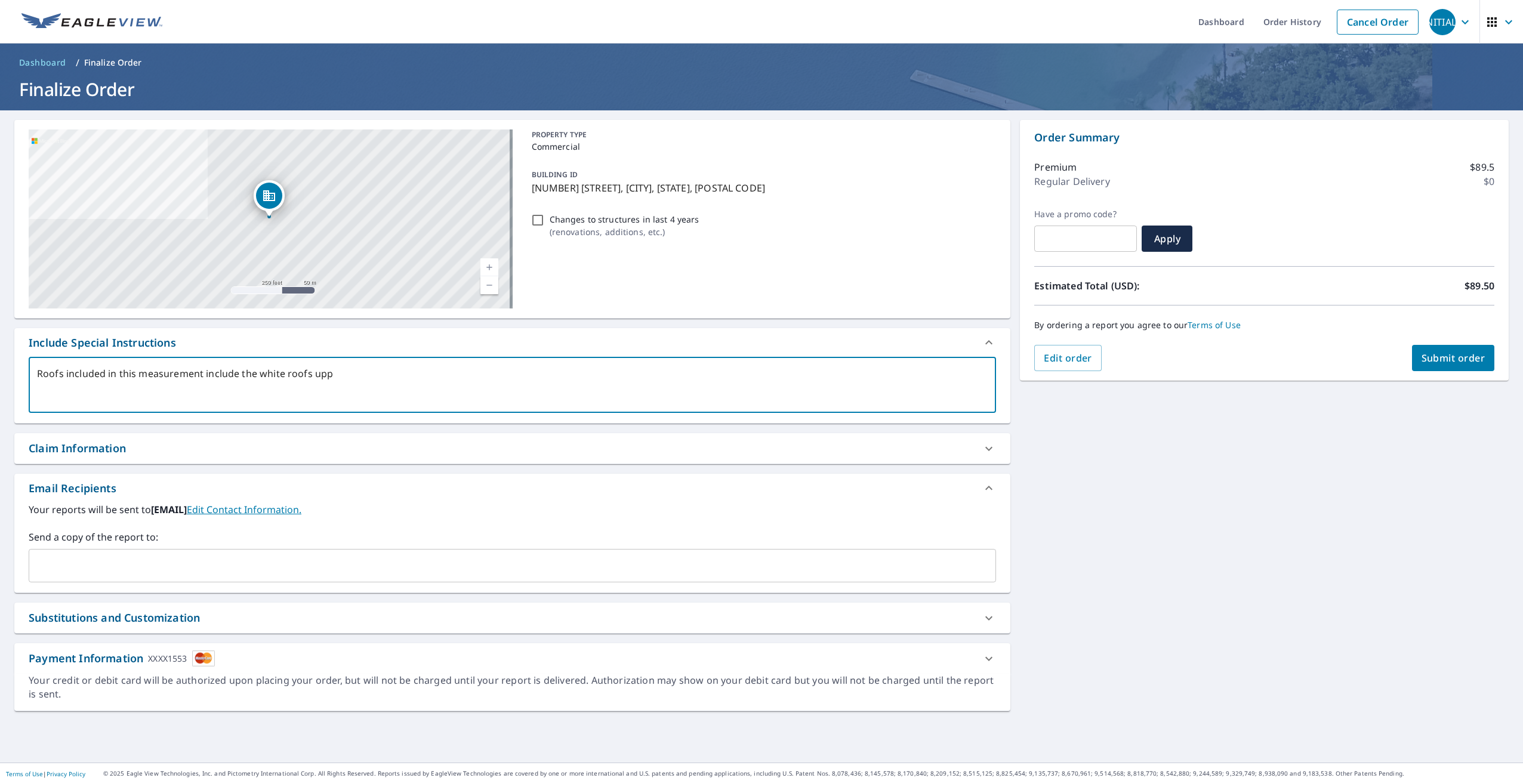 type on "Roofs included in this measurement include the white roofs uppe" 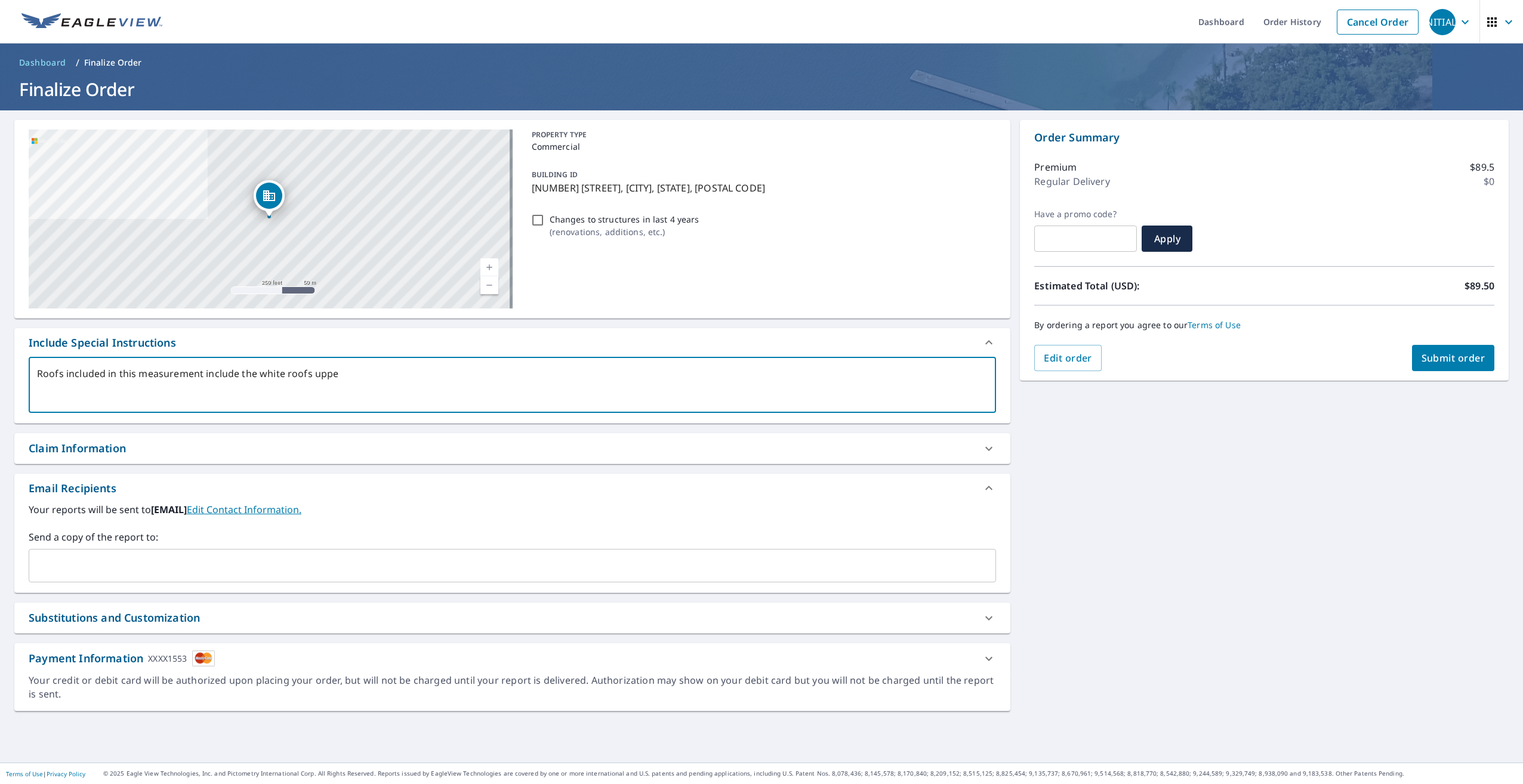 type on "Roofs included in this measurement include the white roofs upper" 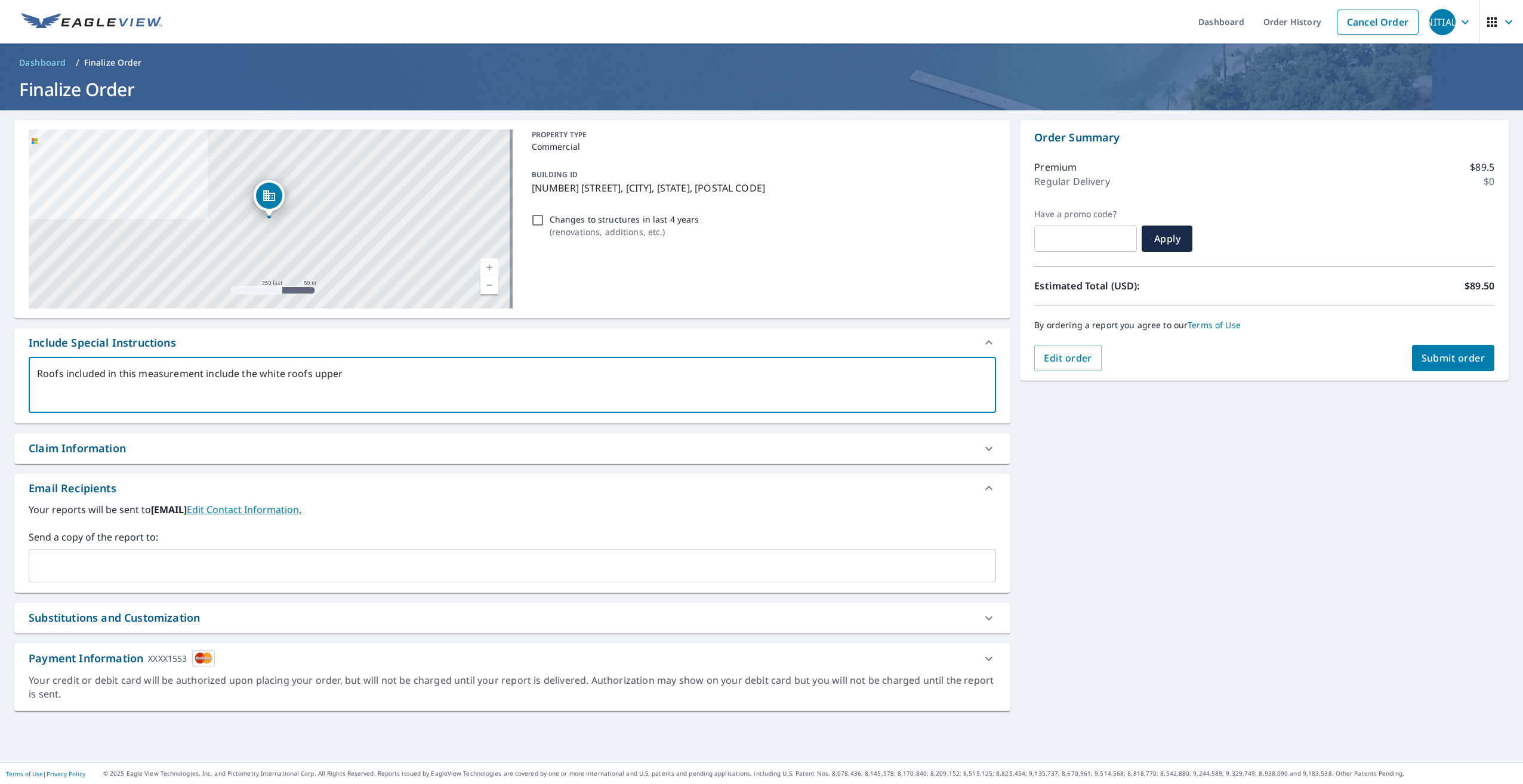 type on "Roofs included in this measurement include the white roofs upper" 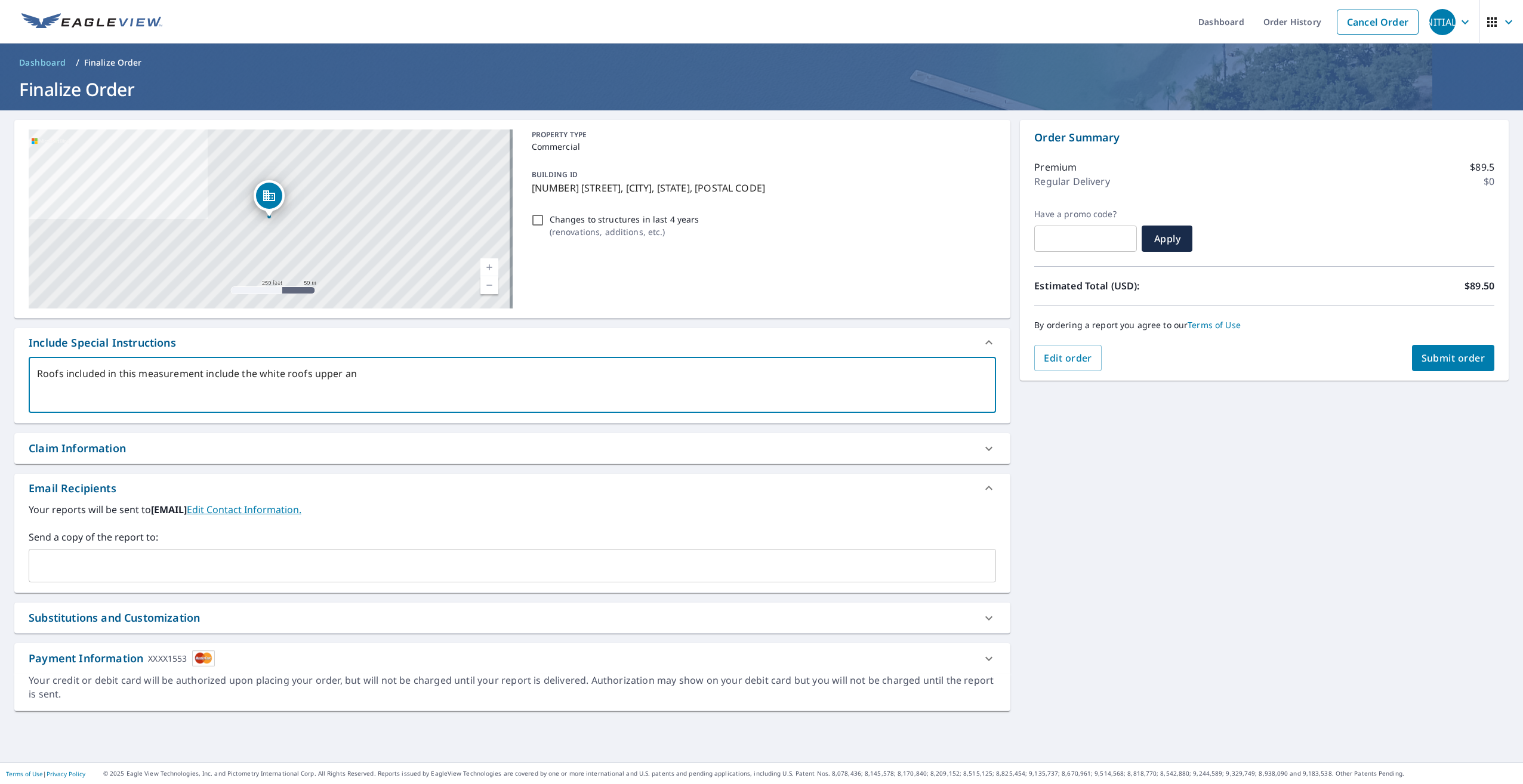type on "Roofs included in this measurement include the white roofs upper and" 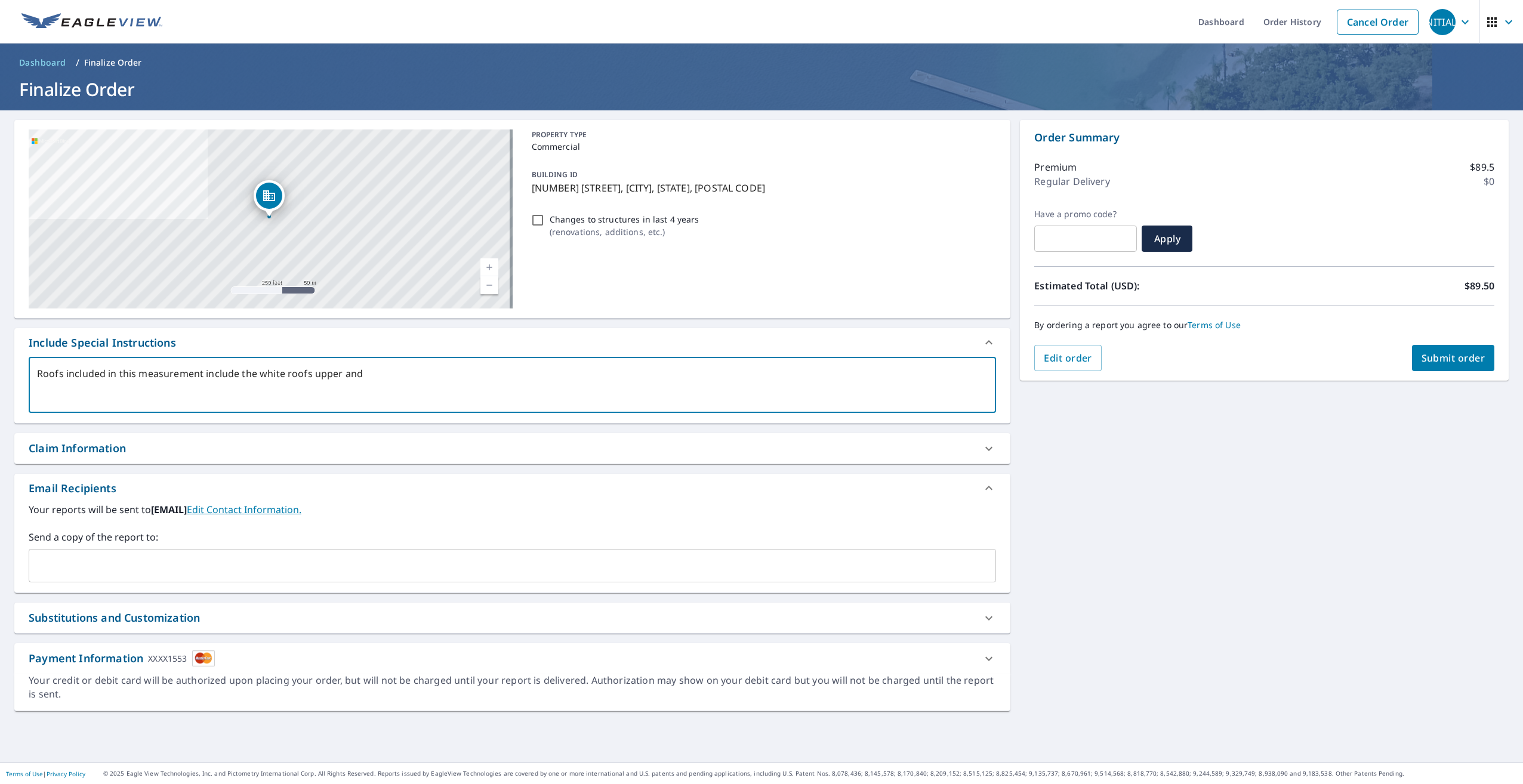 type on "Roofs included in this measurement include the white roofs upper and" 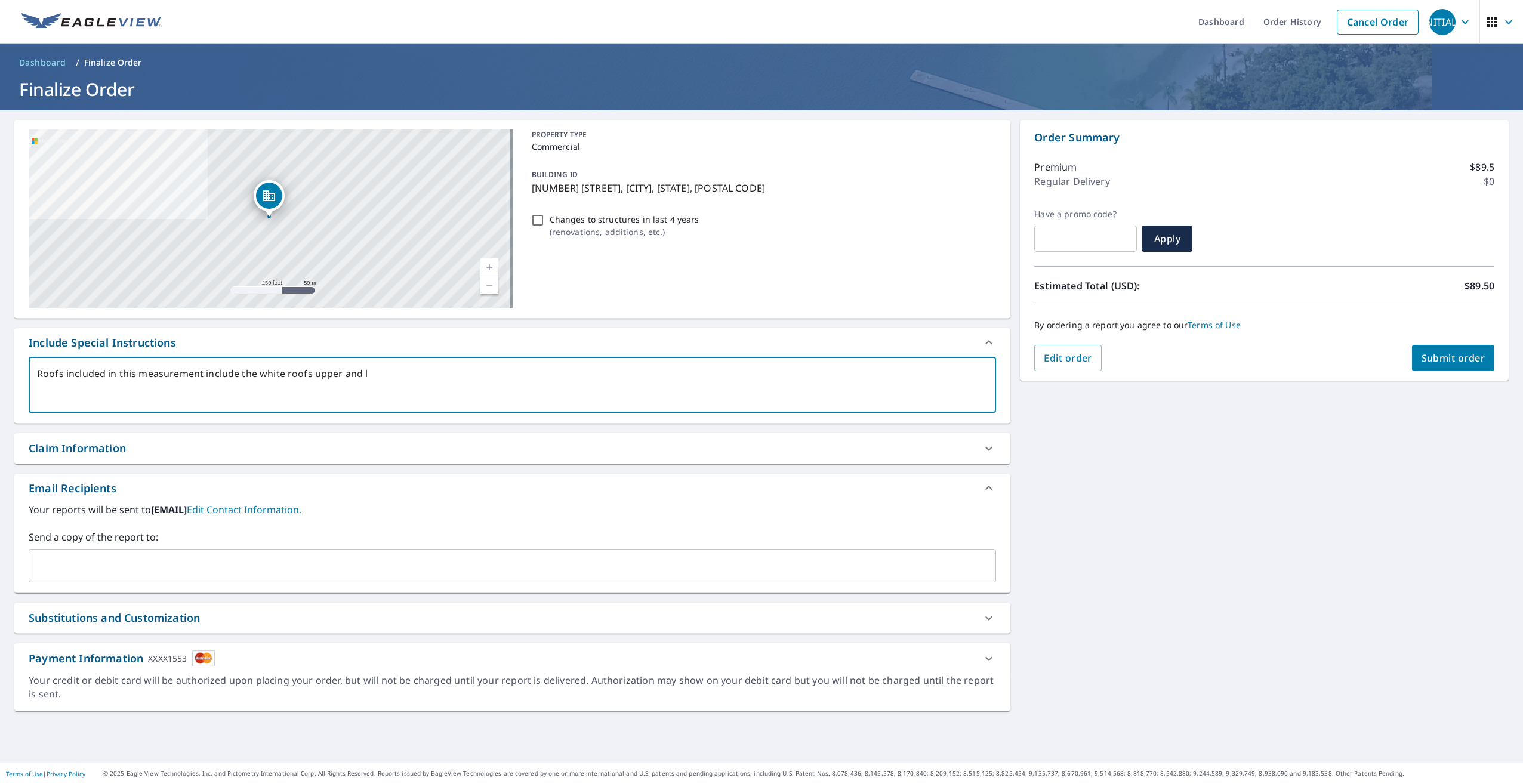 type on "Roofs included in this measurement include the white roofs upper and lw" 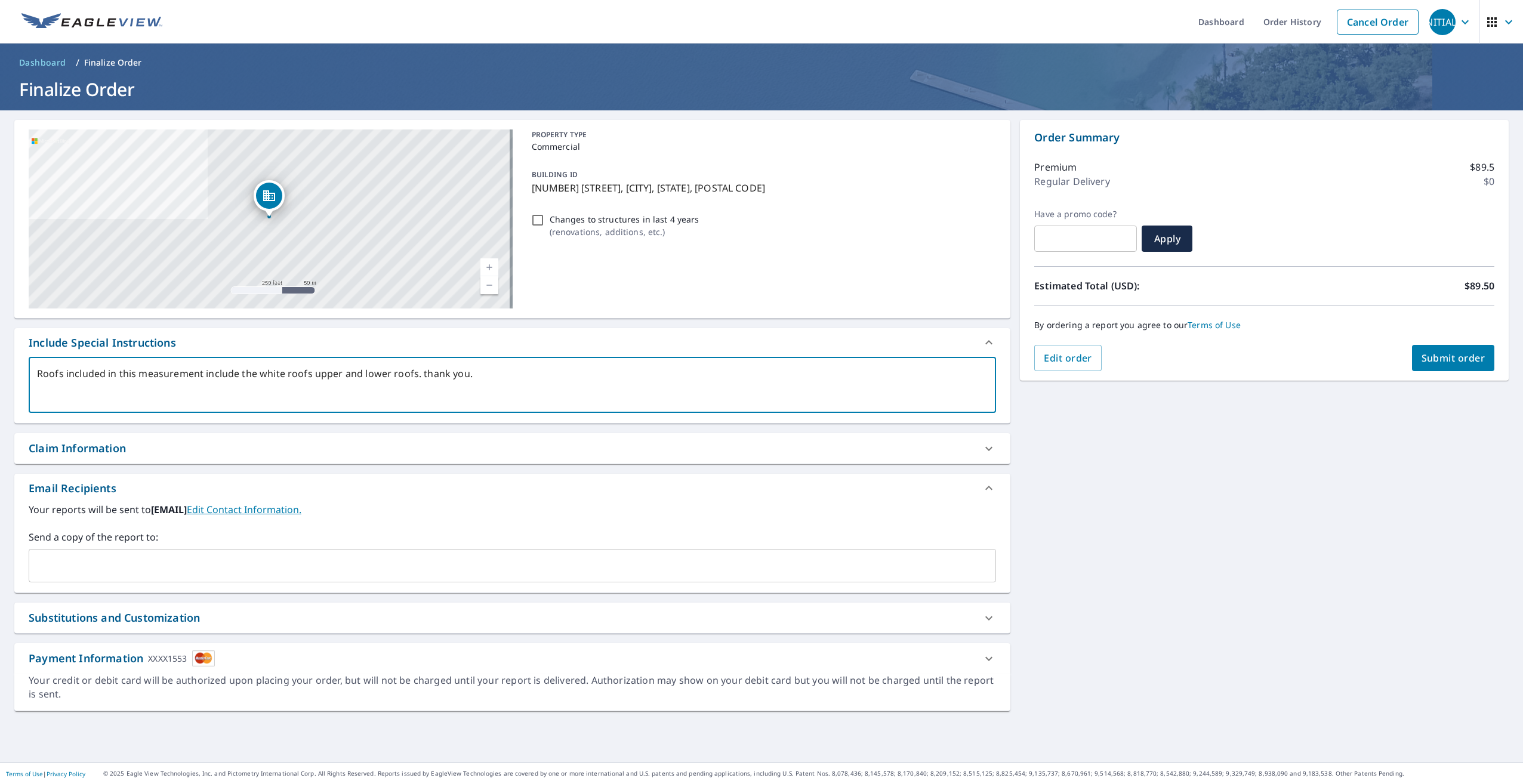 click on "Roofs included in this measurement include the white roofs upper and lower roofs. thank you." at bounding box center [512, 385] 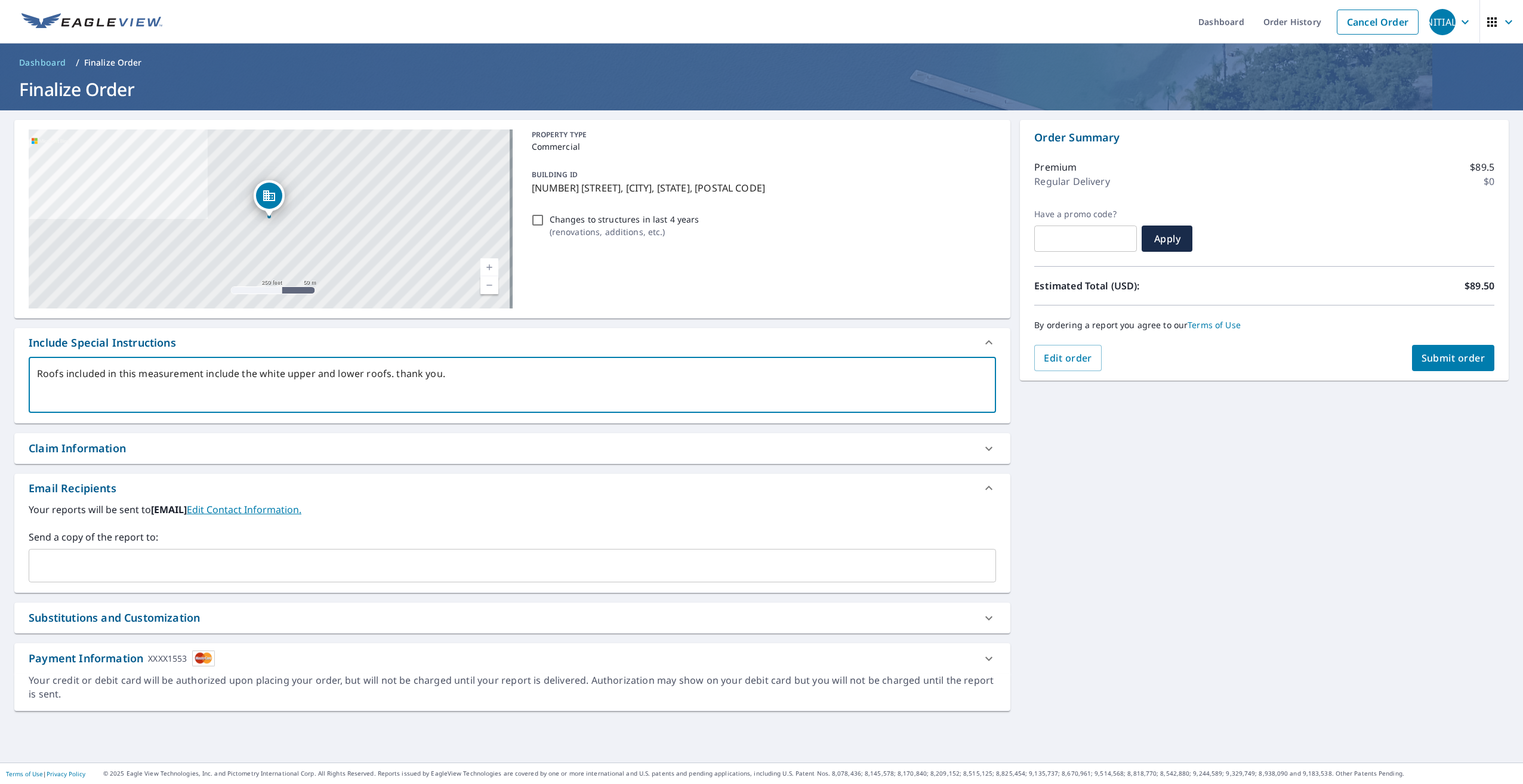 click on "Roofs included in this measurement include the white upper and lower roofs. thank you." at bounding box center (512, 385) 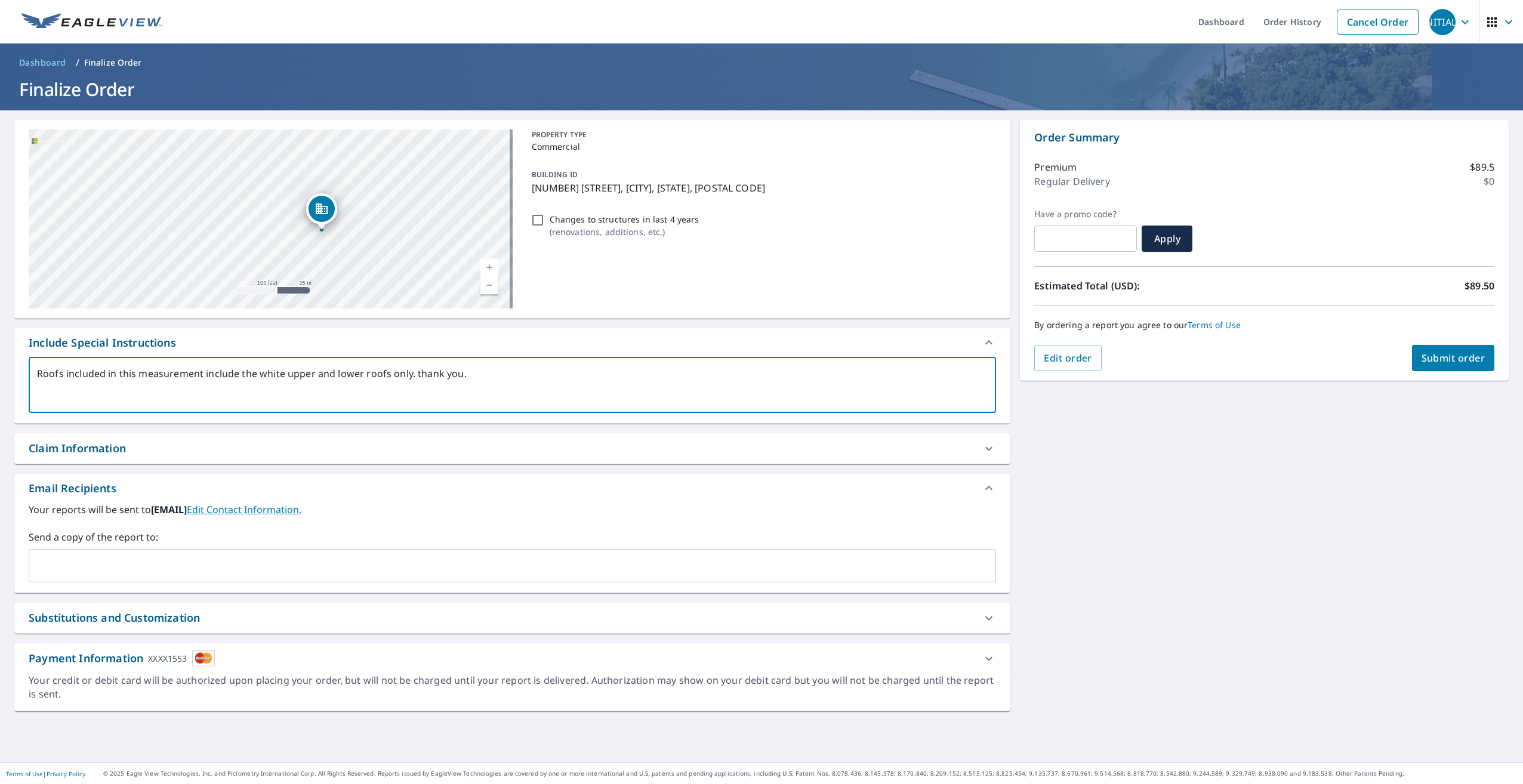 drag, startPoint x: 205, startPoint y: 199, endPoint x: 381, endPoint y: 246, distance: 182.16751 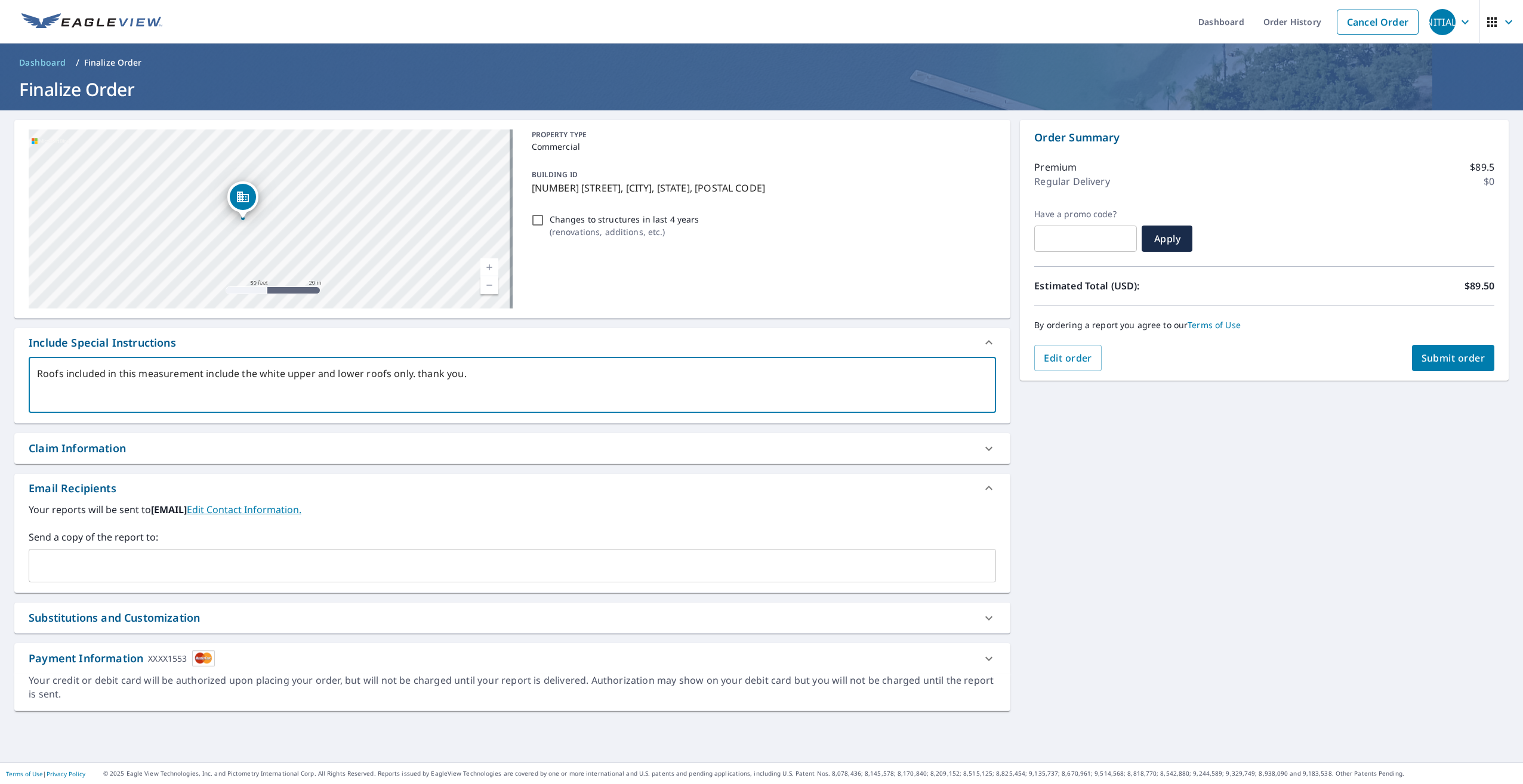 click on "Roofs included in this measurement include the white upper and lower roofs only. thank you." at bounding box center (512, 385) 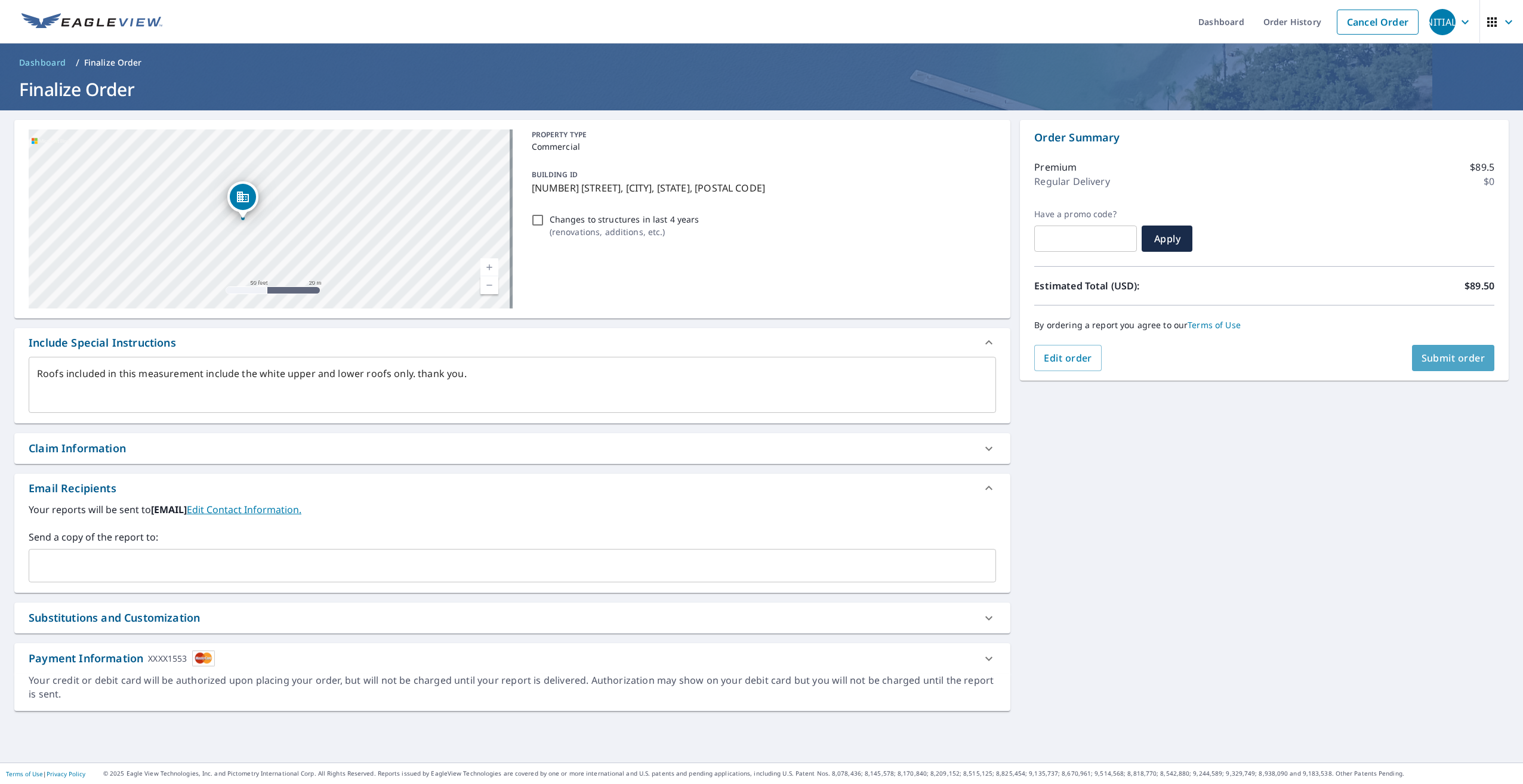 click on "Submit order" at bounding box center [1453, 358] 